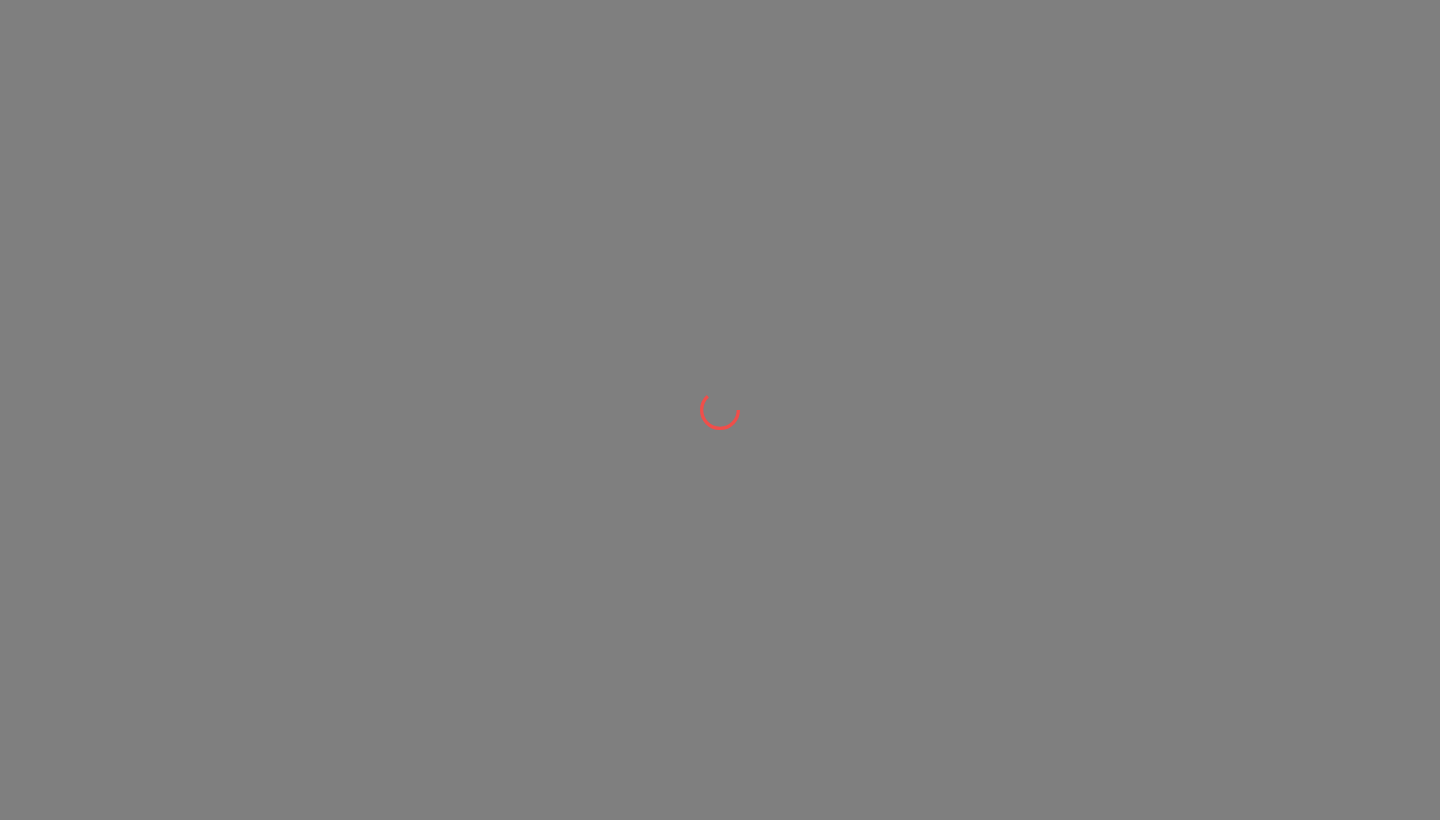 scroll, scrollTop: 0, scrollLeft: 0, axis: both 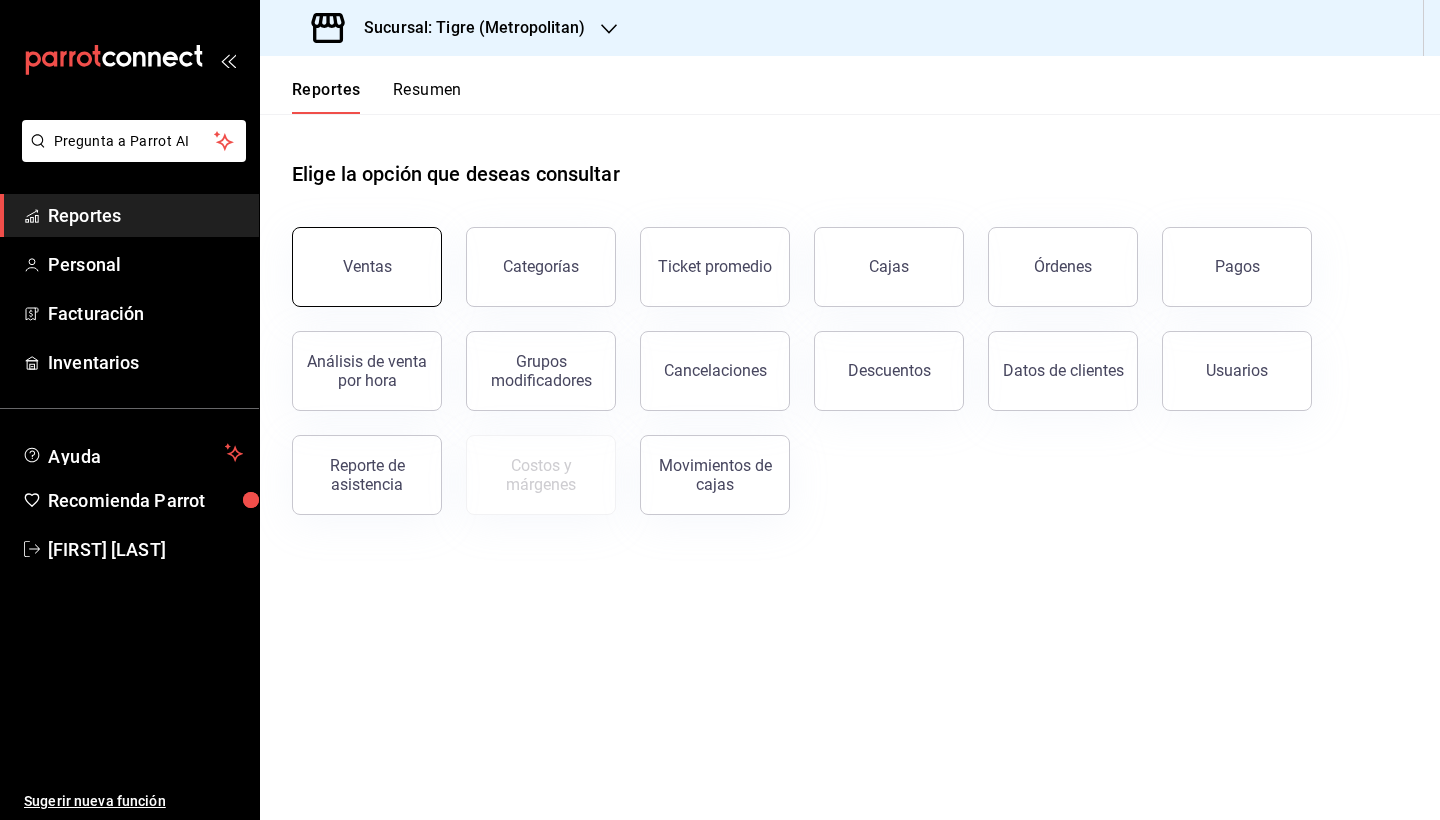 click on "Ventas" at bounding box center (367, 267) 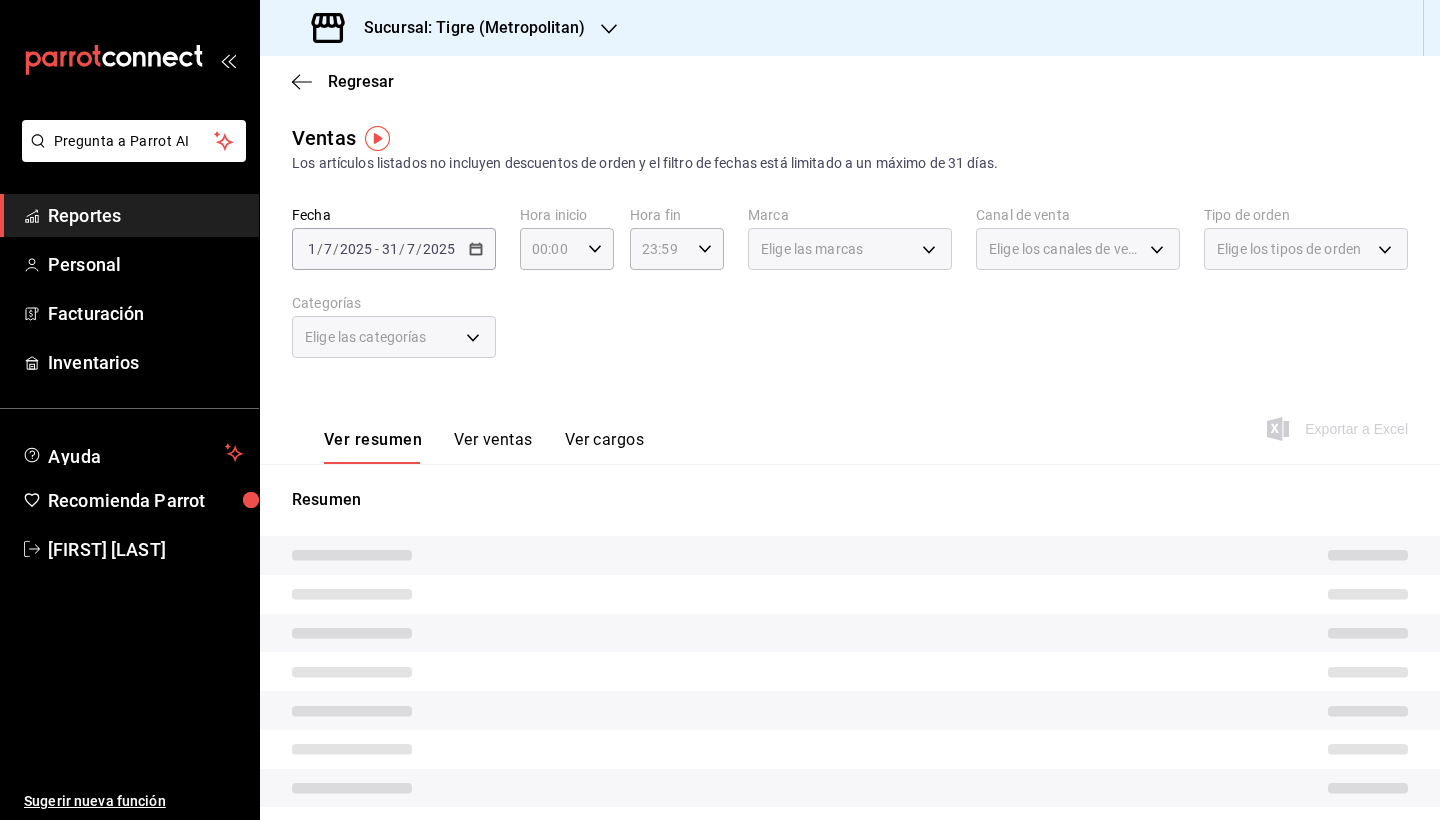click on "Sucursal: Tigre (Metropolitan)" at bounding box center [450, 28] 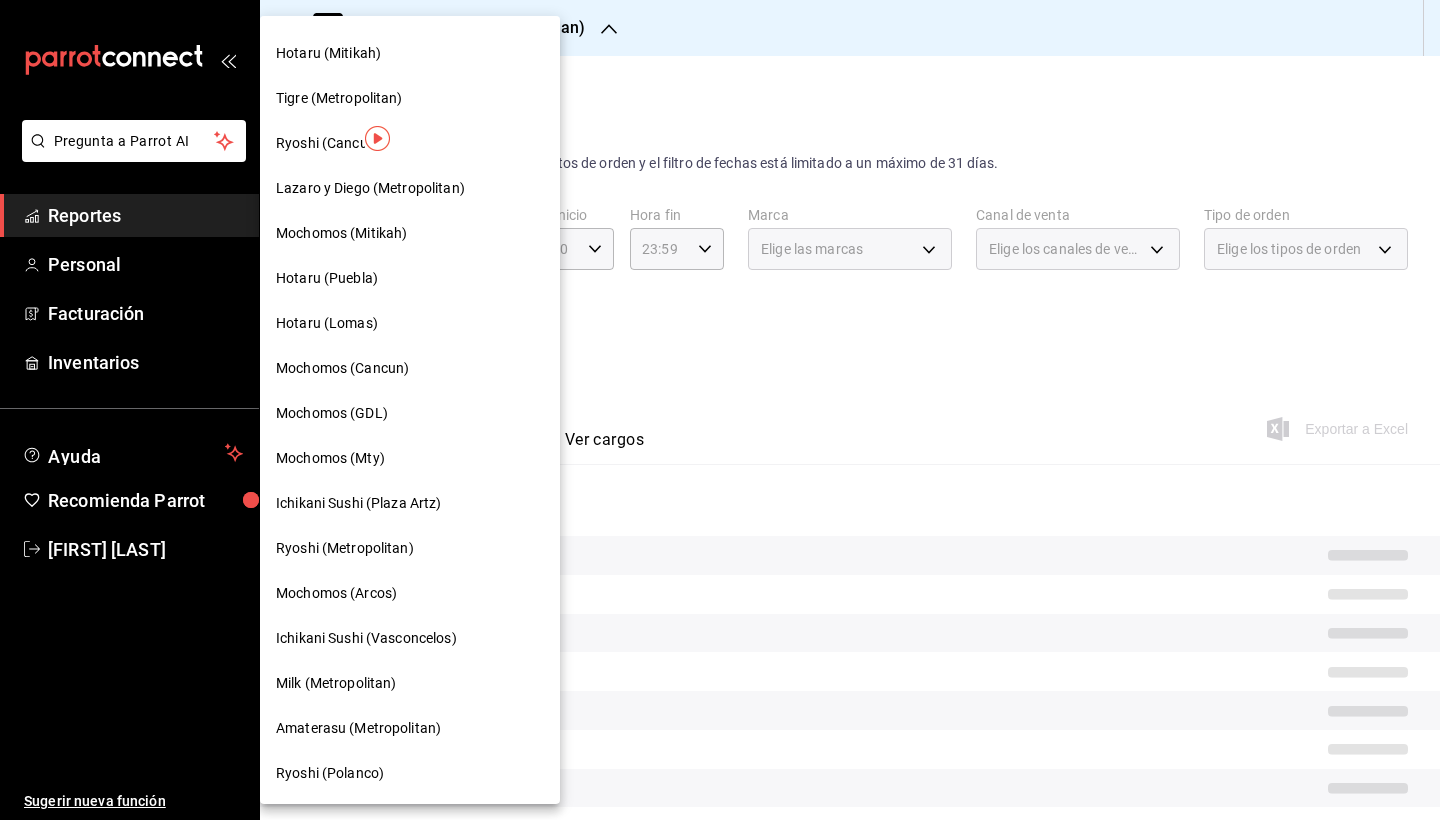 scroll, scrollTop: 173, scrollLeft: 0, axis: vertical 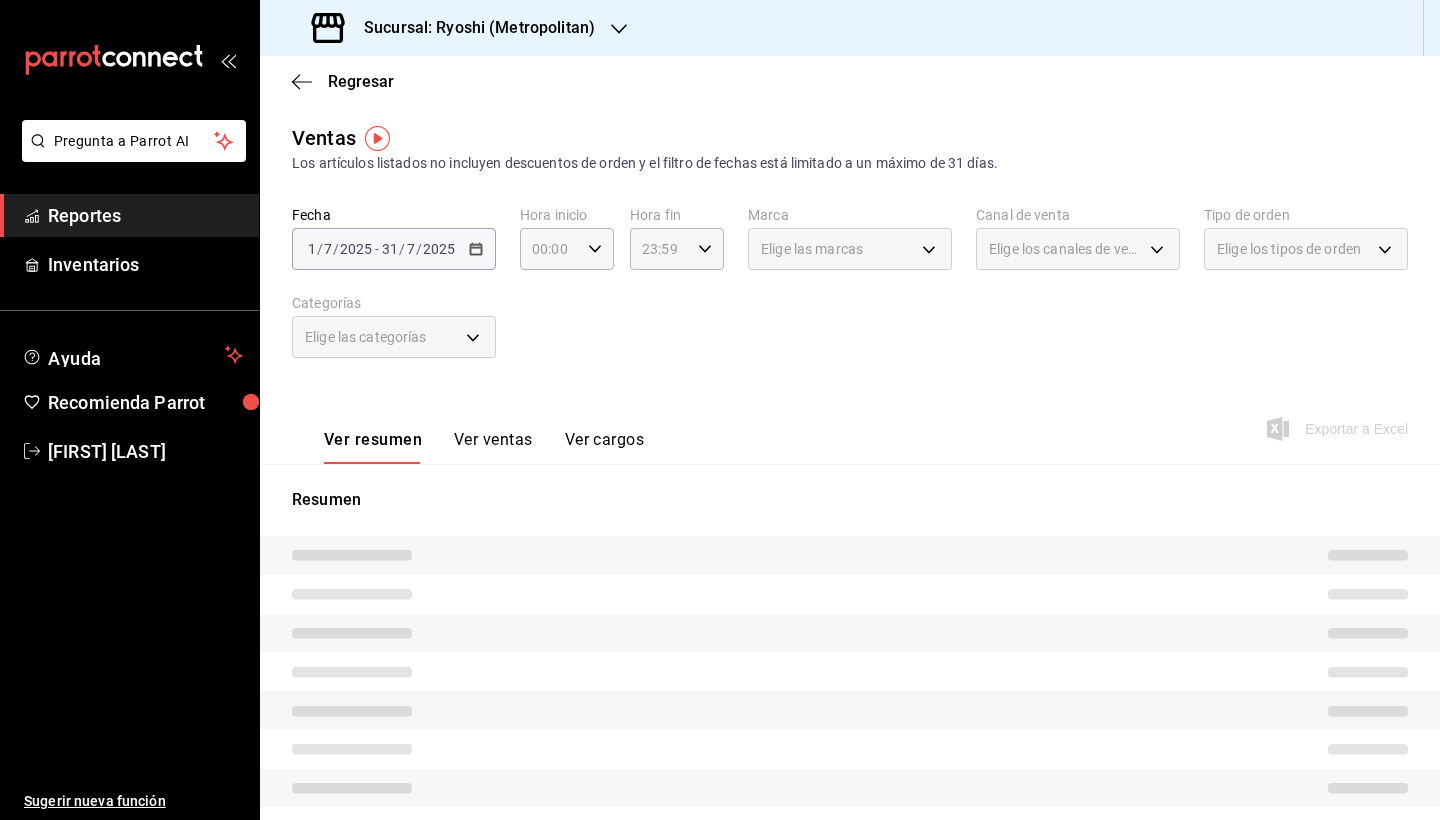 click on "Ver ventas" at bounding box center [493, 447] 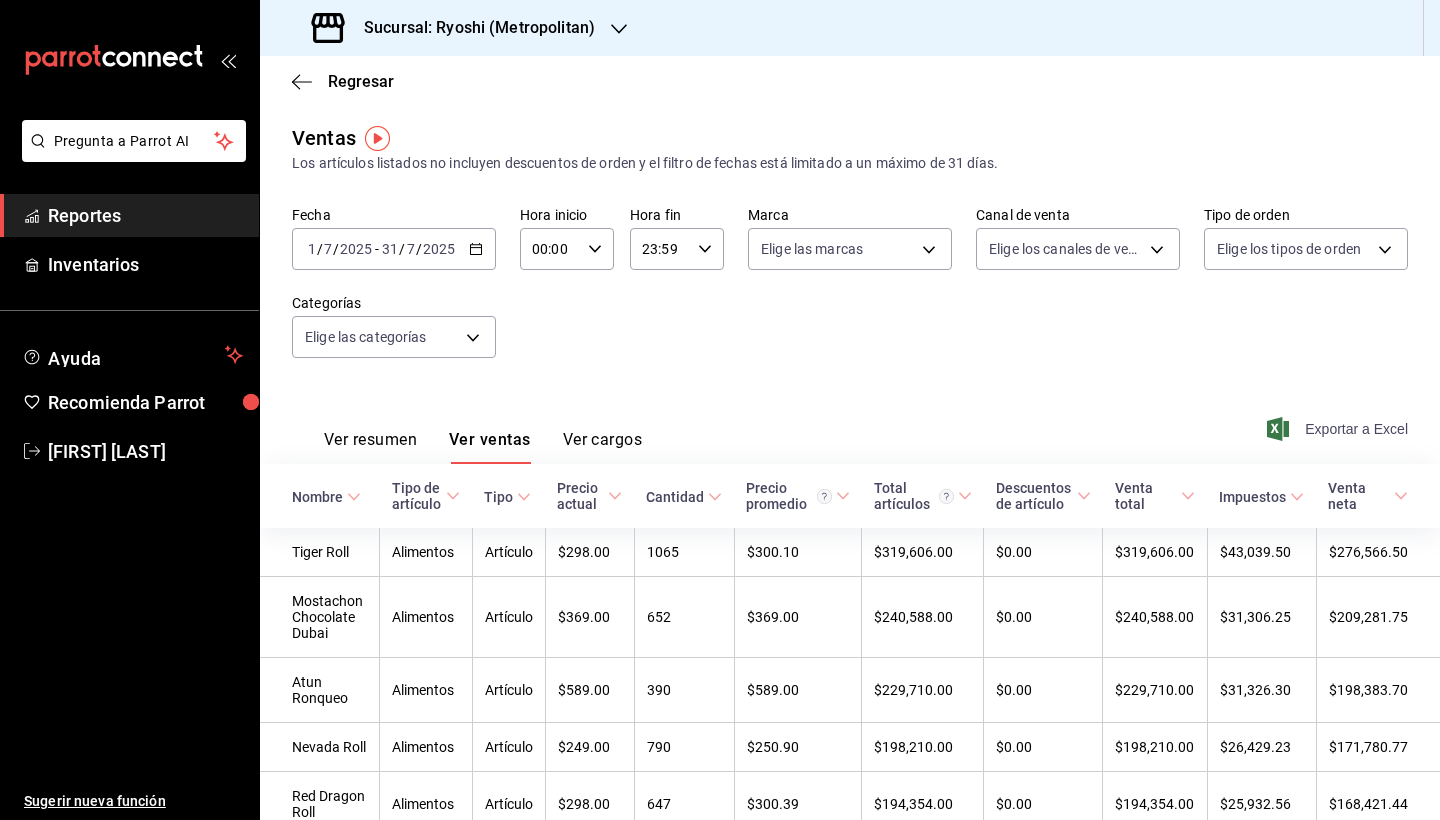click on "Exportar a Excel" at bounding box center [1339, 429] 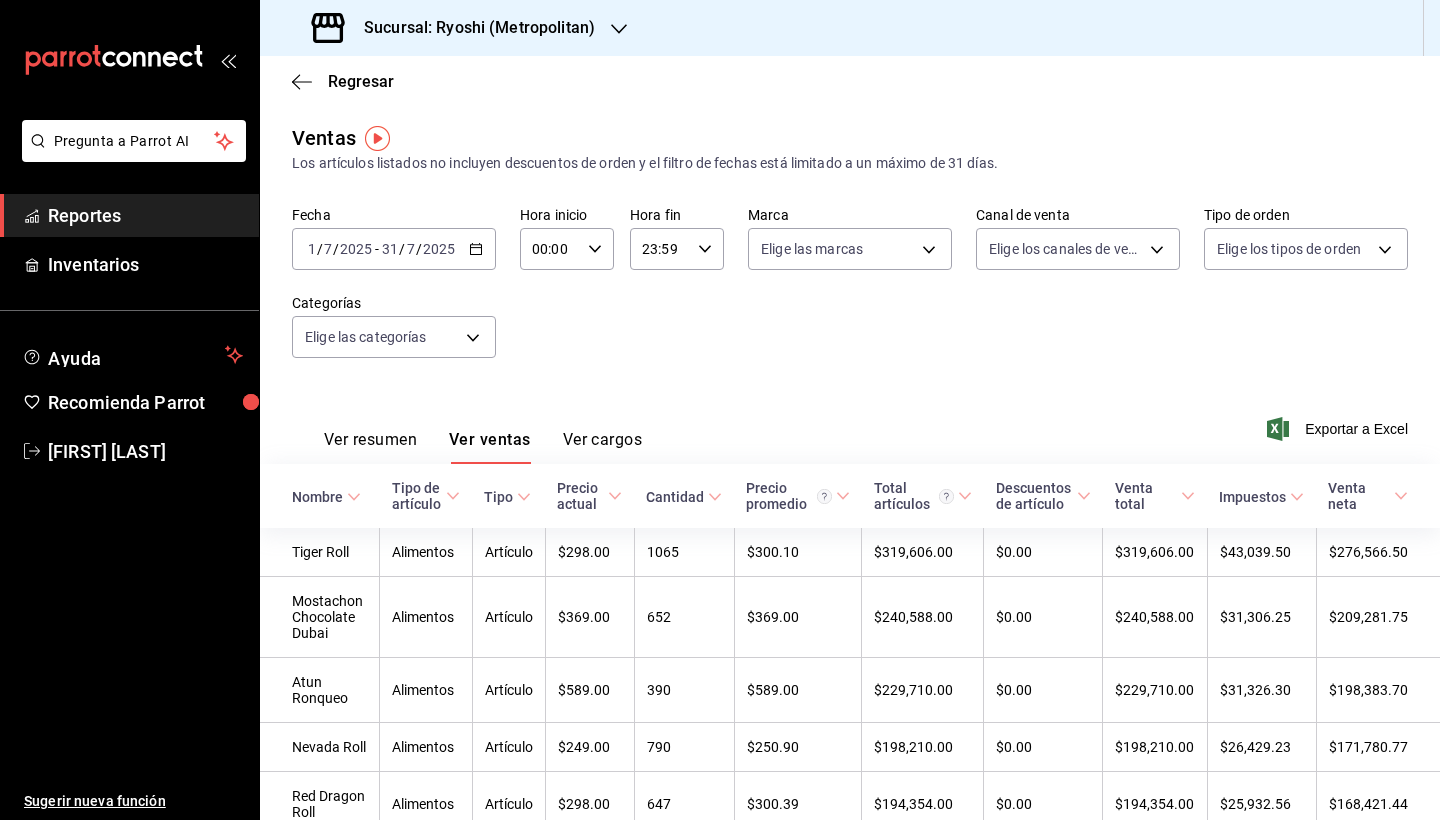 click on "Fecha 2025-07-01 1 / 7 / 2025 - 2025-07-31 31 / 7 / 2025 Hora inicio 00:00 Hora inicio Hora fin 23:59 Hora fin Marca Elige las marcas Canal de venta Elige los canales de venta Tipo de orden Elige los tipos de orden Categorías Elige las categorías" at bounding box center (850, 294) 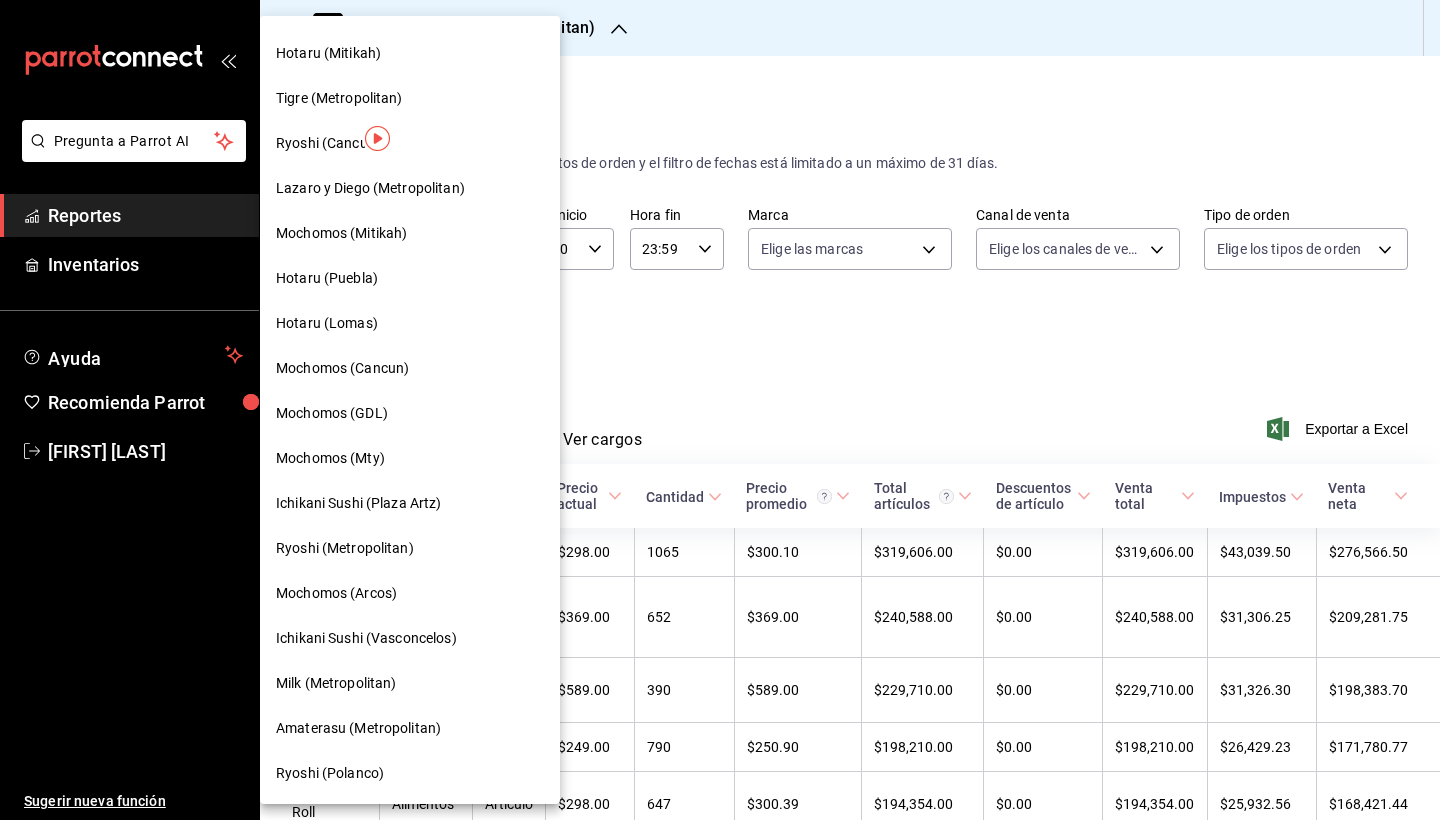 scroll, scrollTop: 173, scrollLeft: 0, axis: vertical 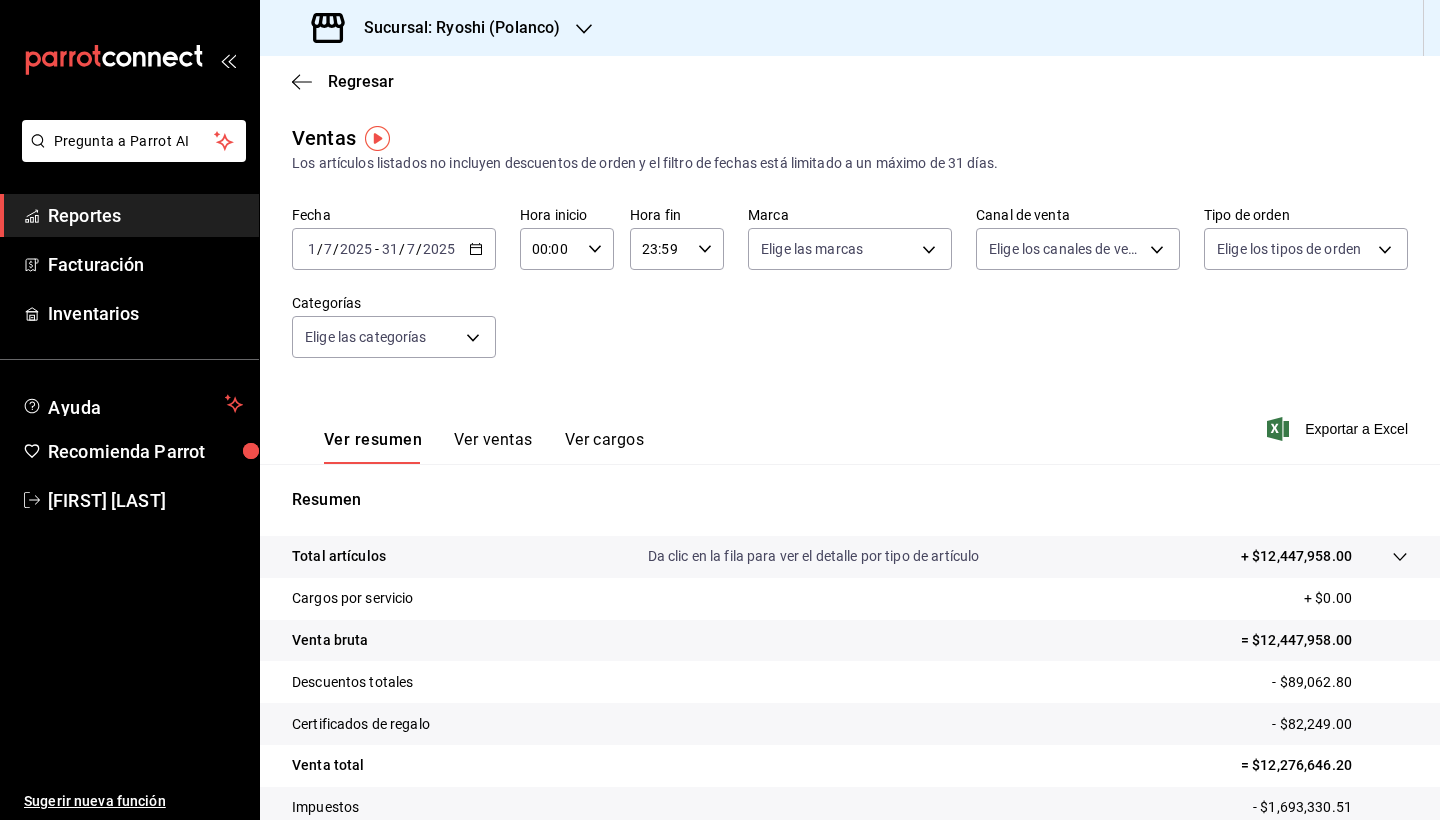 click on "Ver ventas" at bounding box center (493, 447) 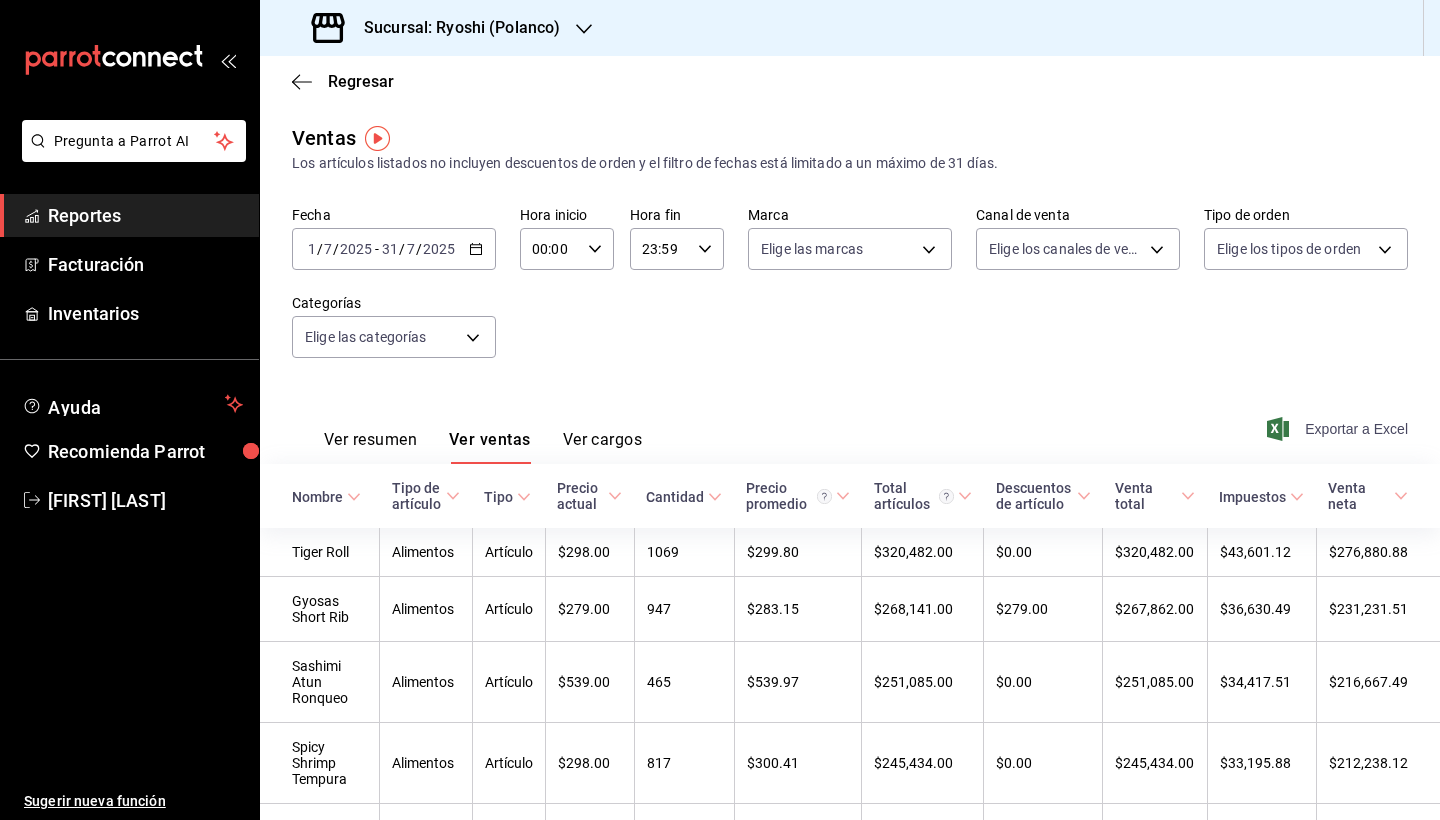 click on "Exportar a Excel" at bounding box center (1339, 429) 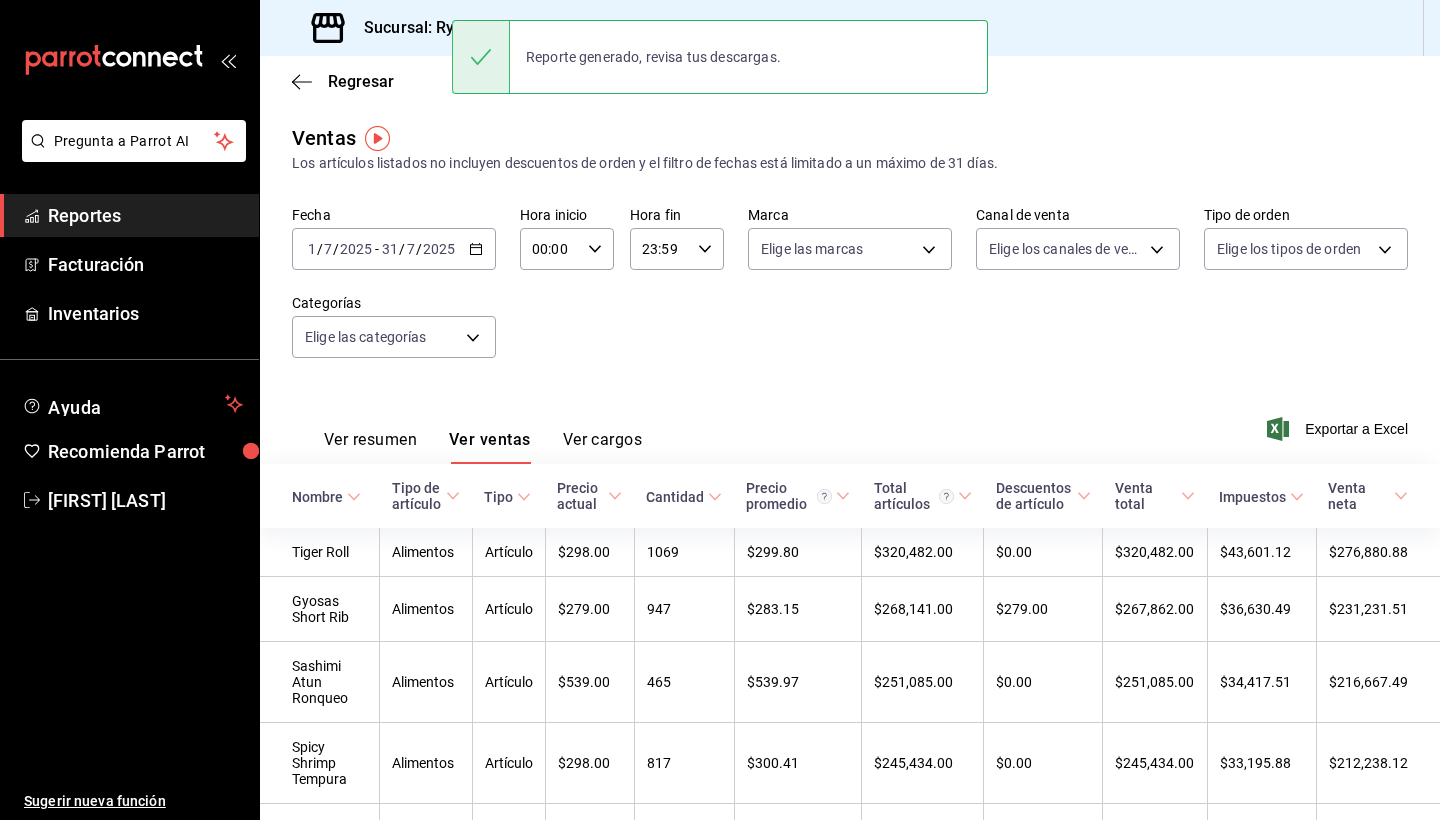 click on "Sucursal: Ryoshi (Polanco)" at bounding box center (454, 28) 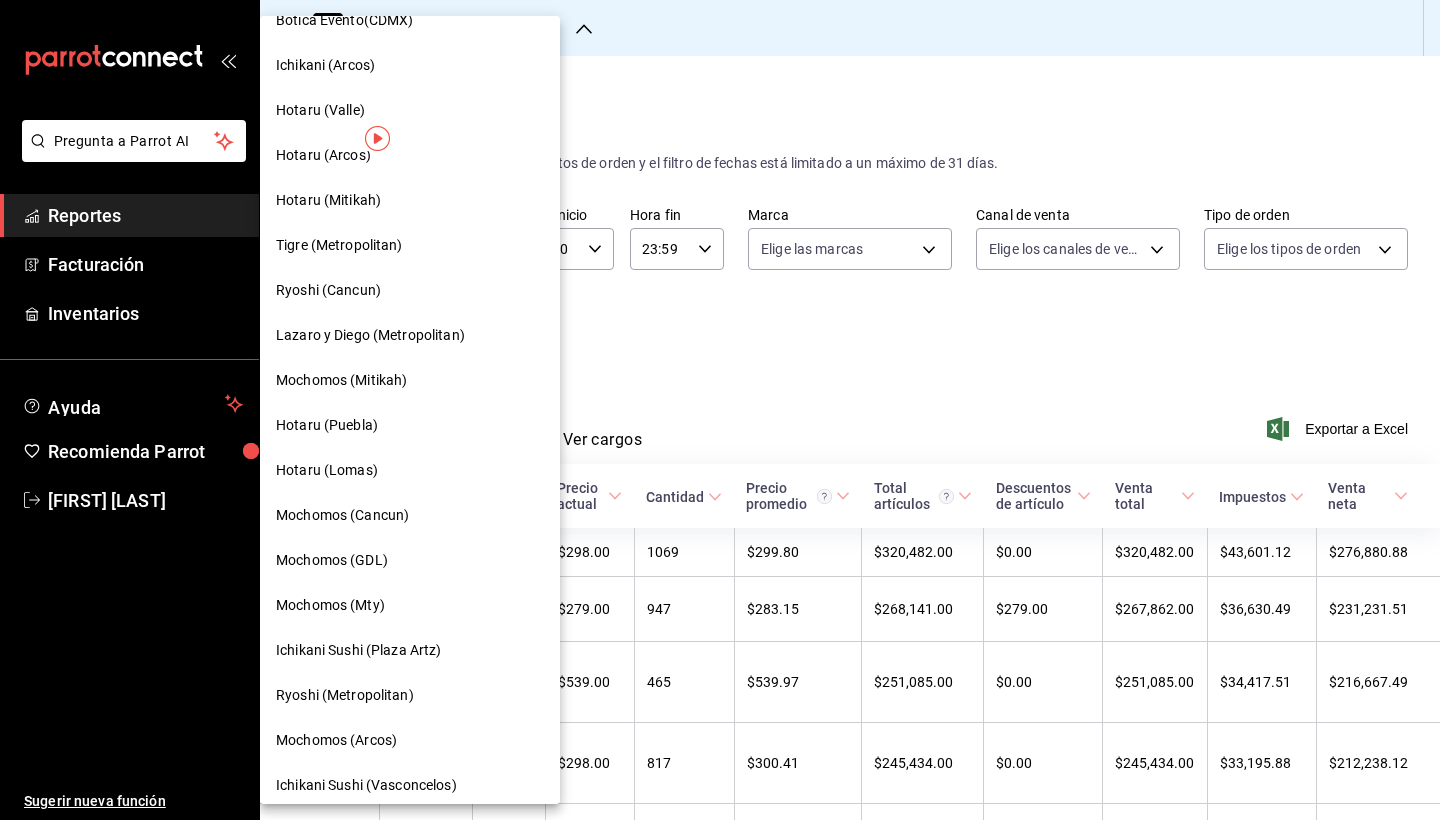 scroll, scrollTop: 48, scrollLeft: 0, axis: vertical 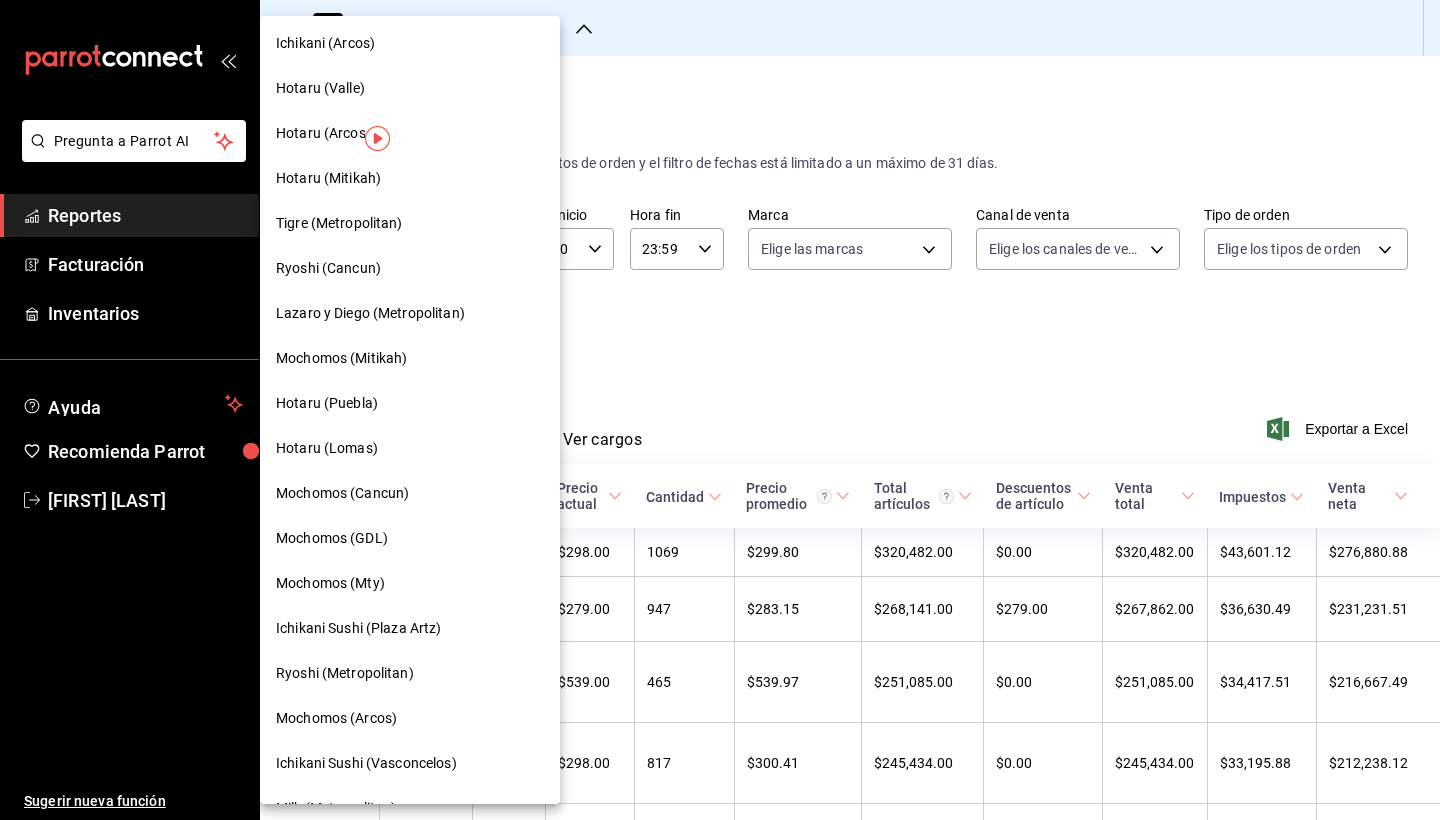 click on "Ryoshi (Cancun)" at bounding box center (328, 268) 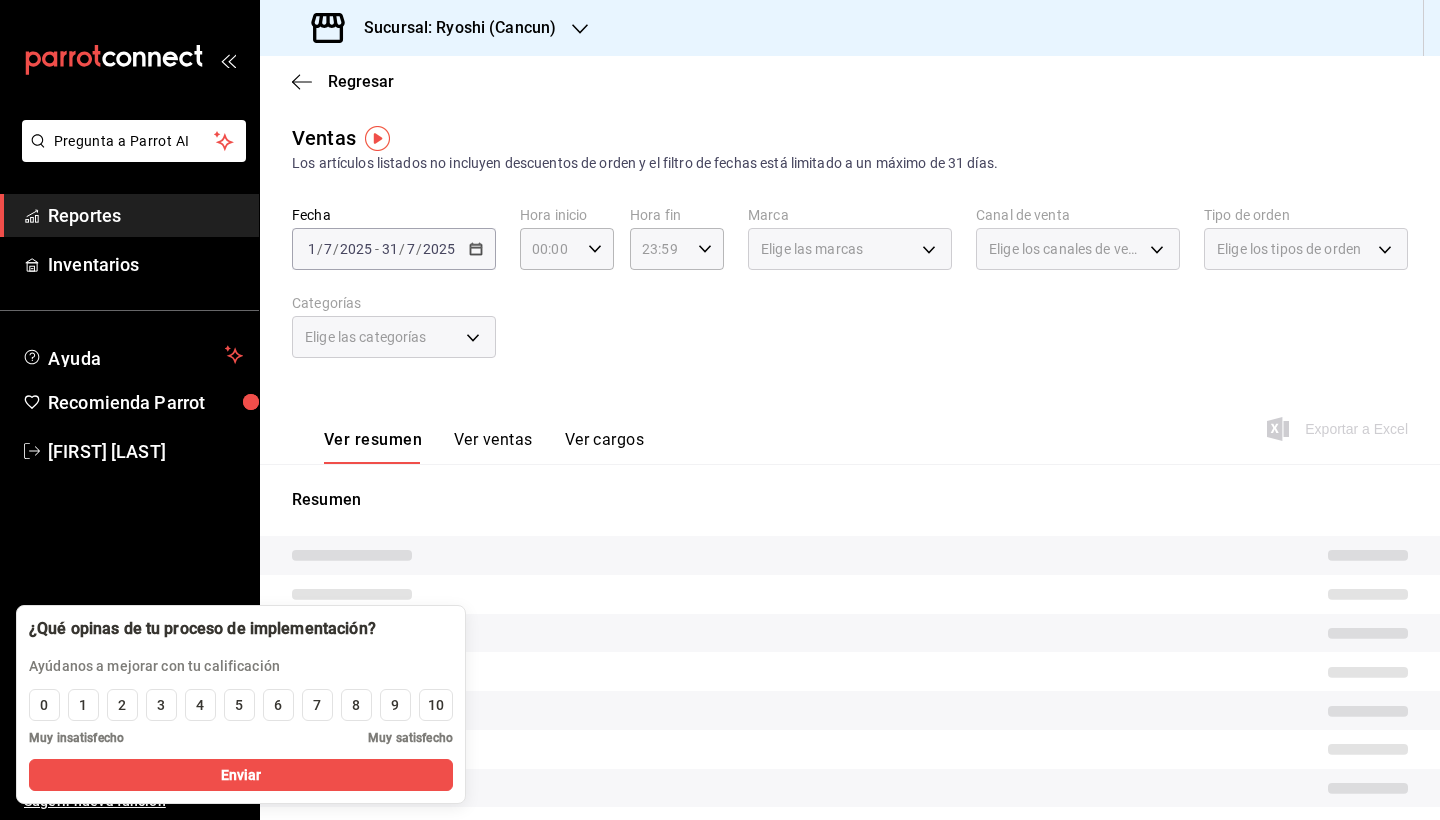 click on "¿Qué opinas de tu proceso de implementación? Ayúdanos a mejorar con tu calificación 0 1 2 3 4 5 6 7 8 9 10 Muy insatisfecho Muy satisfecho Enviar" at bounding box center [241, 704] 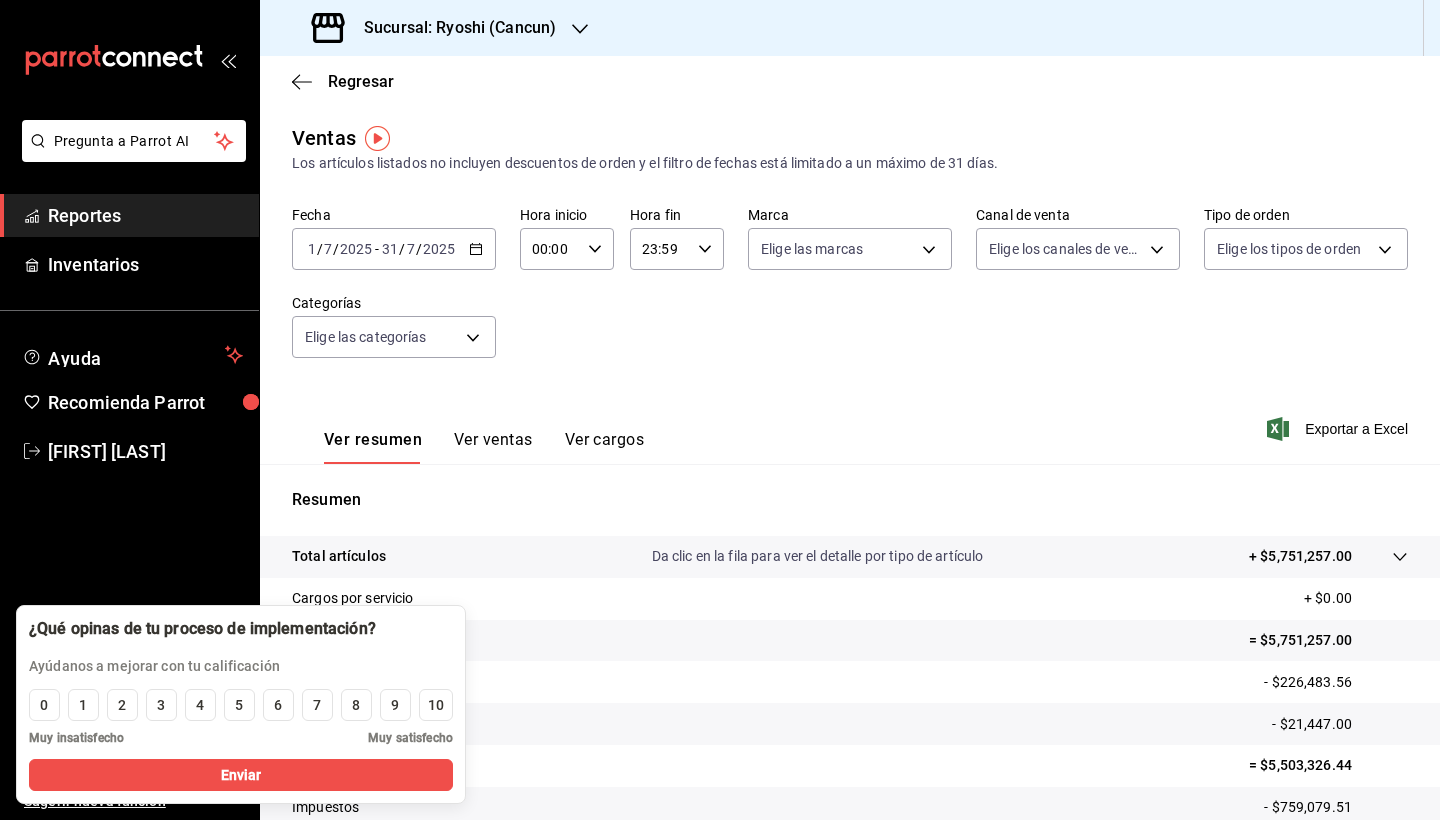 click on "Ver ventas" at bounding box center (493, 447) 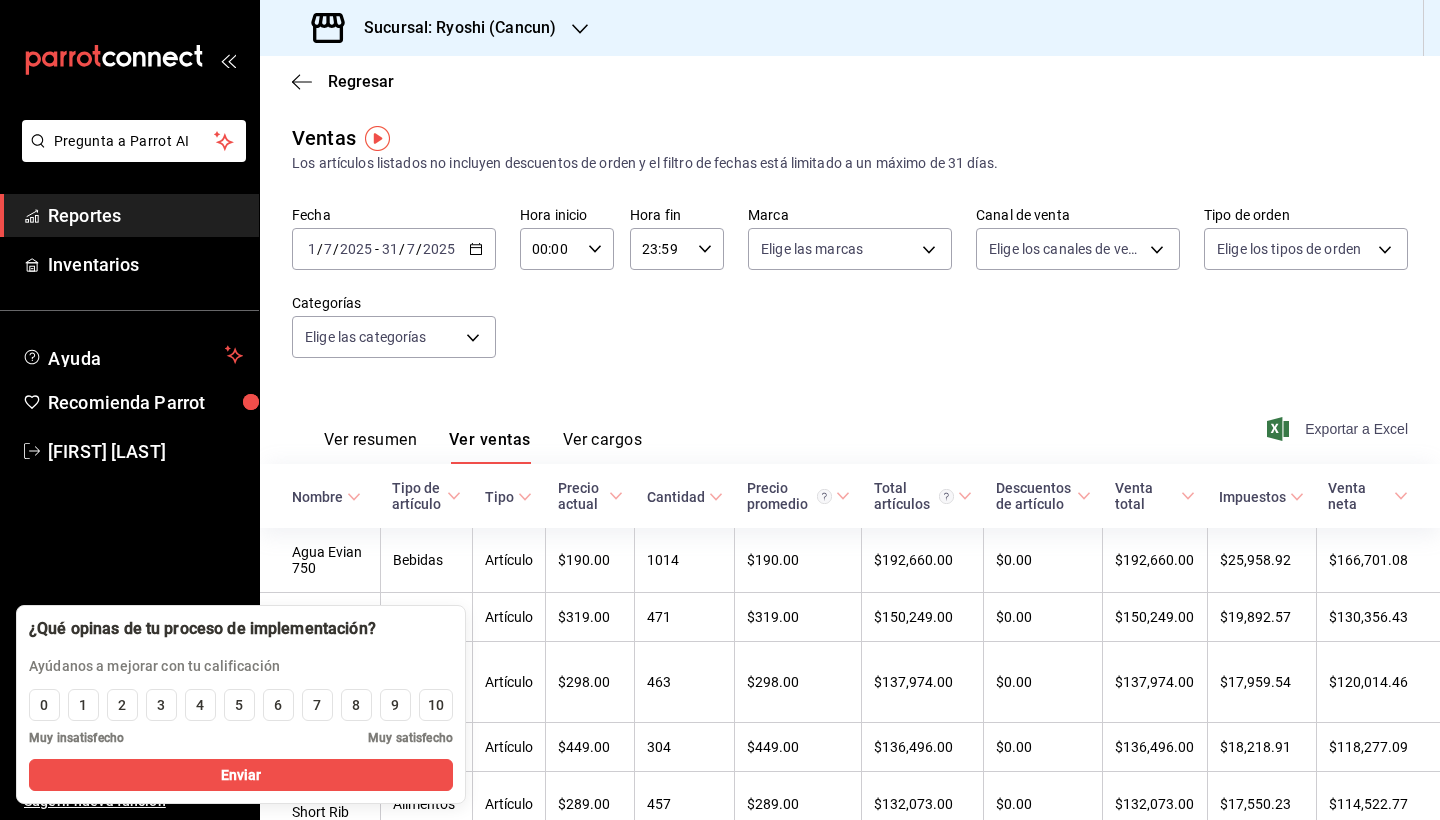 click on "Exportar a Excel" at bounding box center [1339, 429] 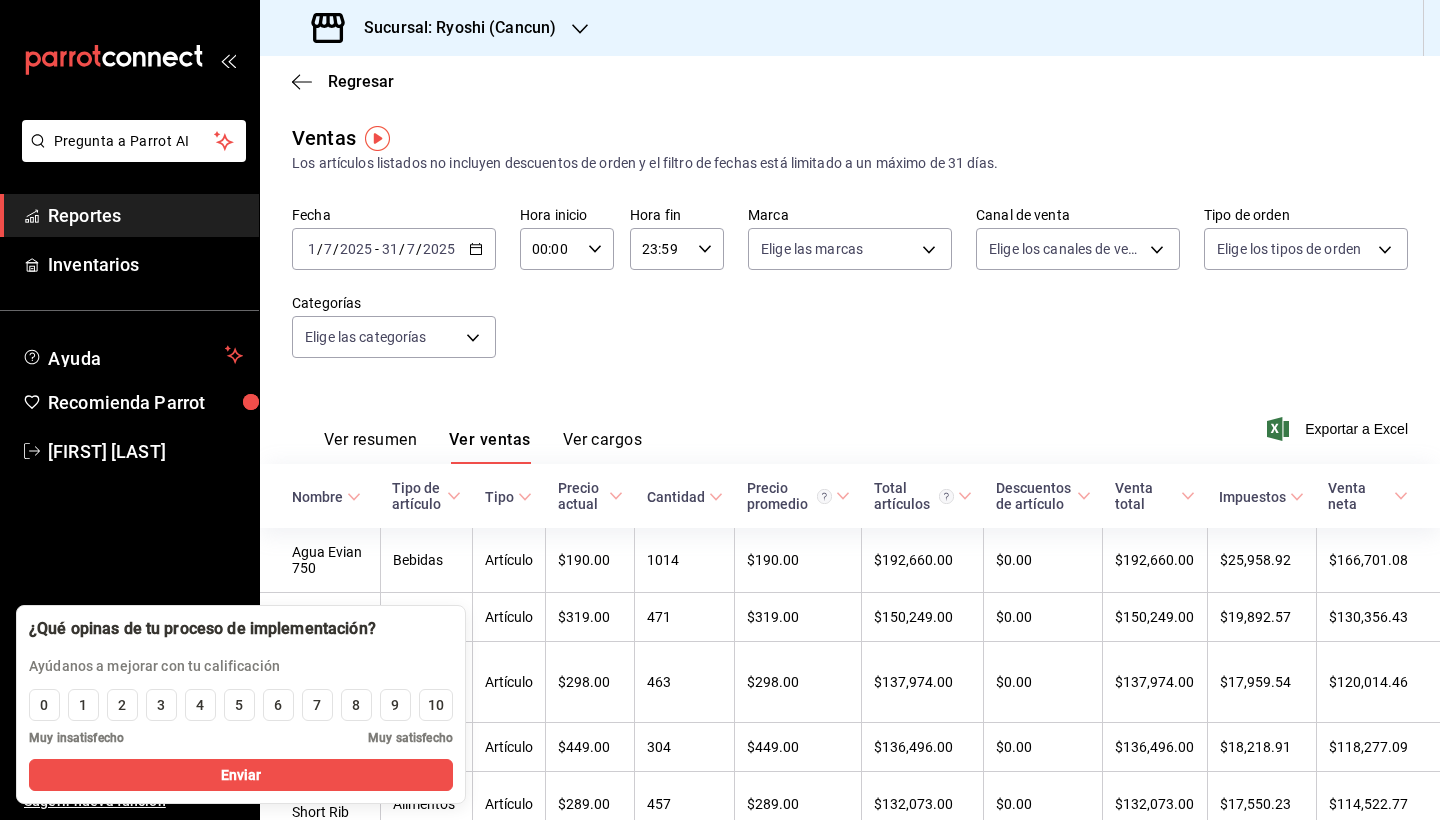 click on "Sucursal: Ryoshi (Cancun)" at bounding box center (452, 28) 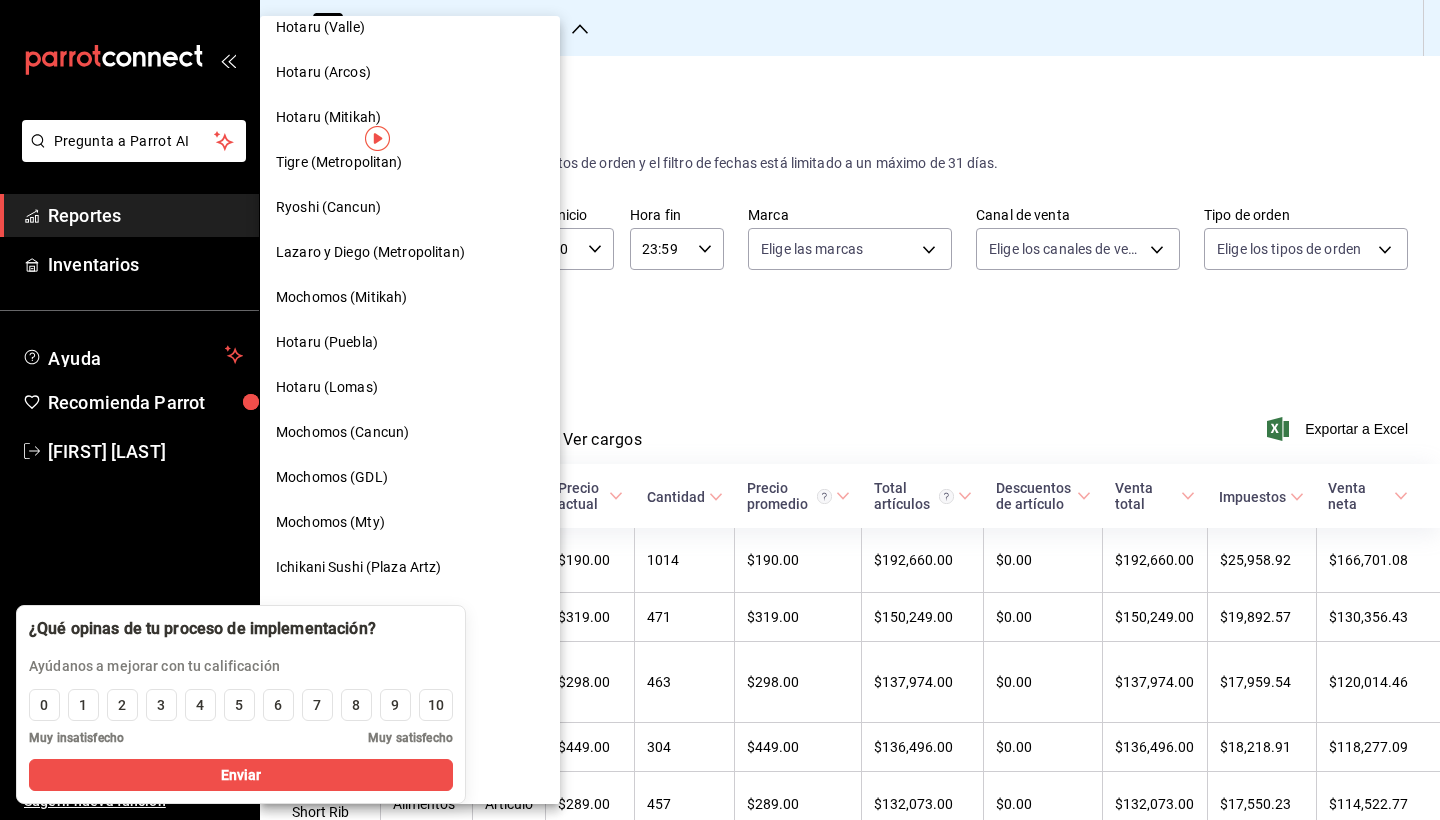 scroll, scrollTop: 108, scrollLeft: 0, axis: vertical 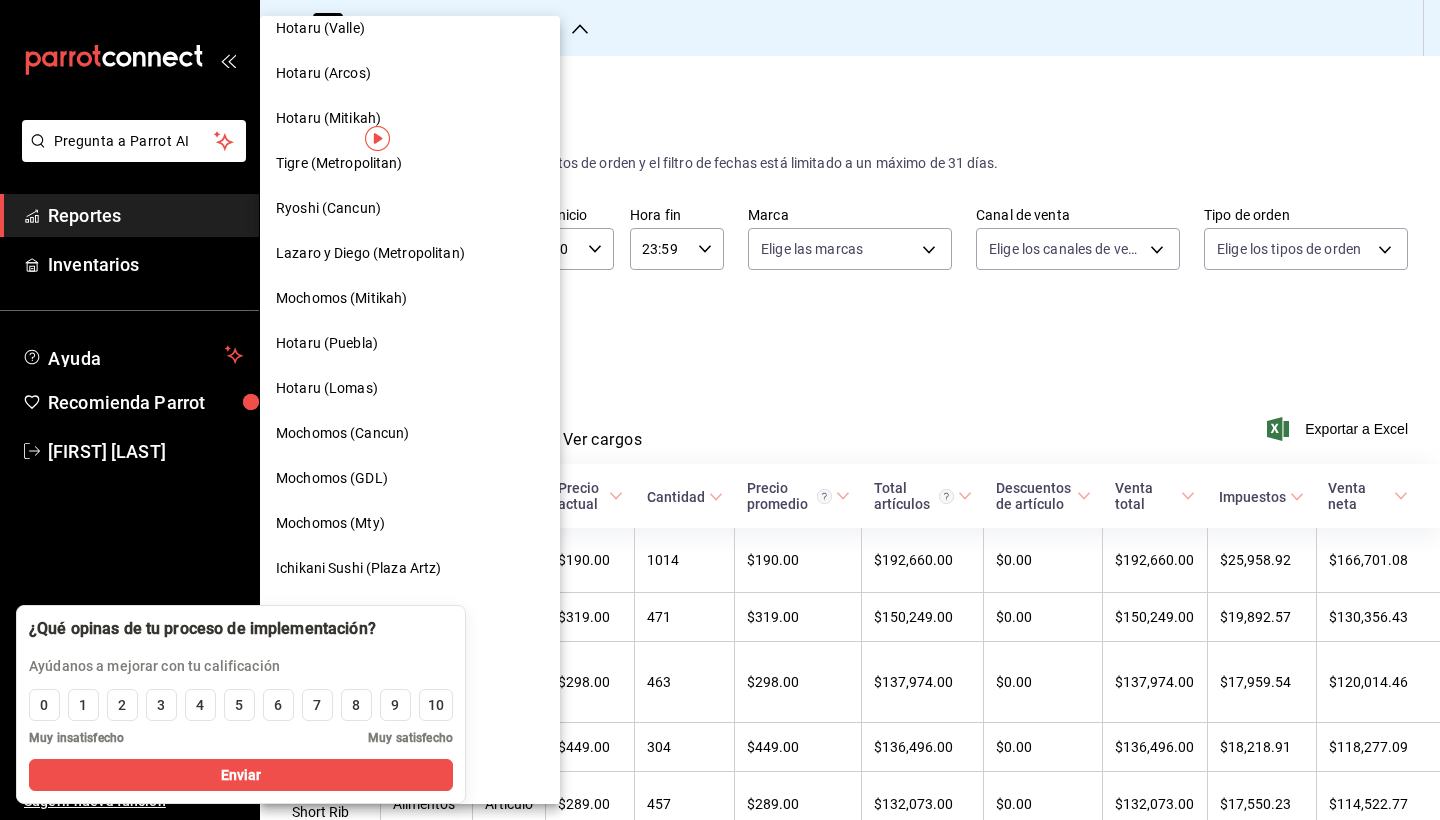 click on "Mochomos (Mty)" at bounding box center [330, 523] 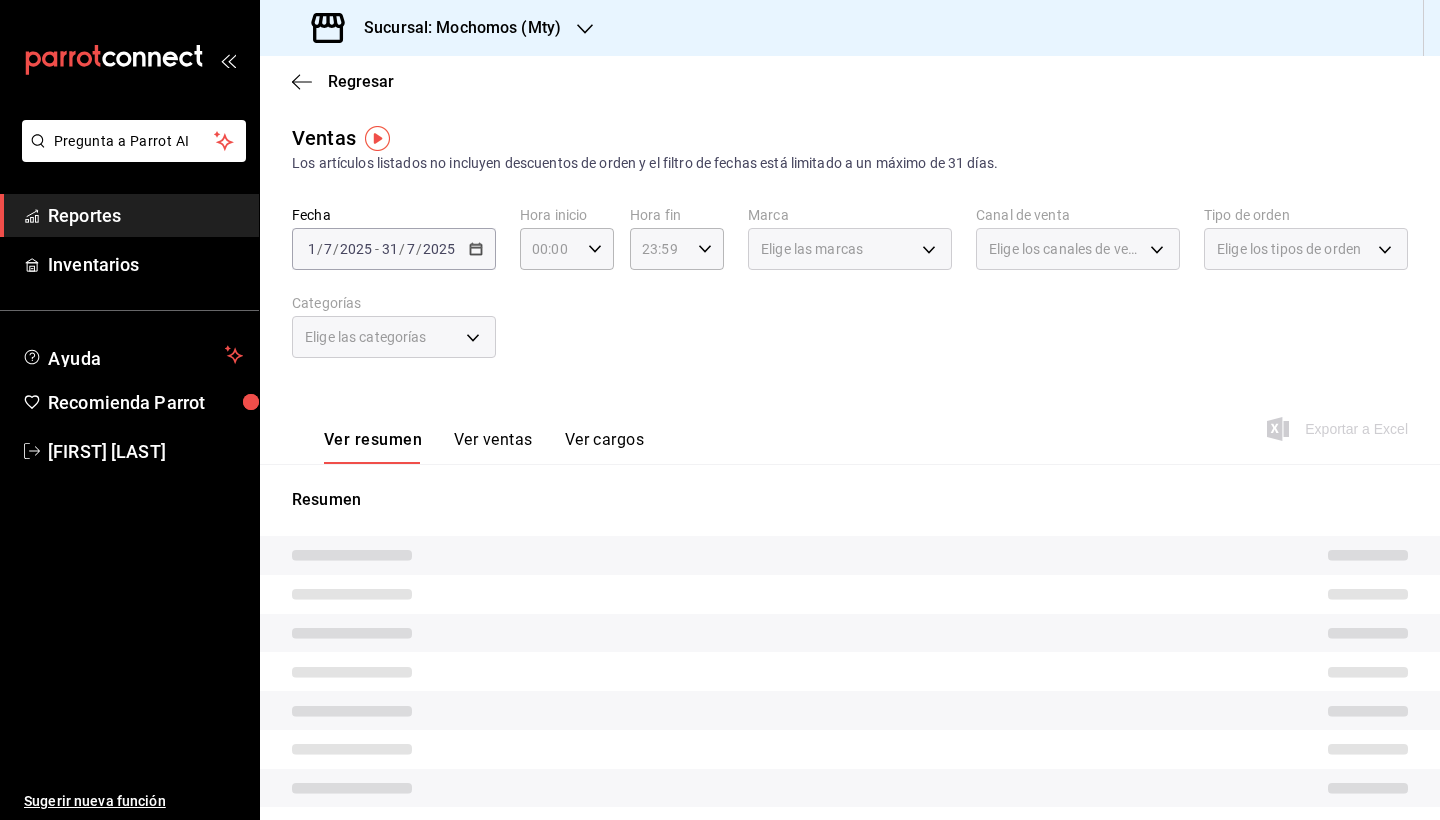 click on "Ver ventas" at bounding box center [493, 447] 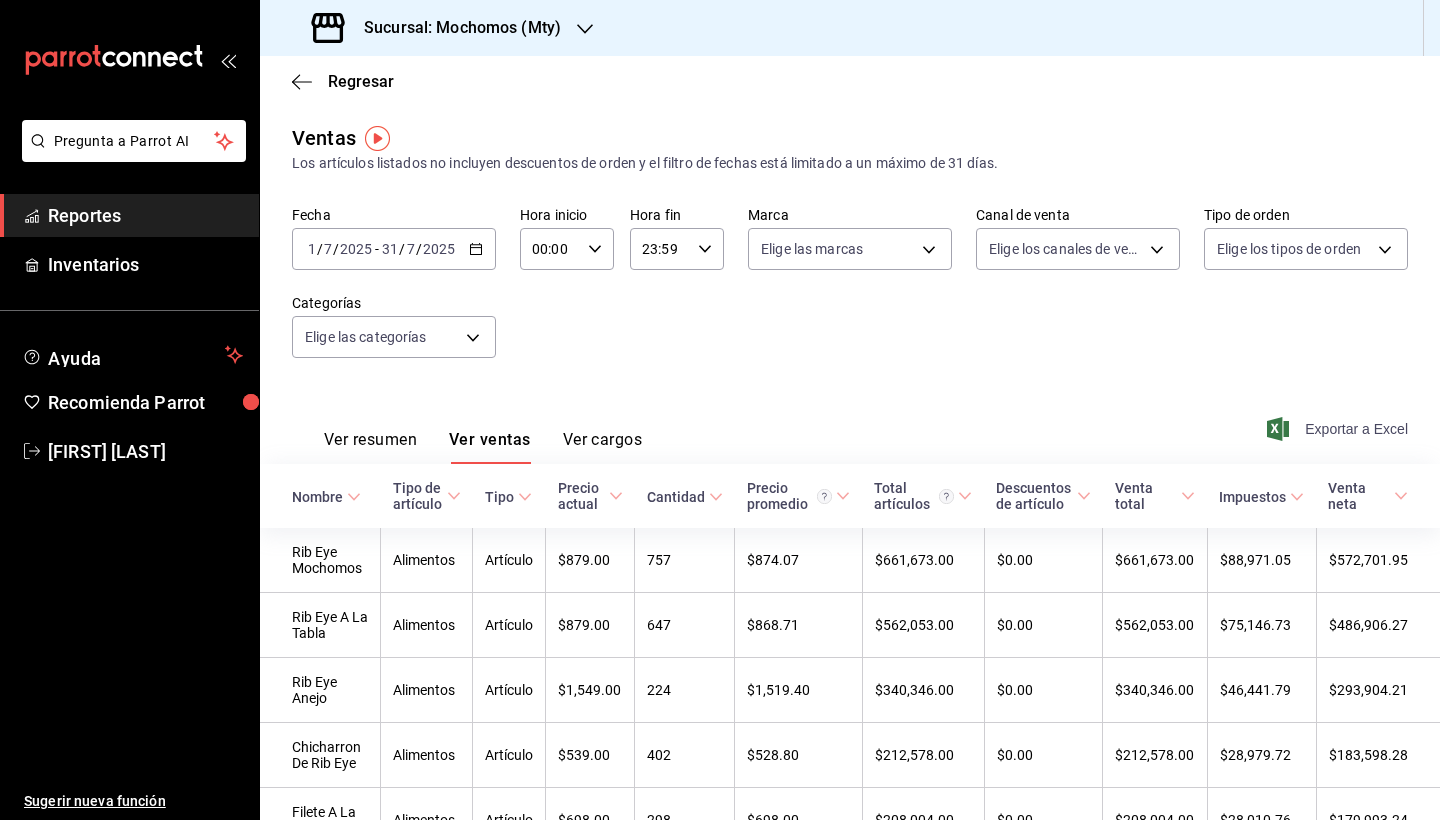 click 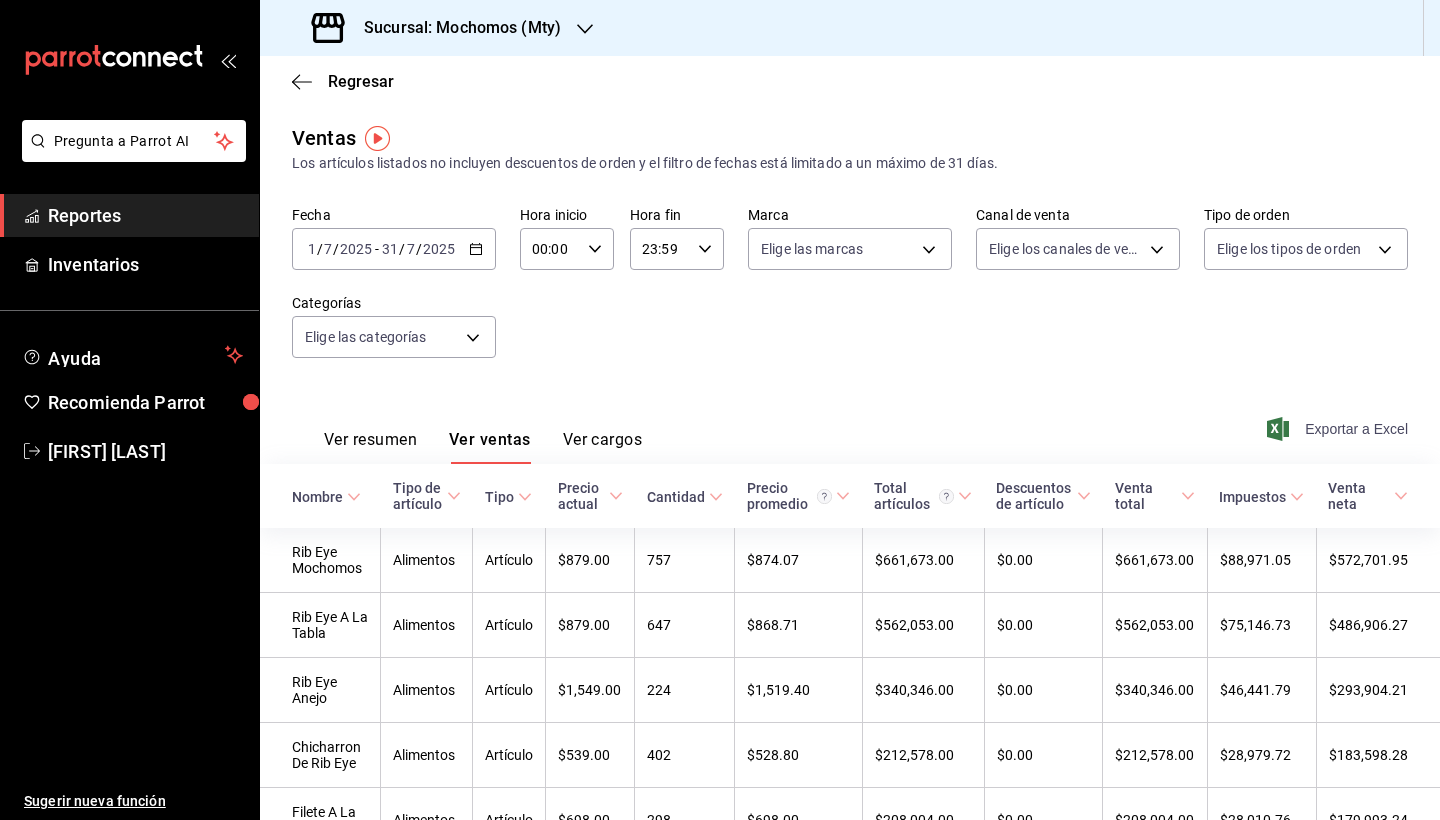 click at bounding box center (585, 28) 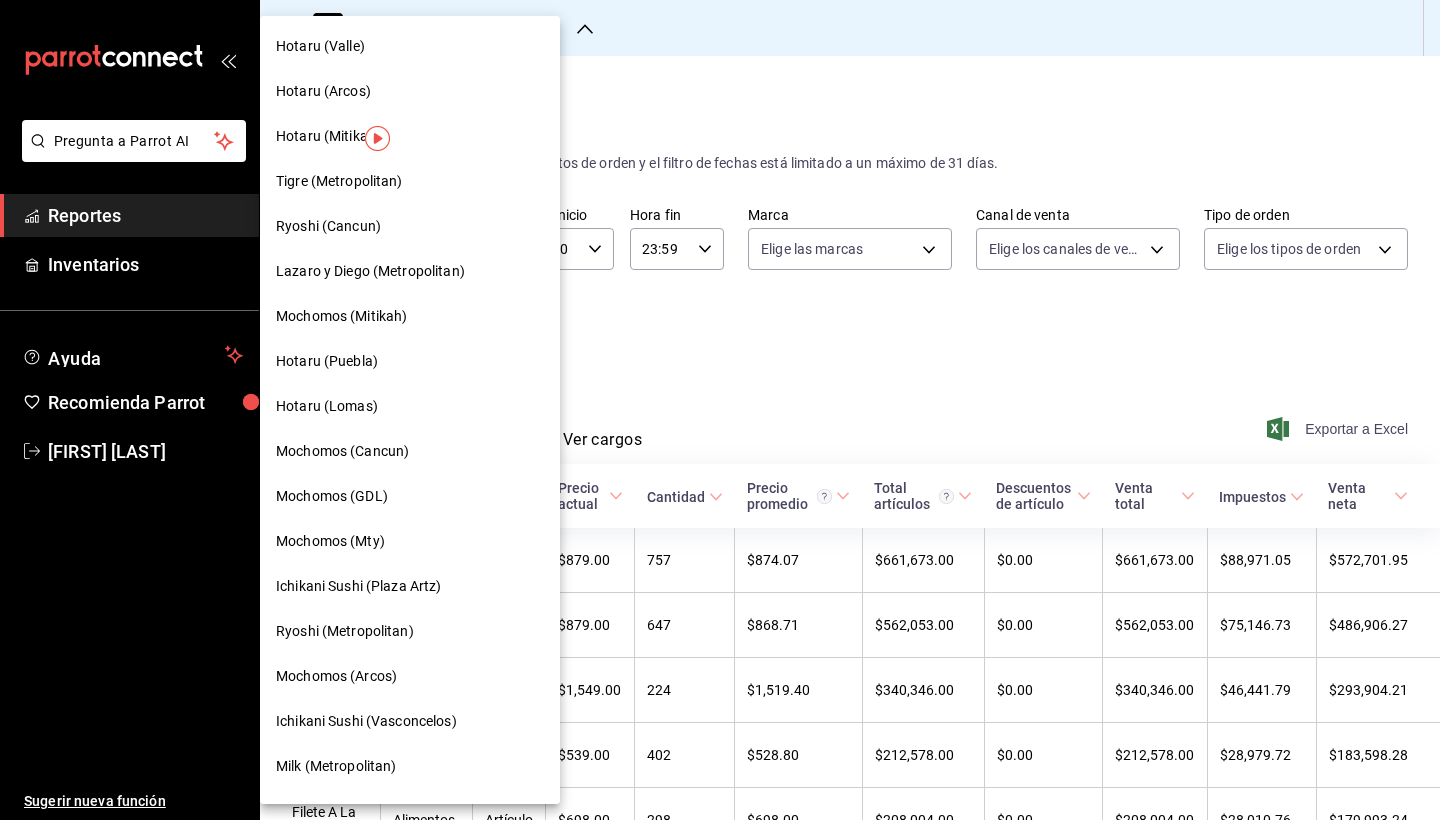 scroll, scrollTop: 98, scrollLeft: 0, axis: vertical 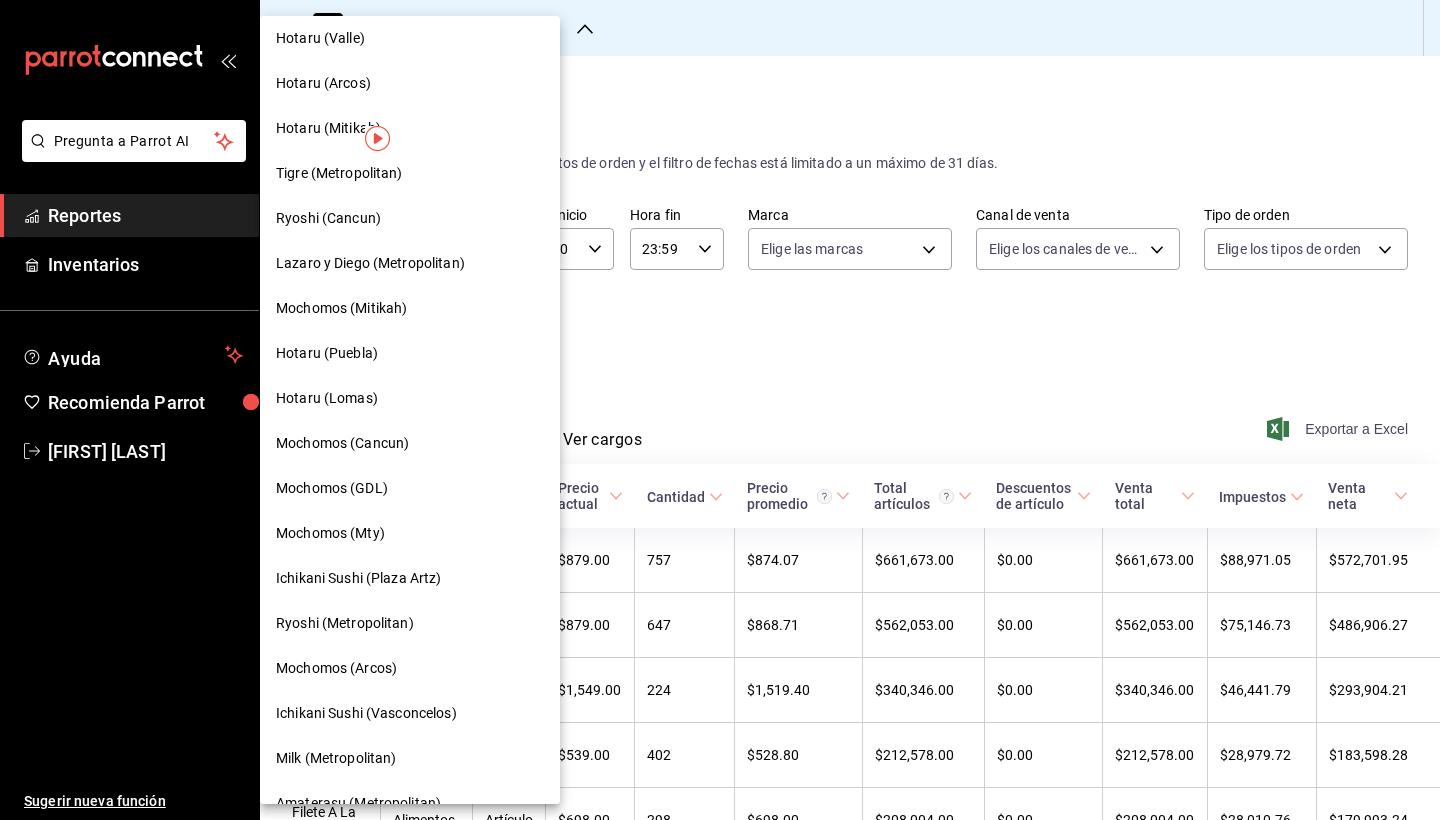 click on "Mochomos (Arcos)" at bounding box center (336, 668) 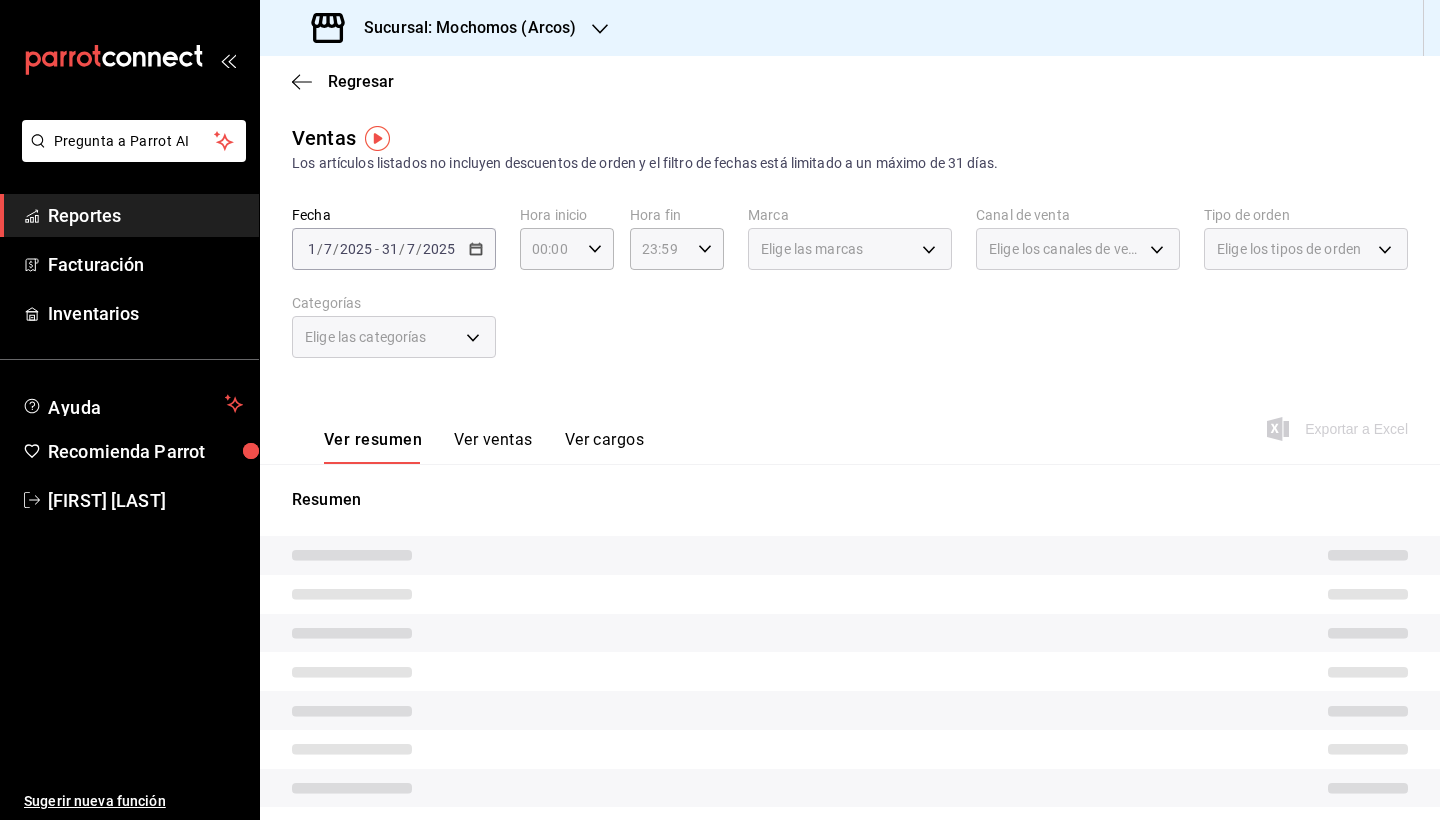 click on "Ver ventas" at bounding box center [493, 447] 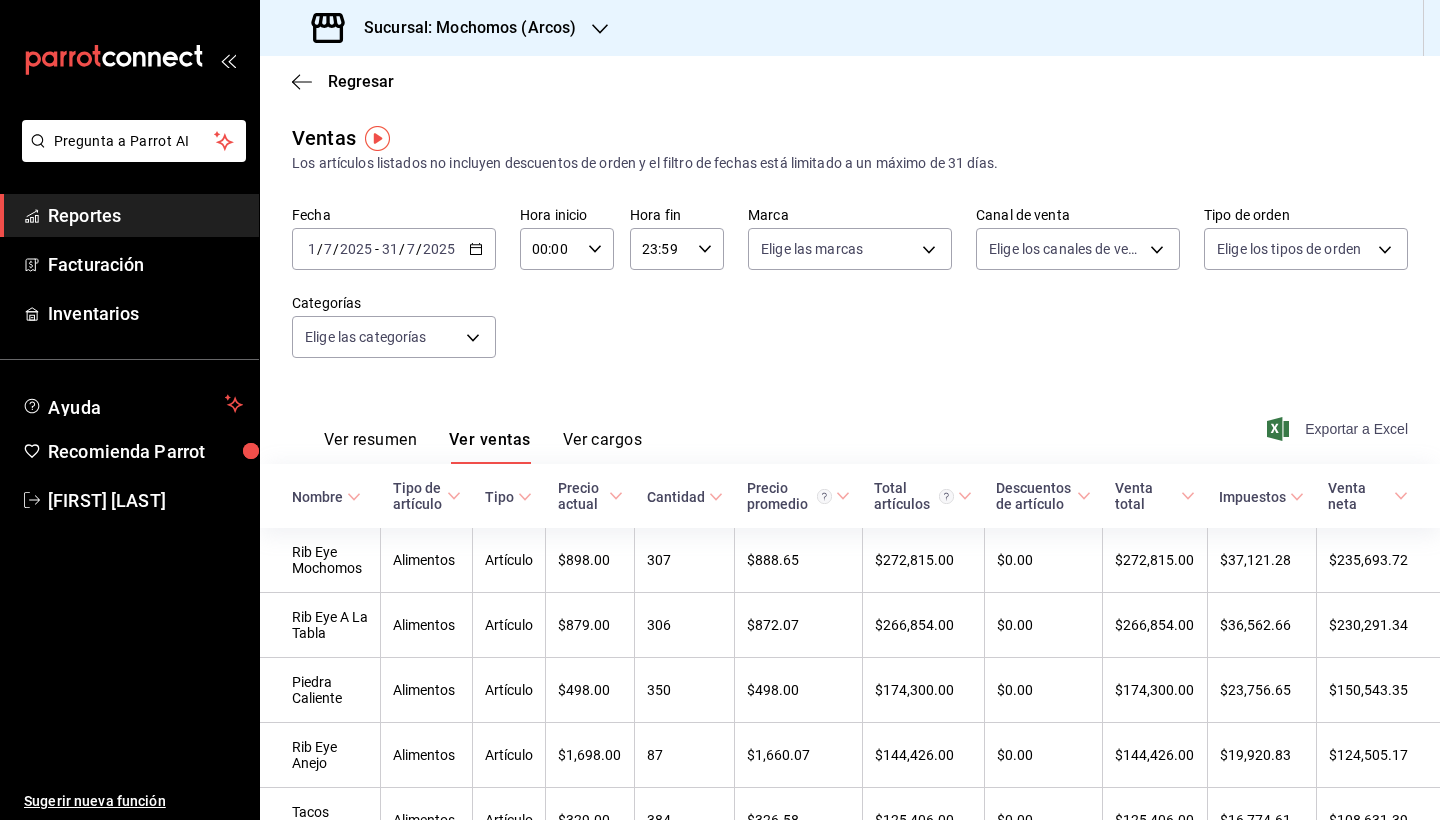 click on "Exportar a Excel" at bounding box center [1339, 429] 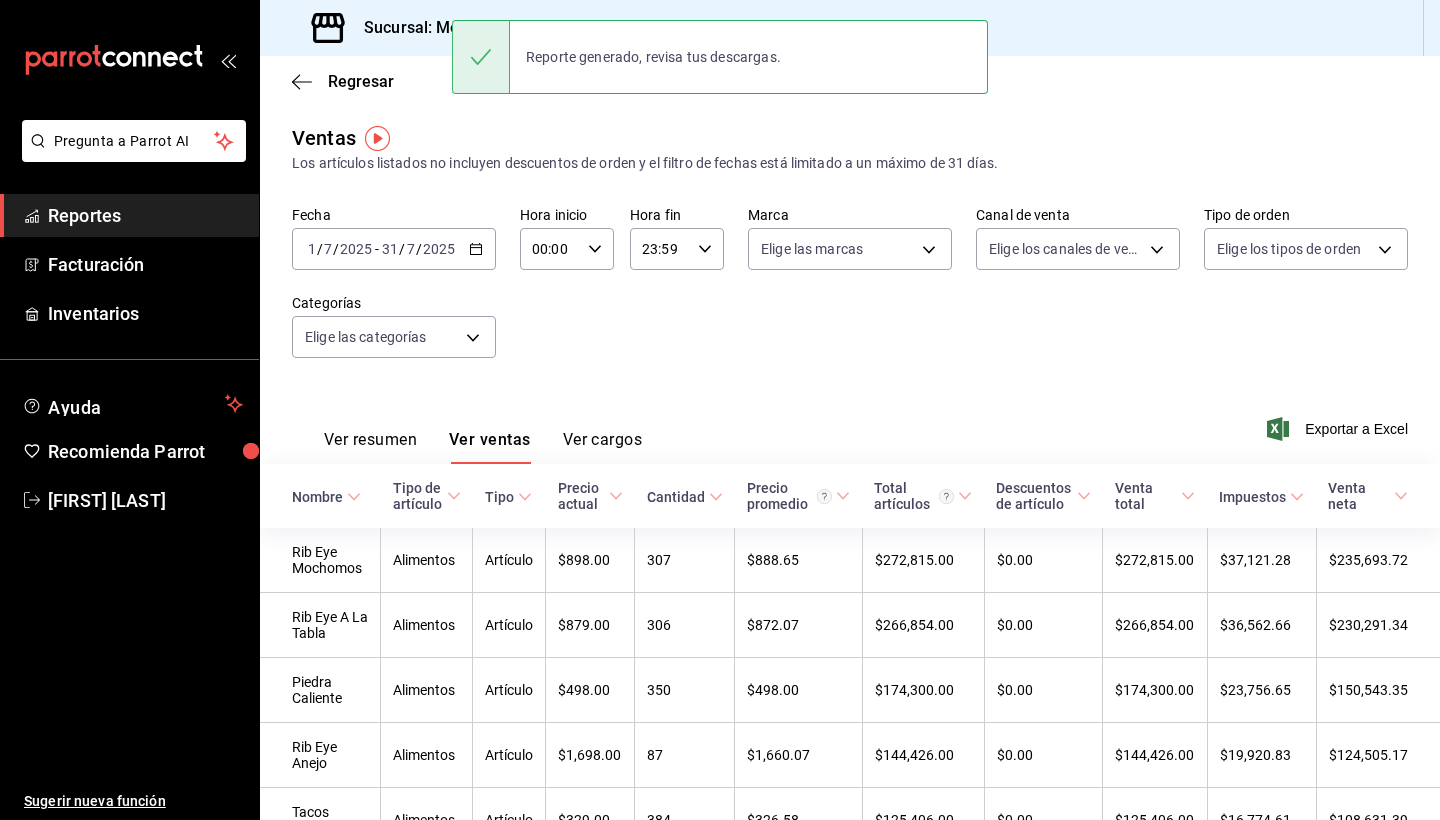 click on "Fecha 2025-07-01 1 / 7 / 2025 - 2025-07-31 31 / 7 / 2025 Hora inicio 00:00 Hora inicio Hora fin 23:59 Hora fin Marca Elige las marcas Canal de venta Elige los canales de venta Tipo de orden Elige los tipos de orden Categorías Elige las categorías" at bounding box center (850, 294) 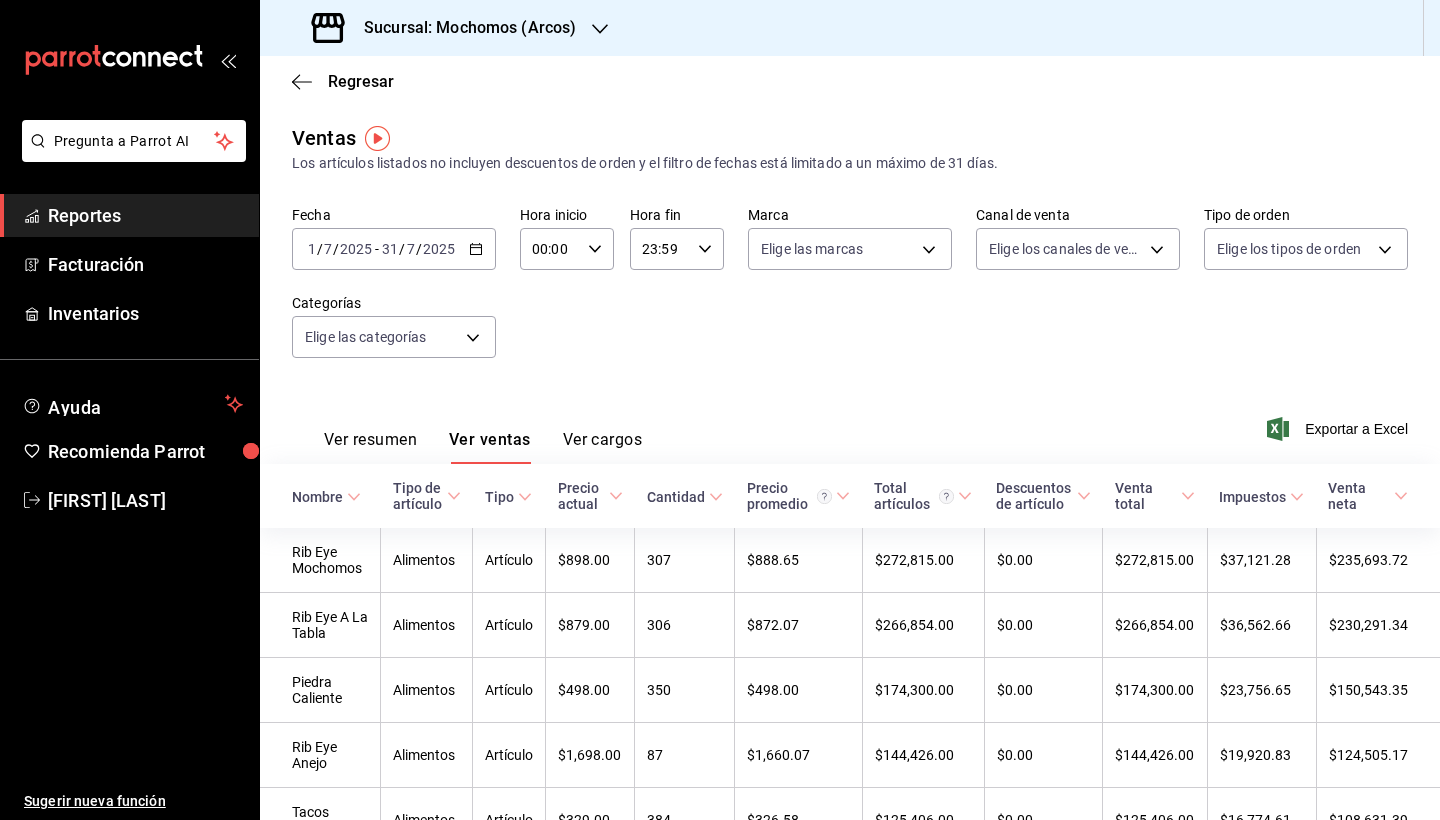 click on "Sucursal: Mochomos (Arcos)" at bounding box center (462, 28) 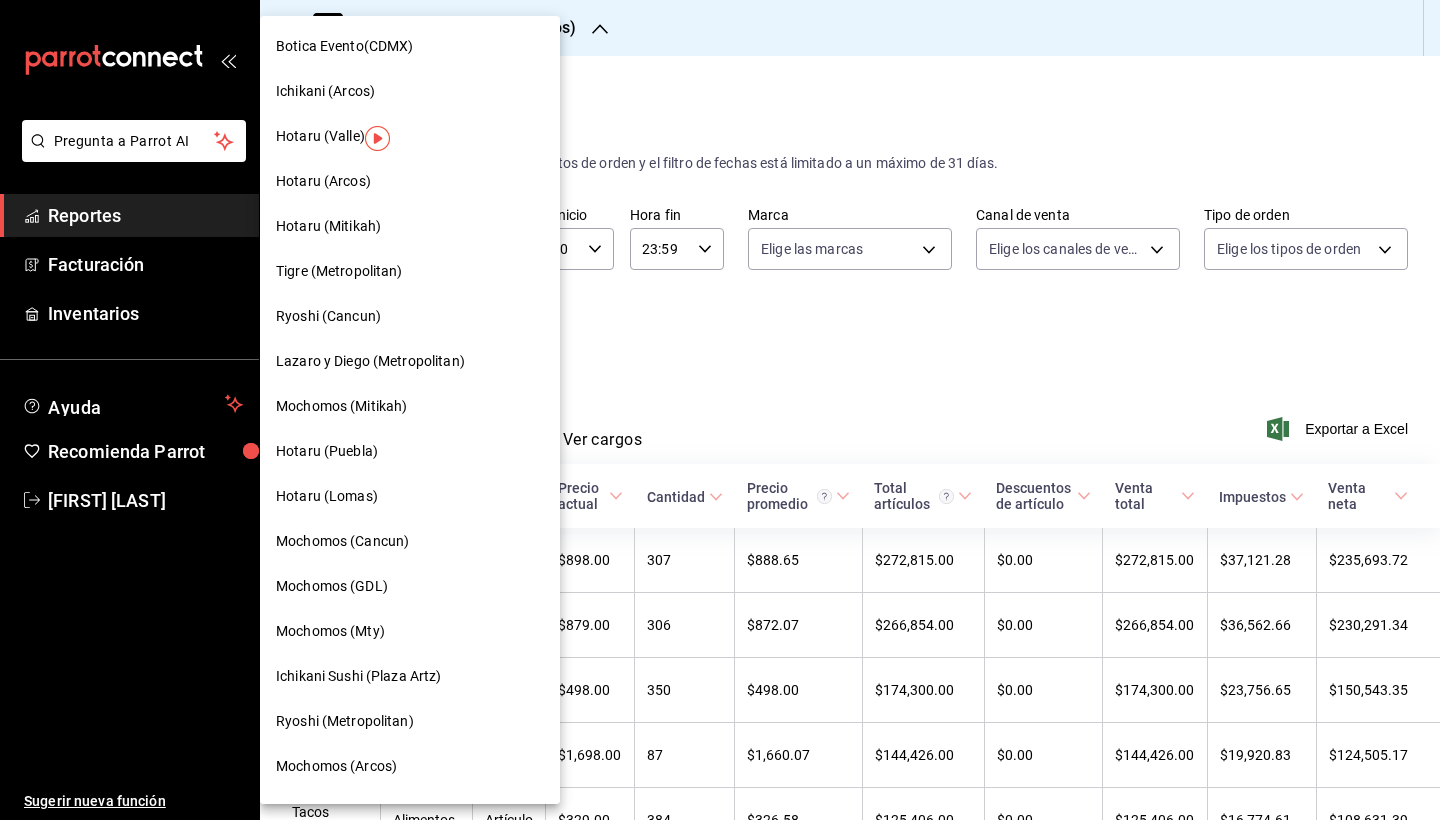 click on "Mochomos (Mitikah)" at bounding box center (341, 406) 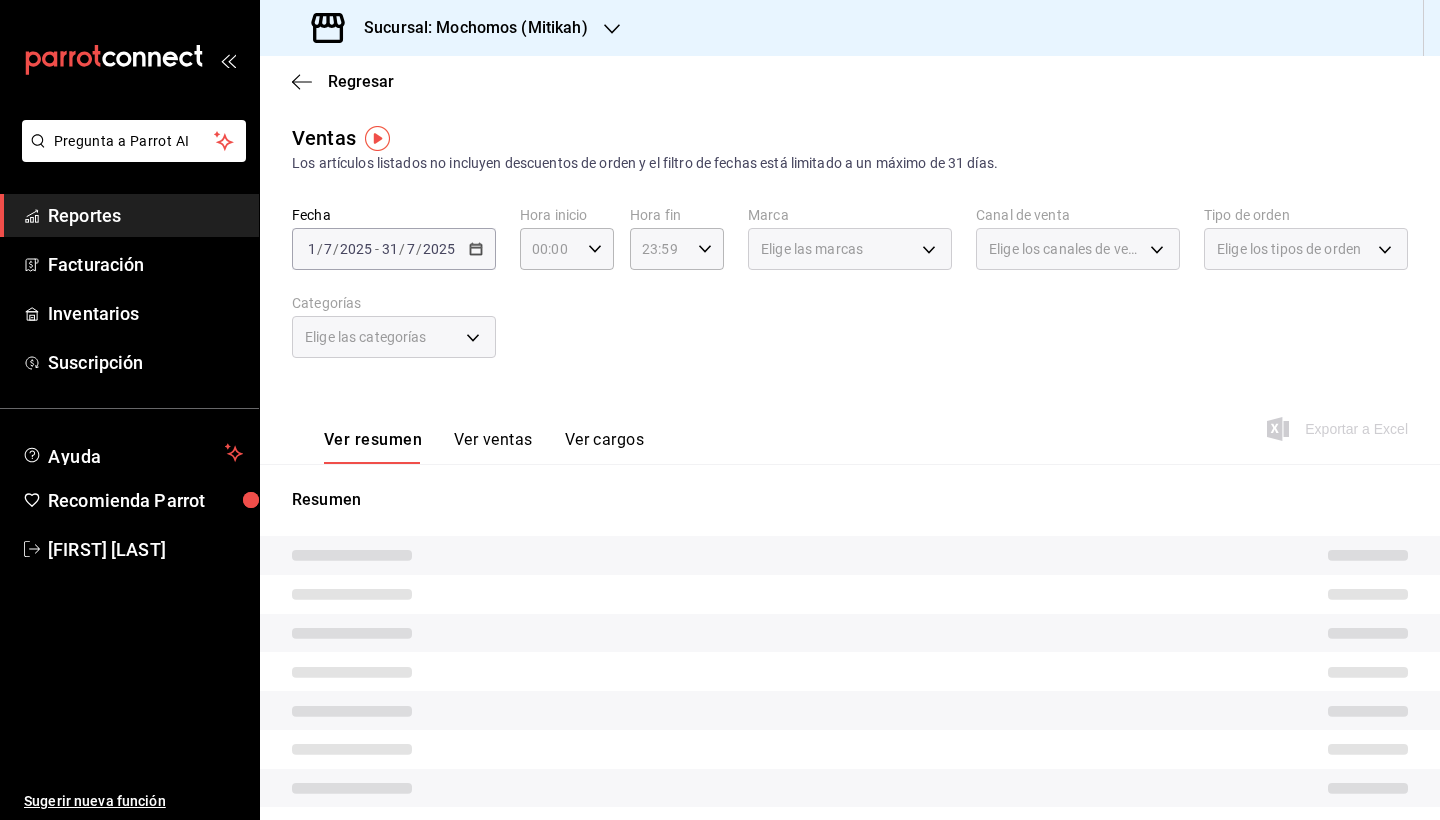 click on "Ver ventas" at bounding box center (493, 447) 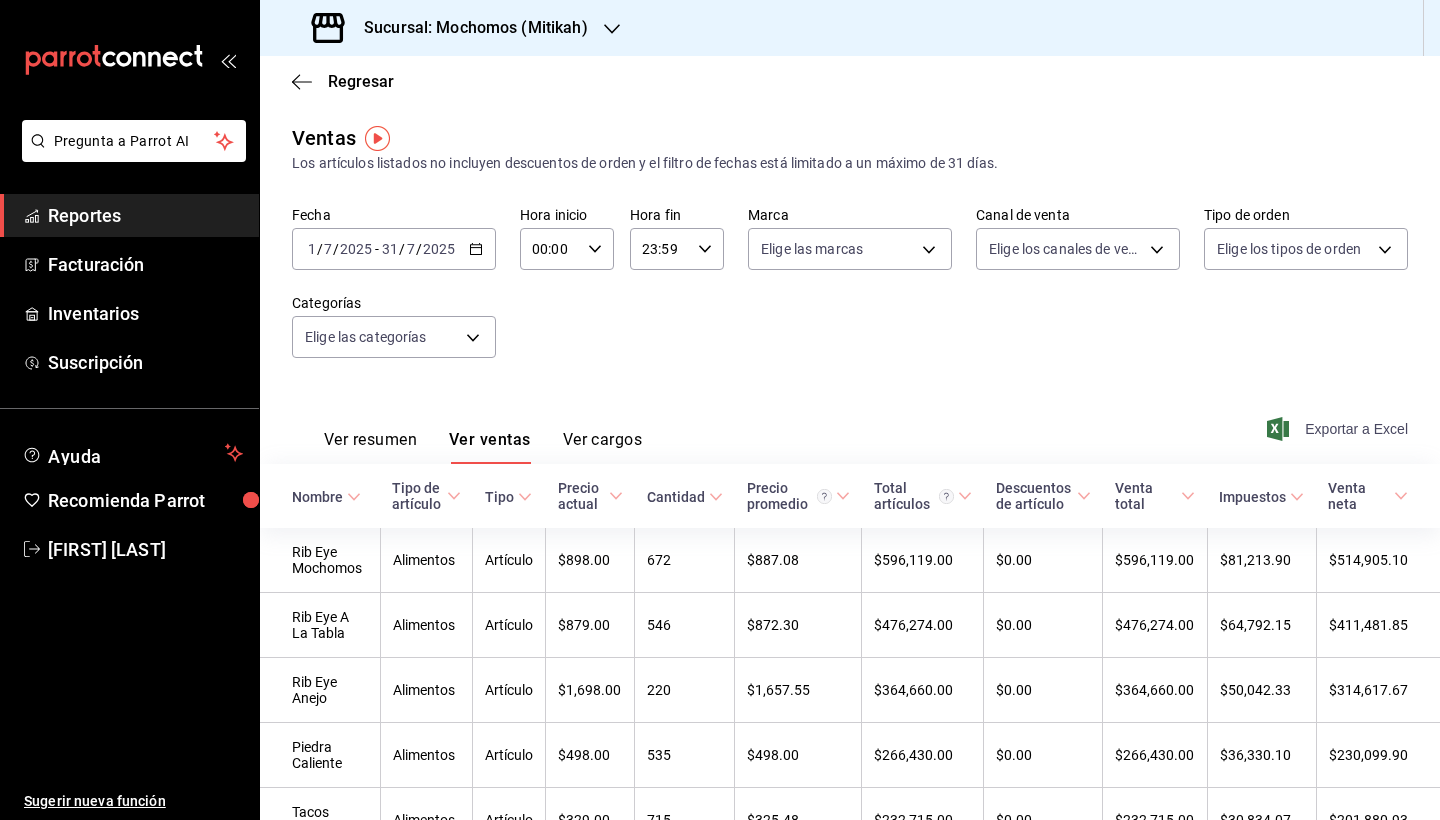 click on "Exportar a Excel" at bounding box center [1339, 429] 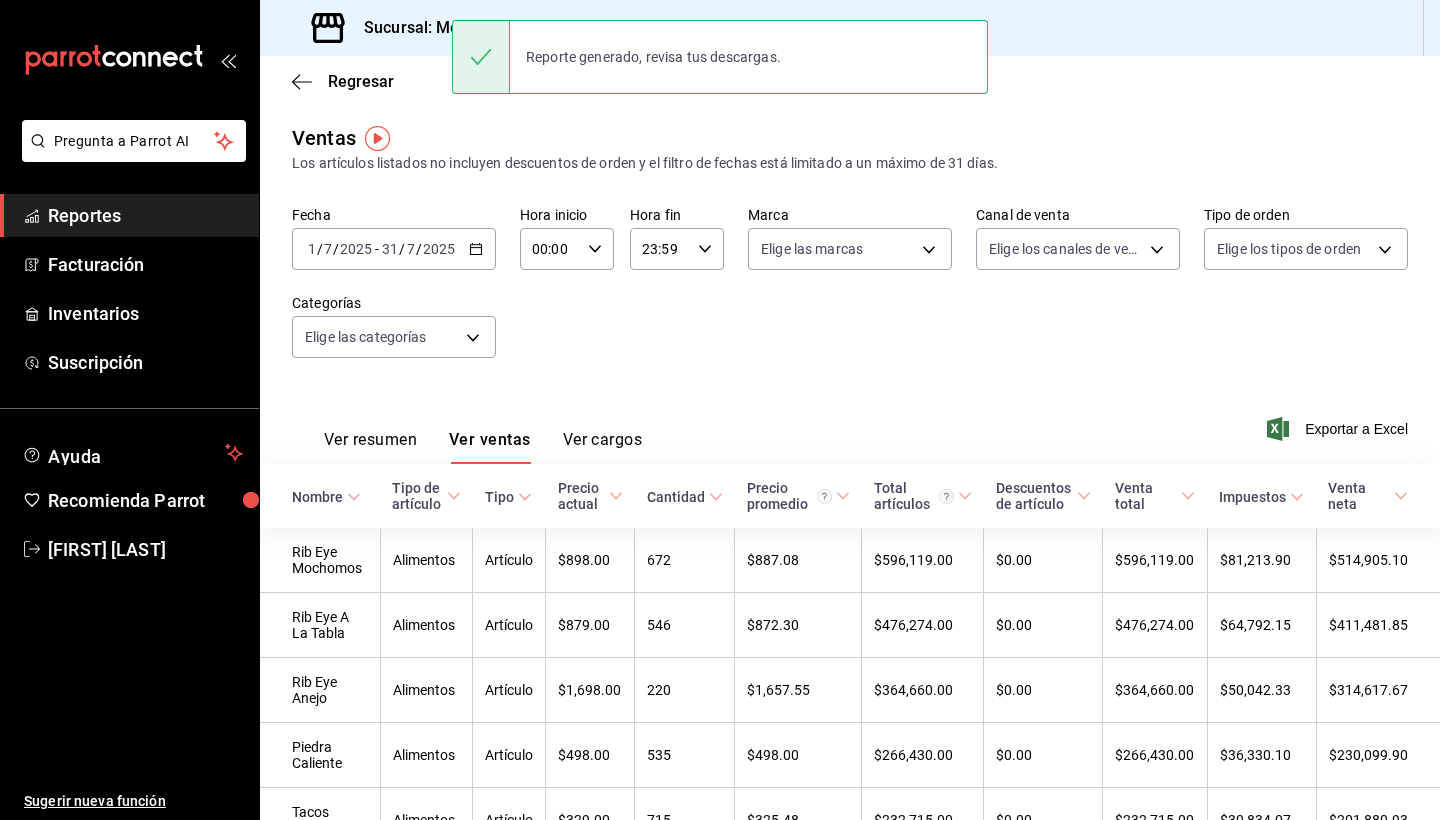 click on "Sucursal: Mochomos (Mitikah)" at bounding box center [452, 28] 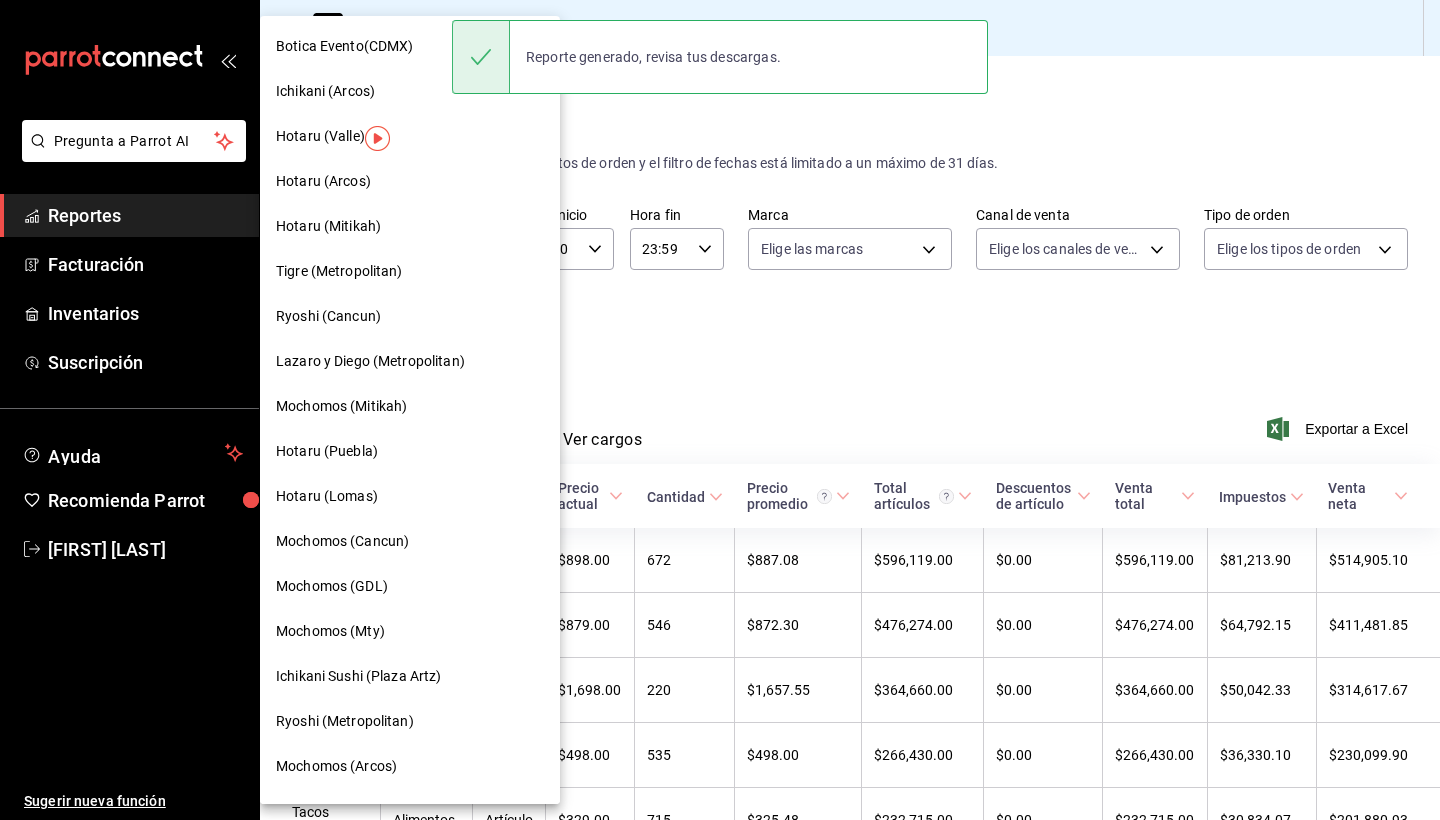 click at bounding box center (720, 410) 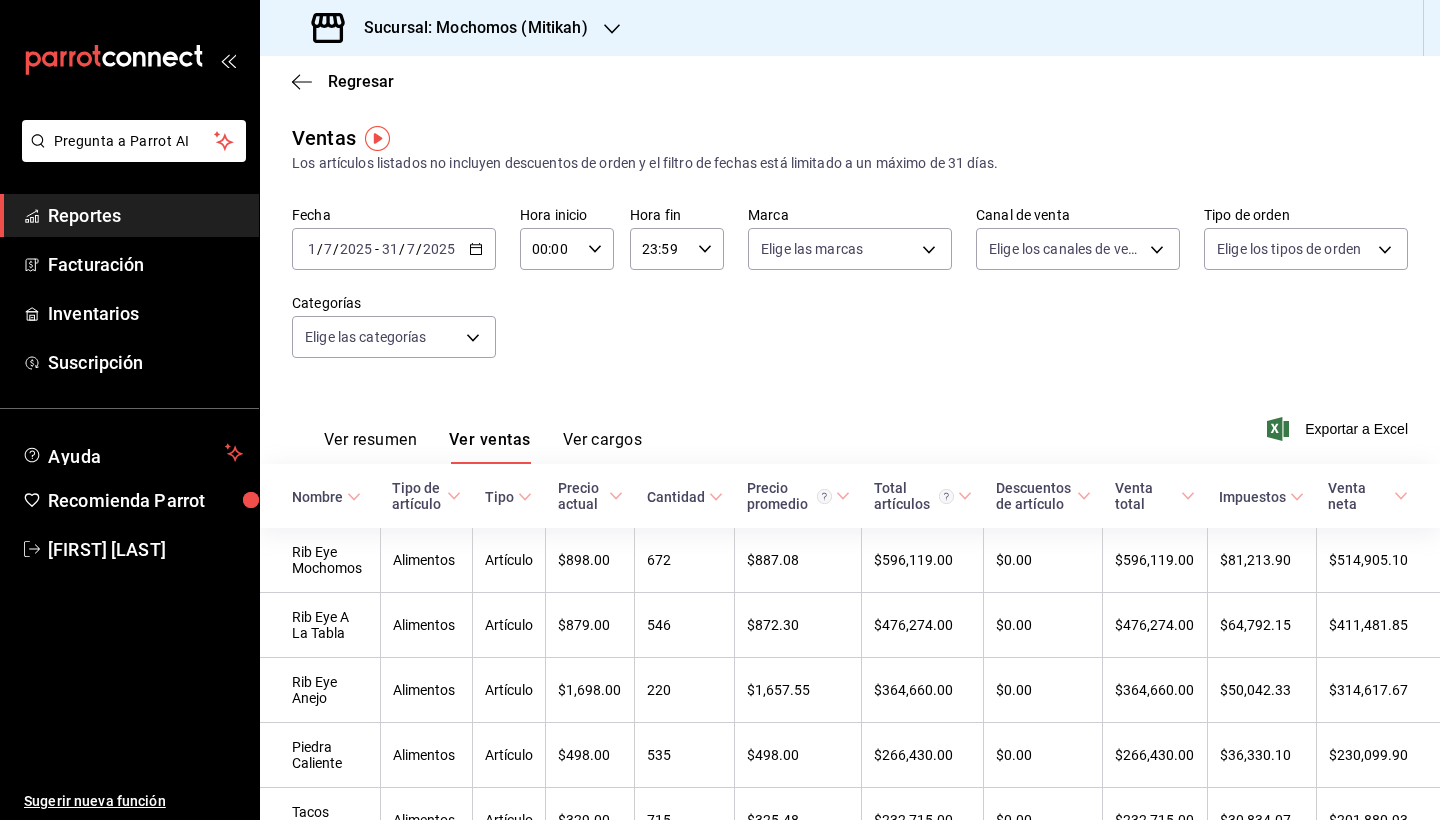 click on "Sucursal: Mochomos (Mitikah)" at bounding box center [468, 28] 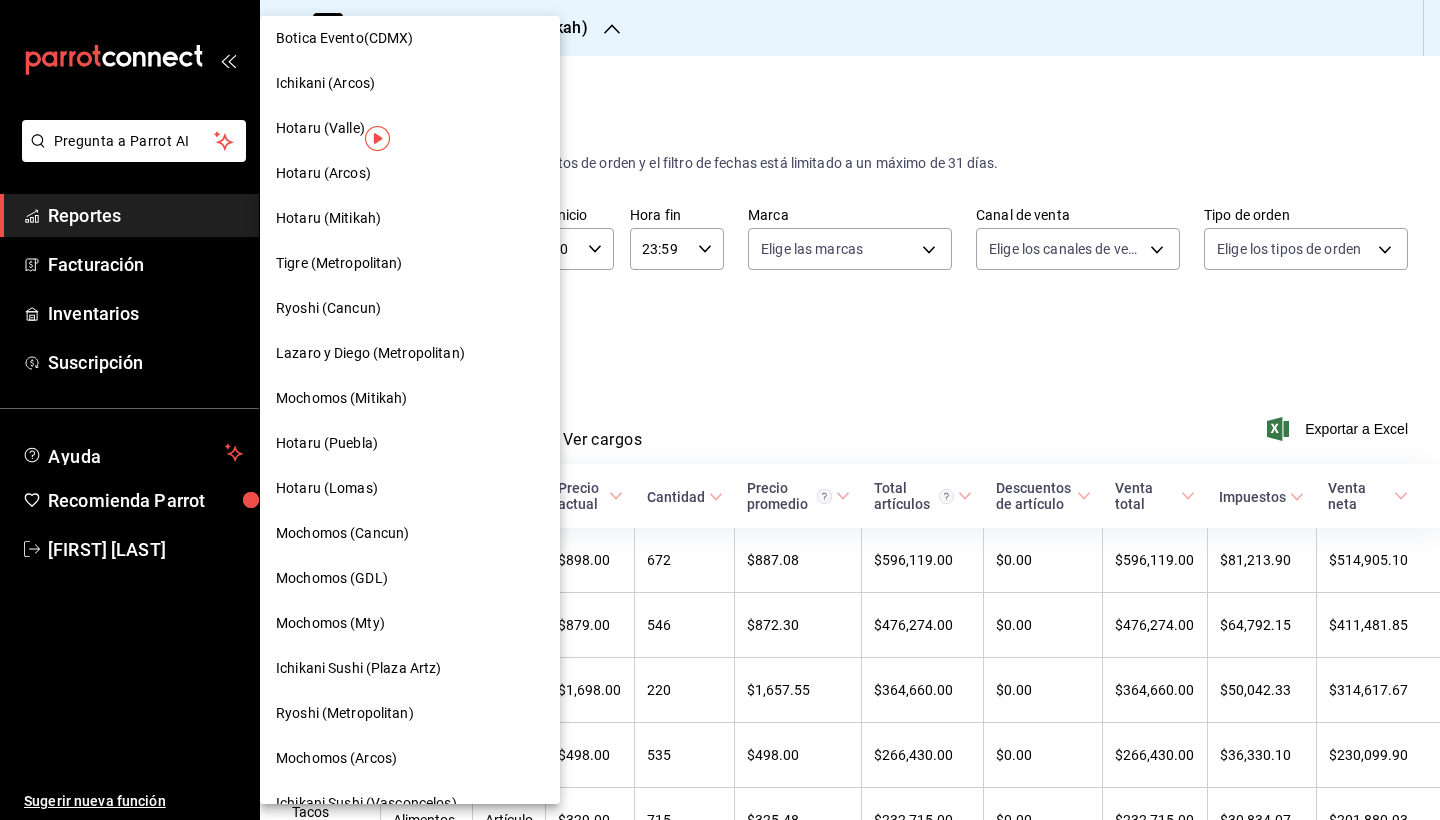 scroll, scrollTop: 5, scrollLeft: 0, axis: vertical 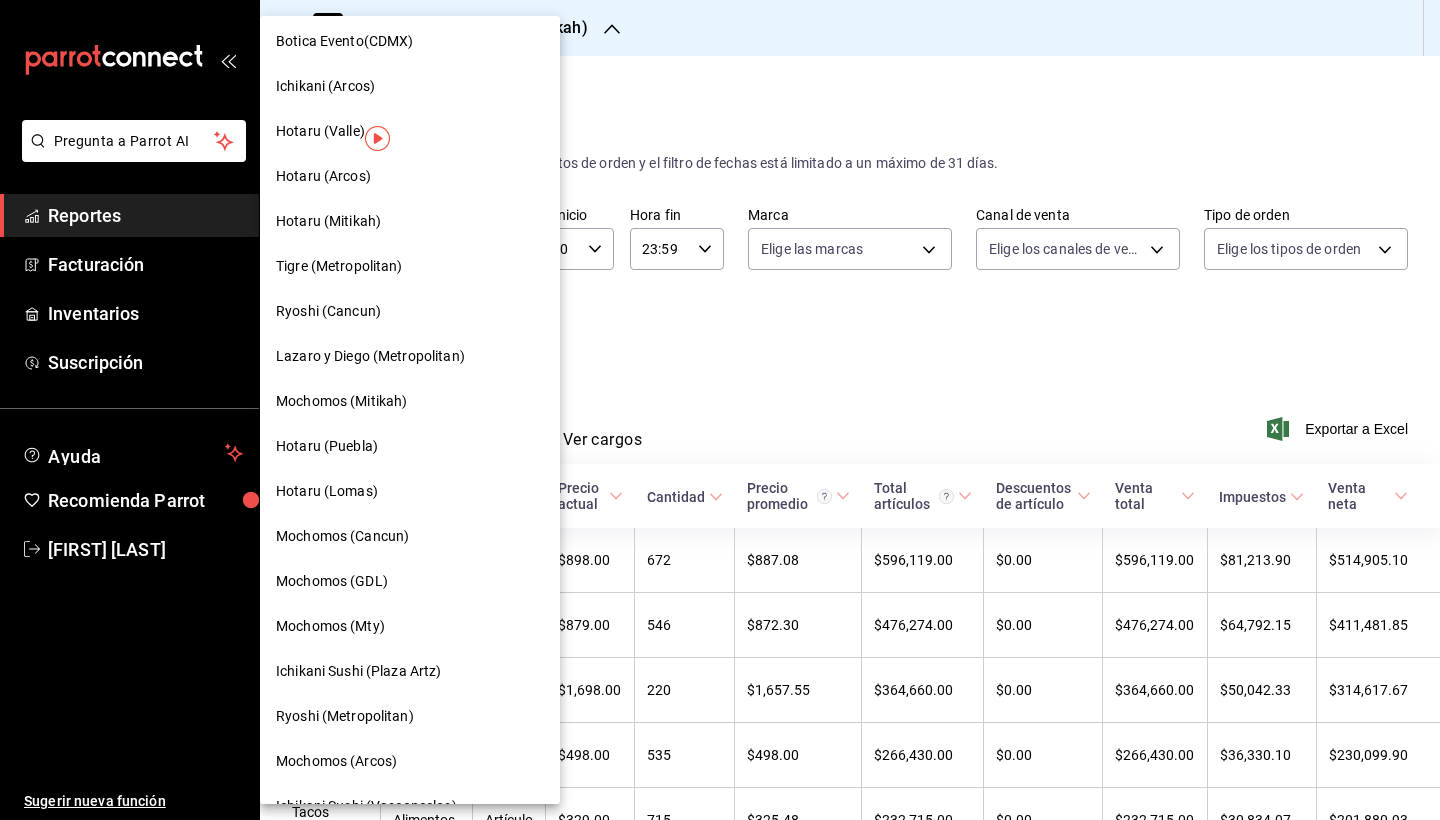 click on "Mochomos (Cancun)" at bounding box center [342, 536] 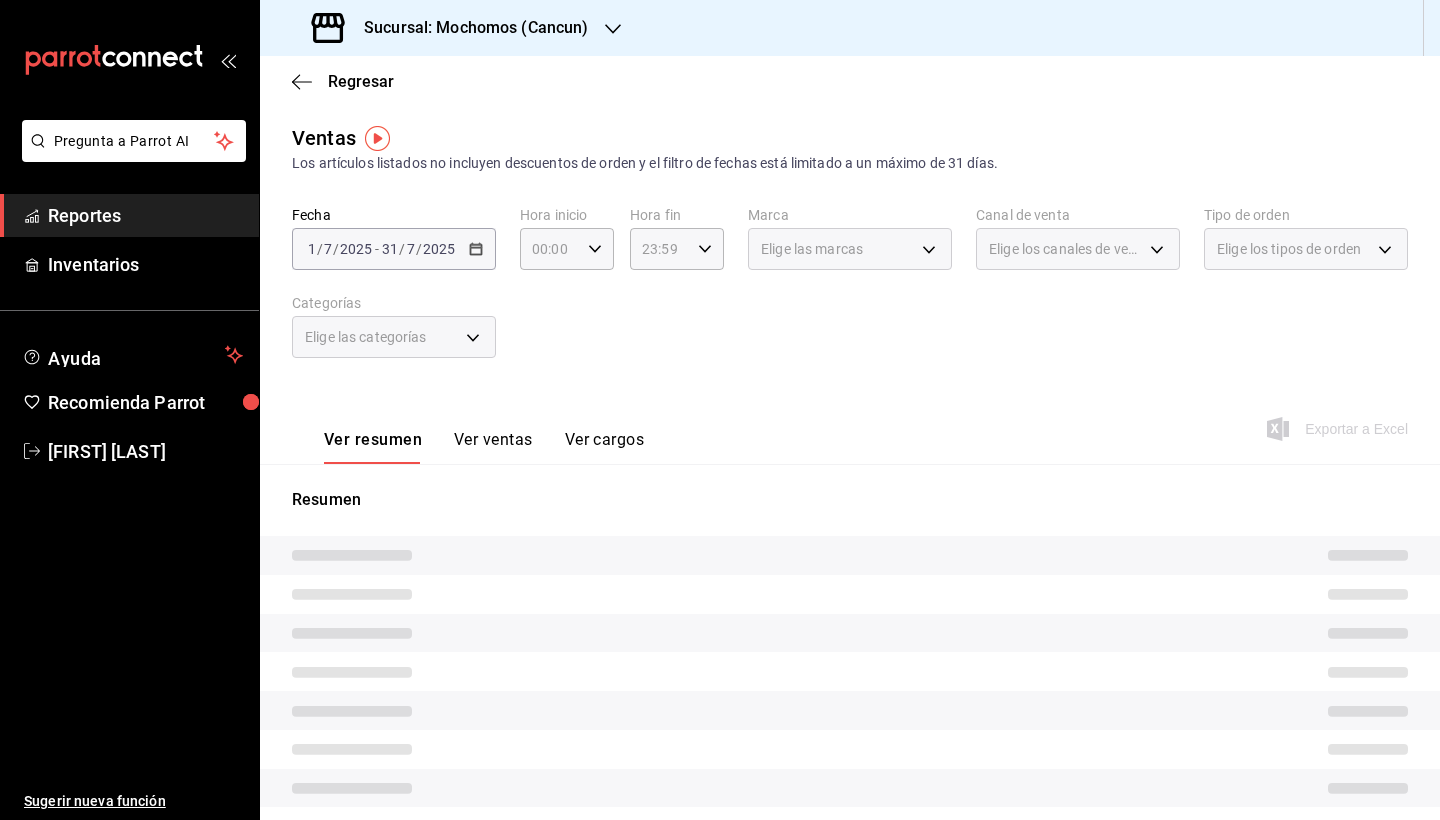 click on "Ver ventas" at bounding box center (493, 447) 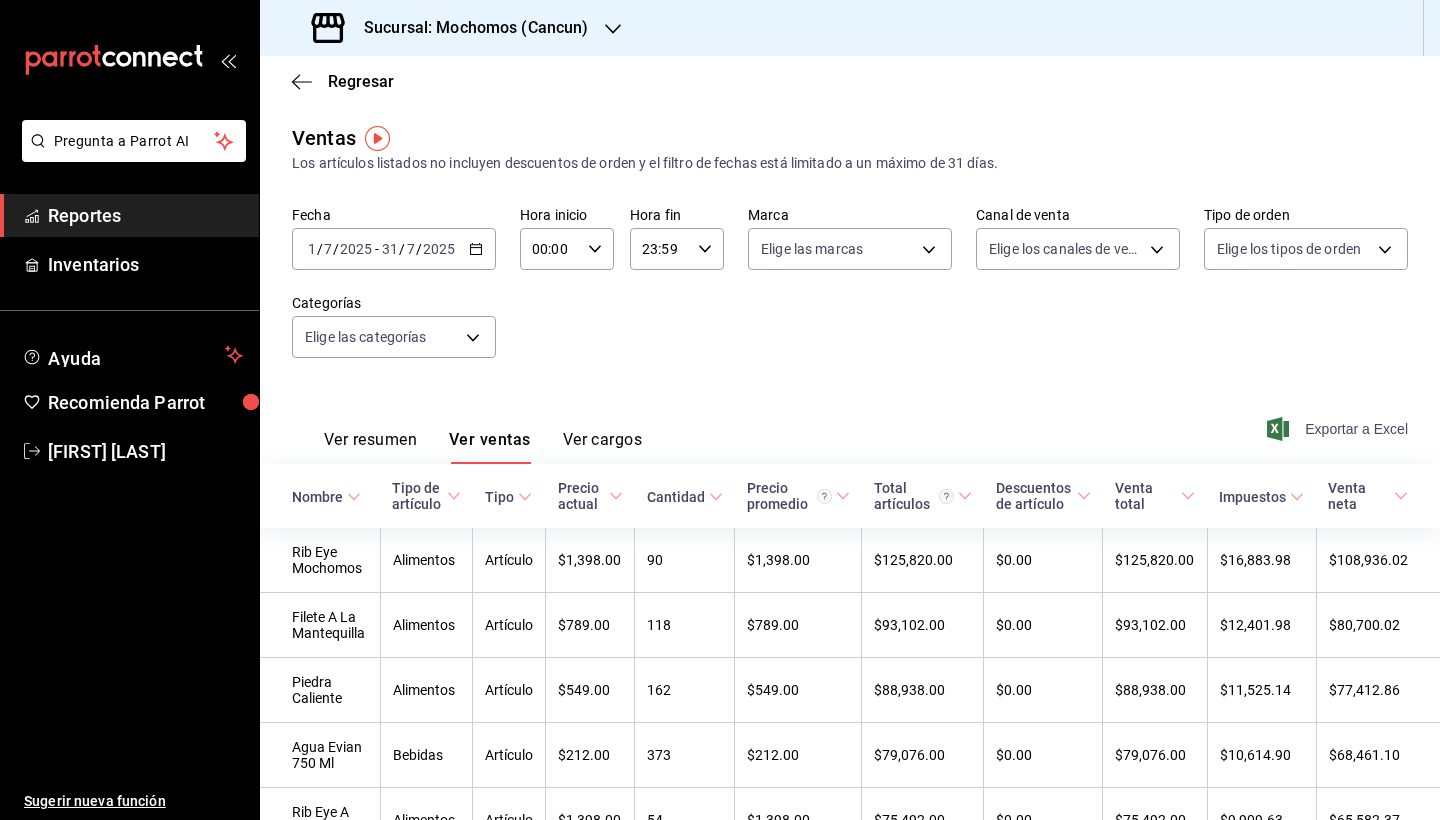 click 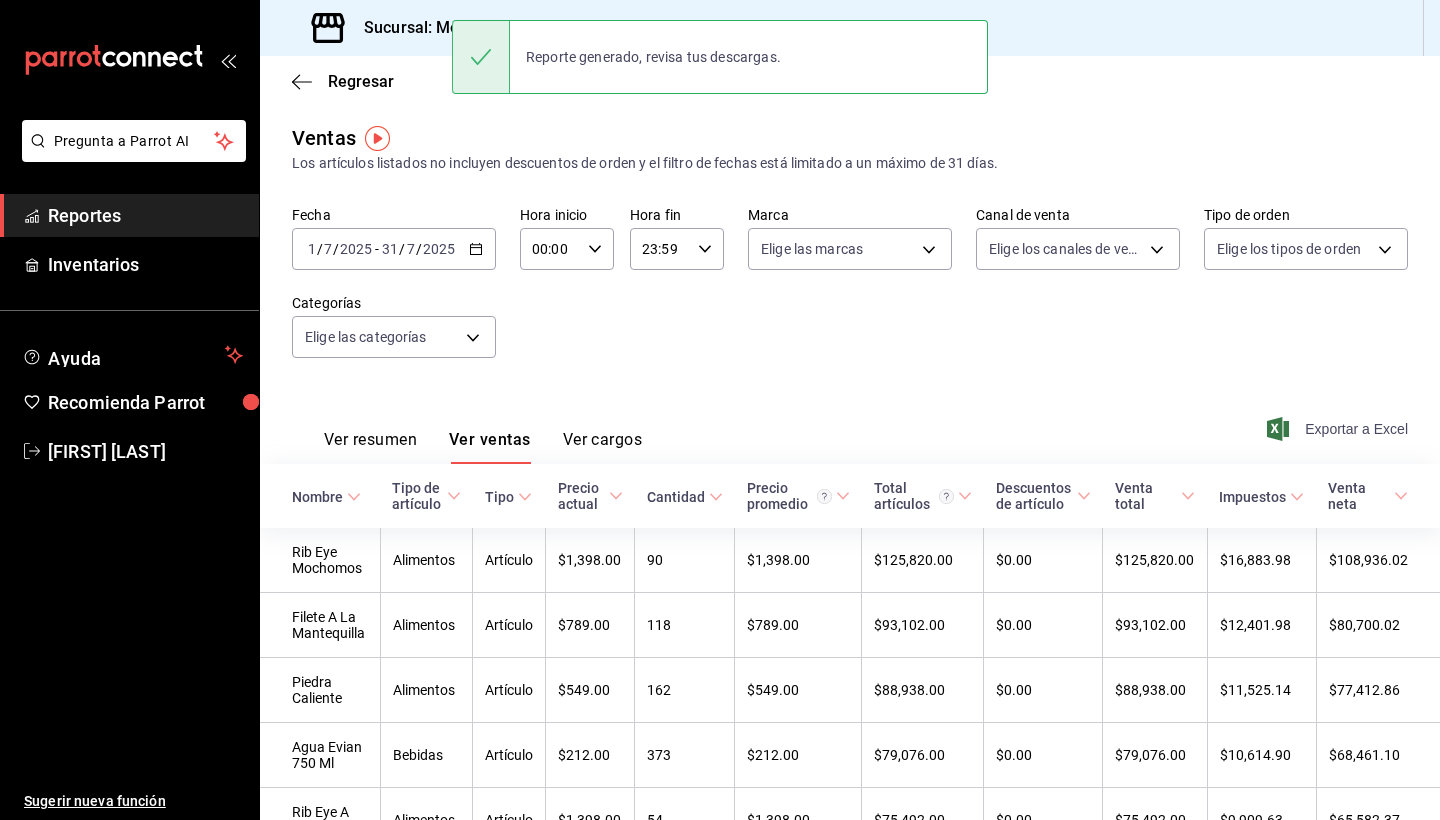 click on "Sucursal: Mochomos (Cancun)" at bounding box center (452, 28) 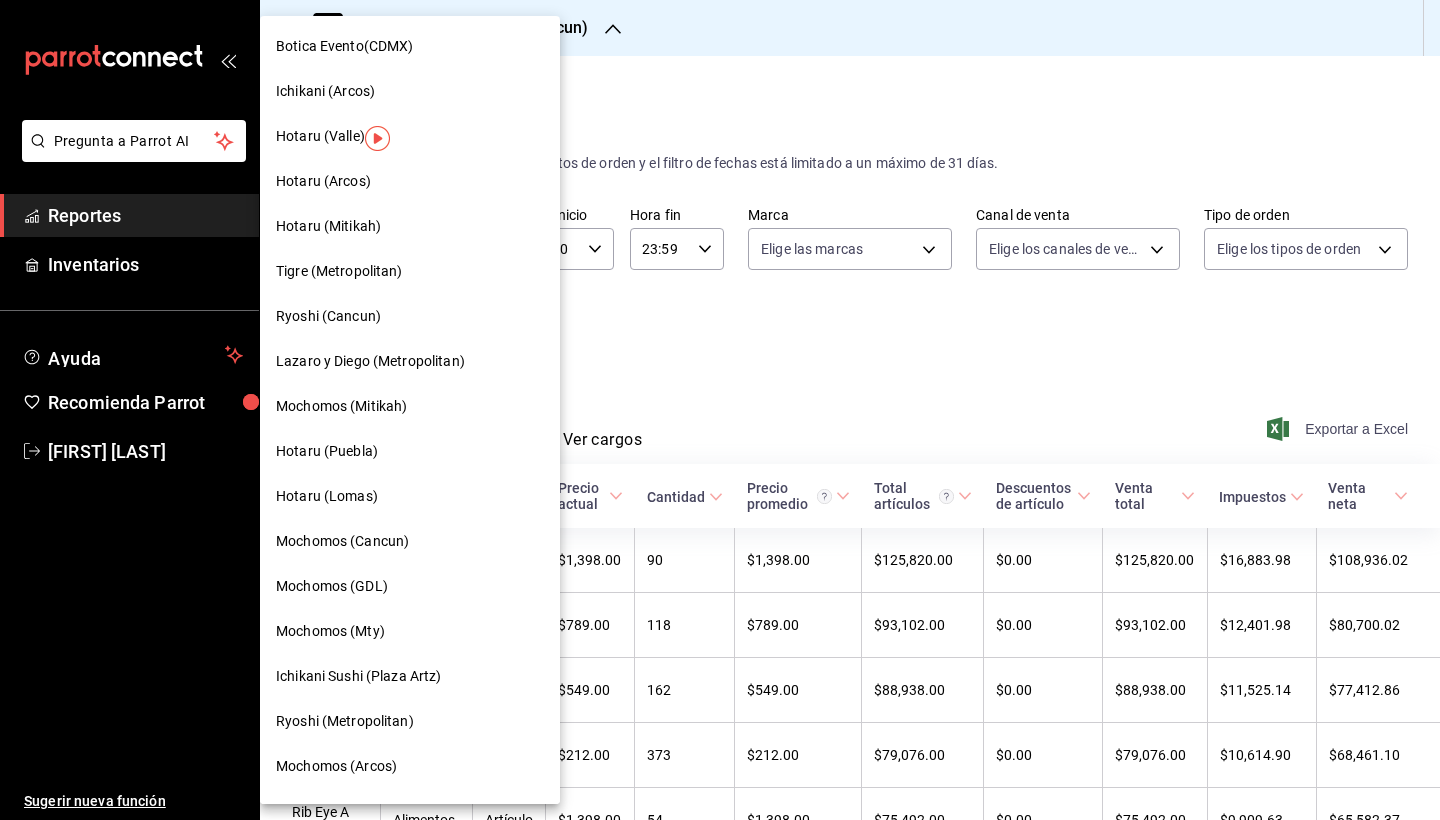 scroll, scrollTop: 10, scrollLeft: 0, axis: vertical 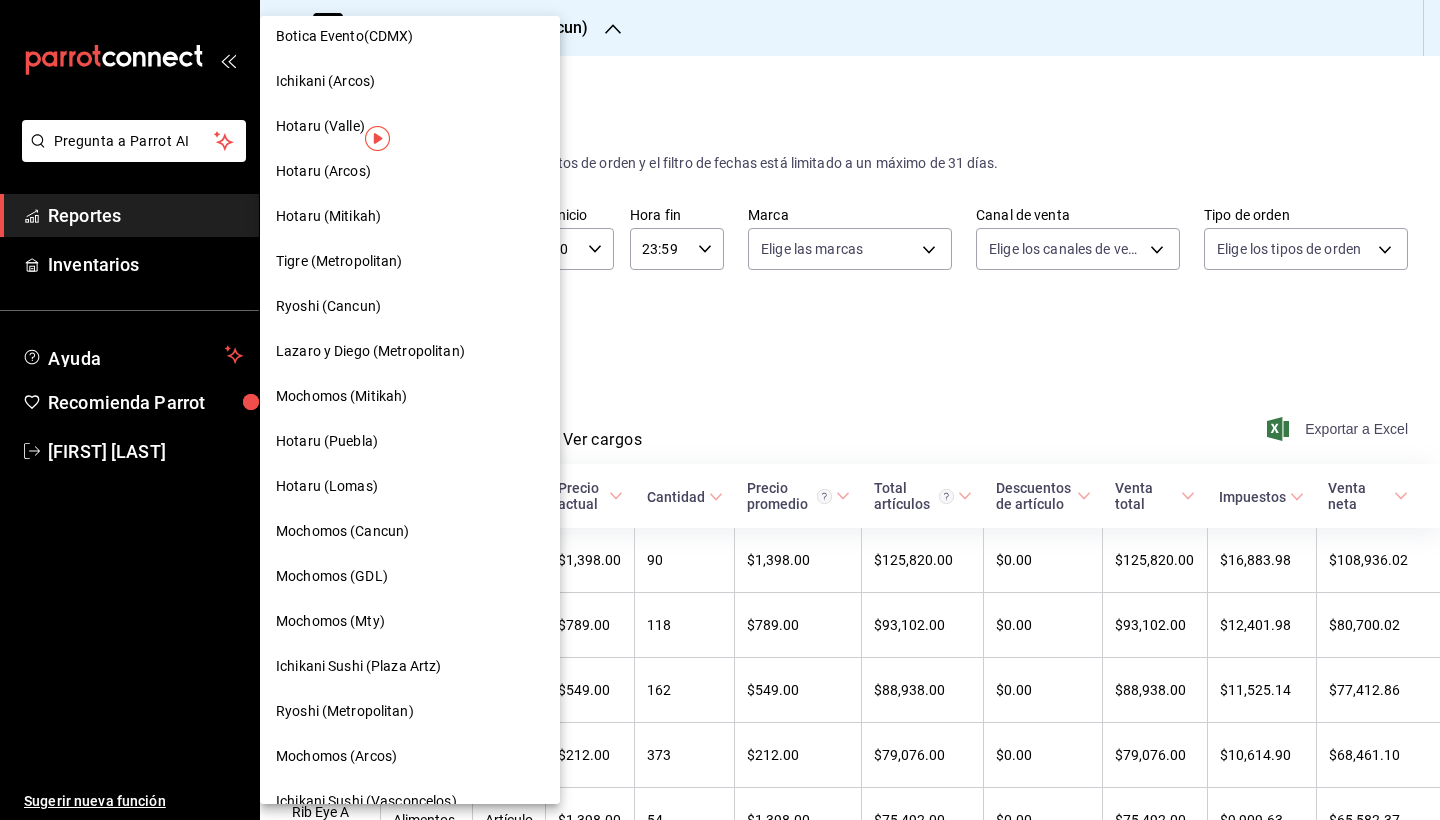 click on "Hotaru (Valle)" at bounding box center (320, 126) 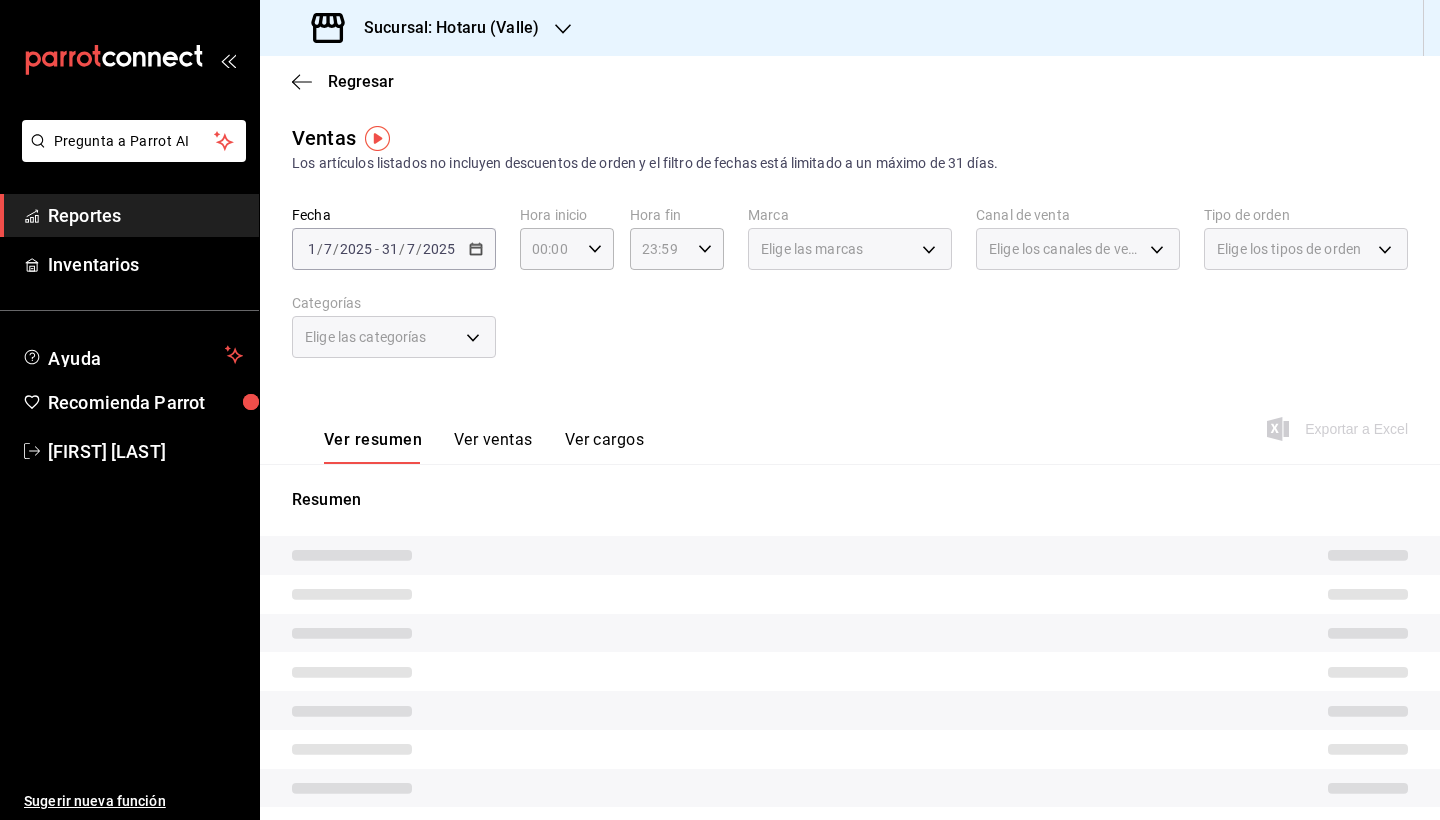 click on "Ver ventas" at bounding box center [493, 447] 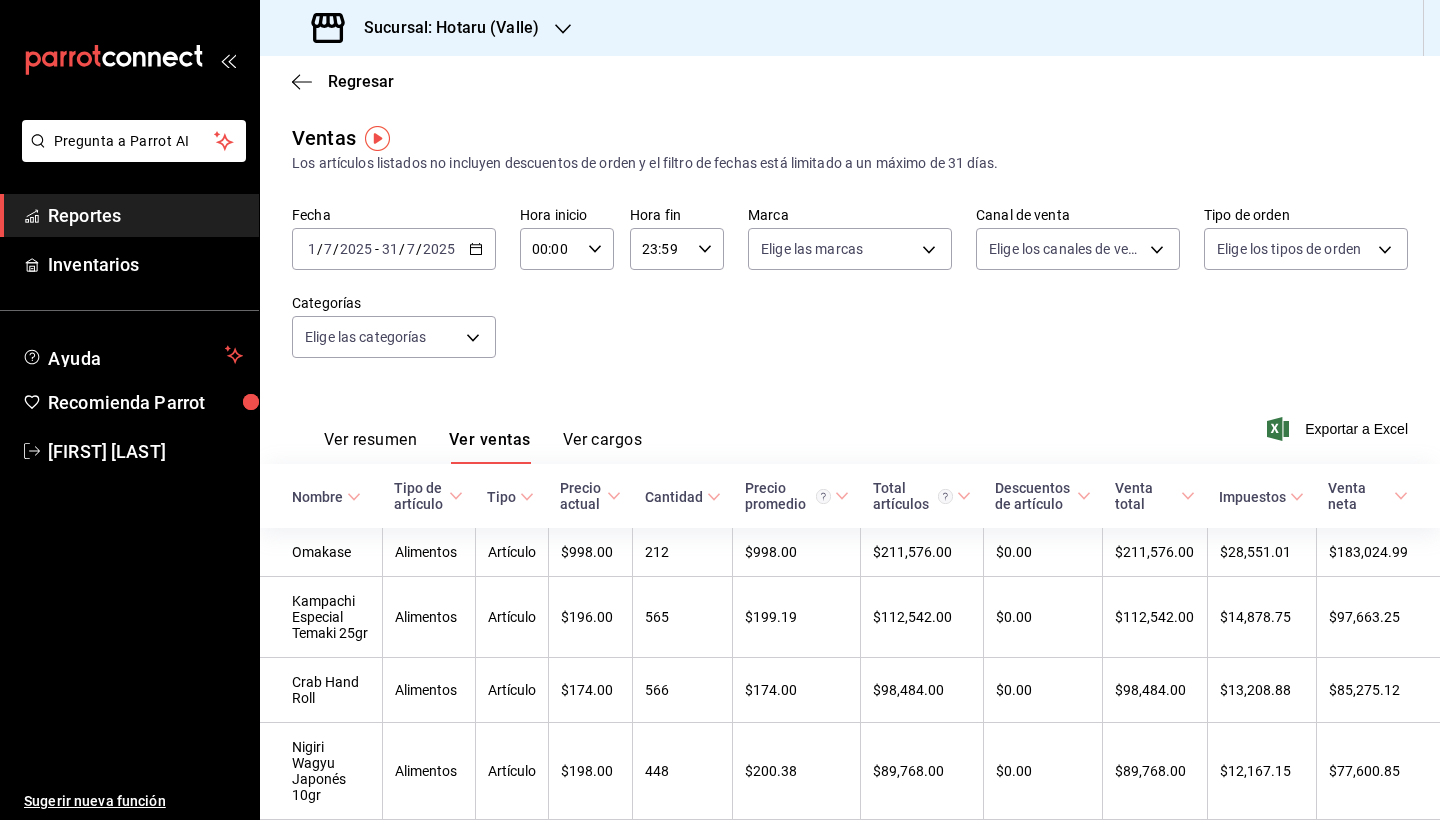 click on "Sucursal: Hotaru (Valle)" at bounding box center (427, 28) 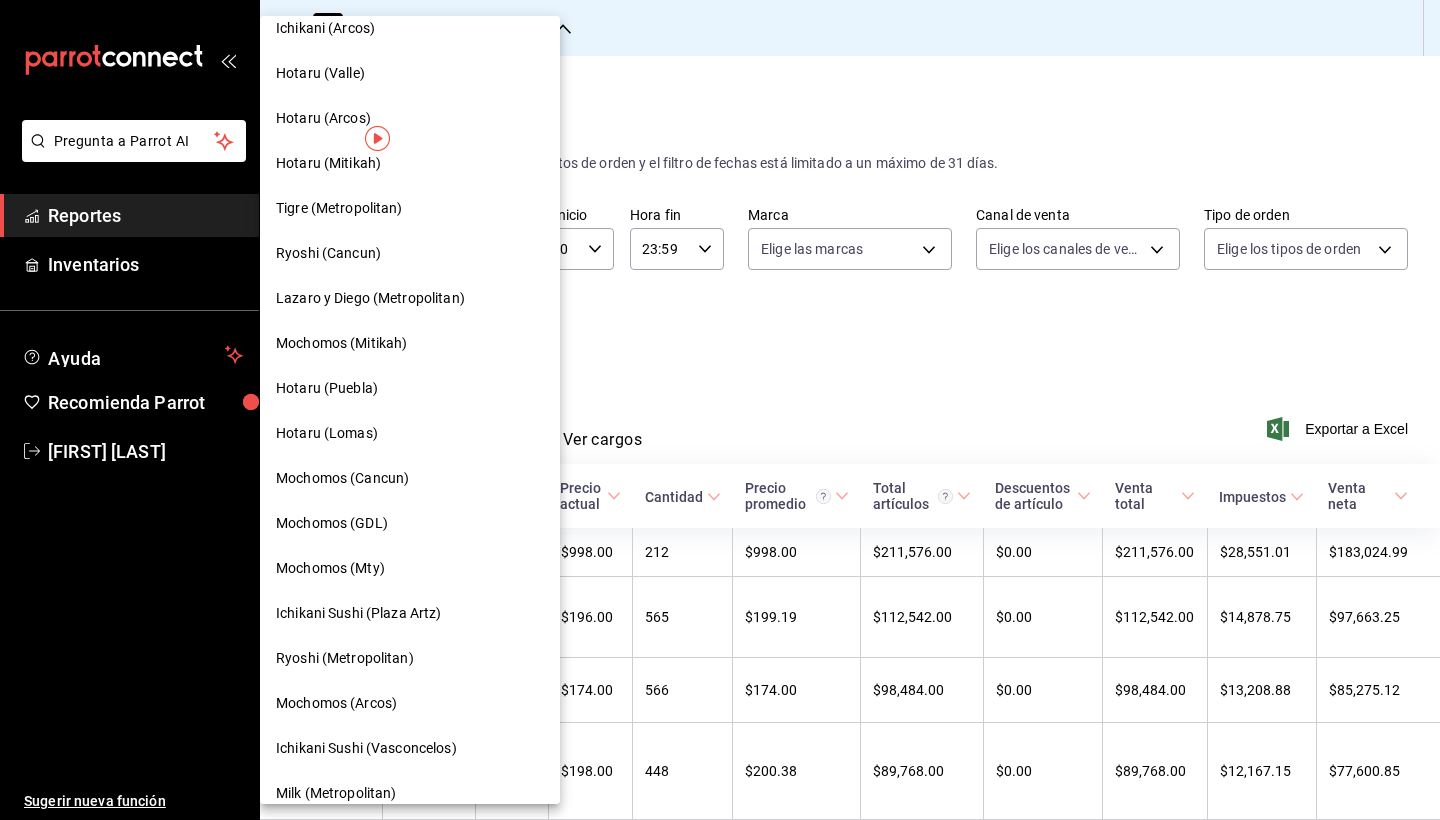 scroll, scrollTop: 75, scrollLeft: 0, axis: vertical 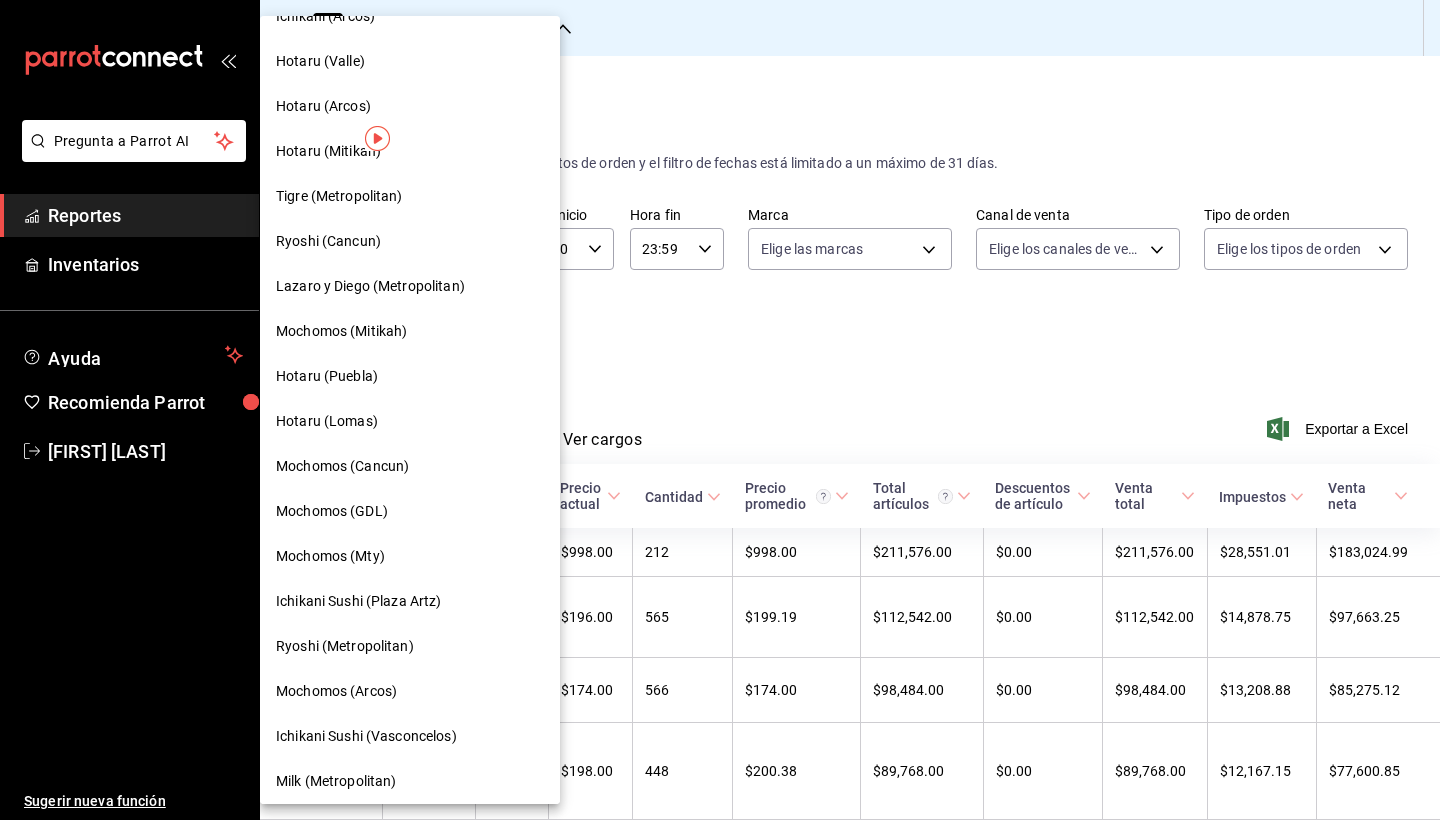 click at bounding box center (720, 410) 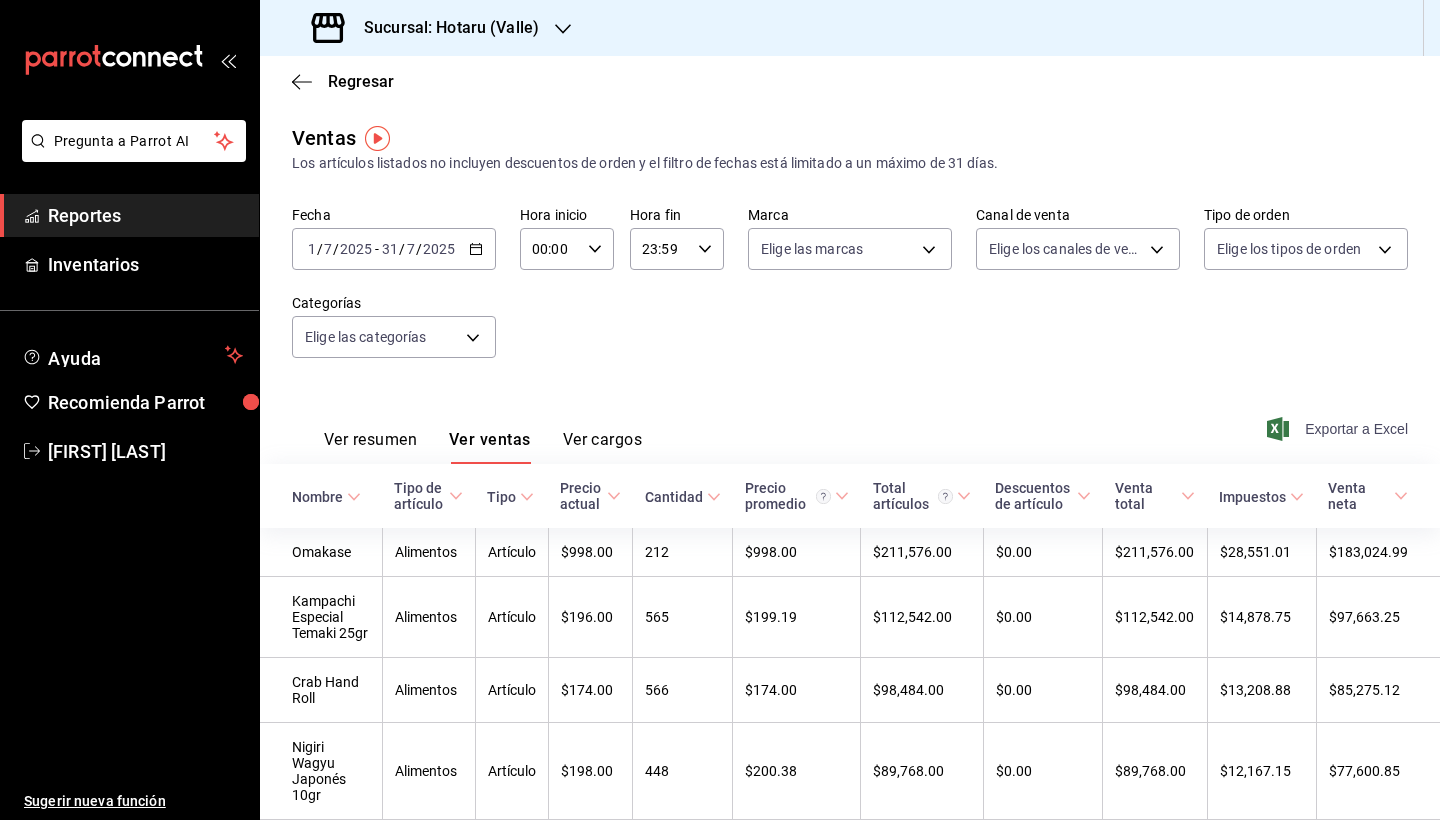 click 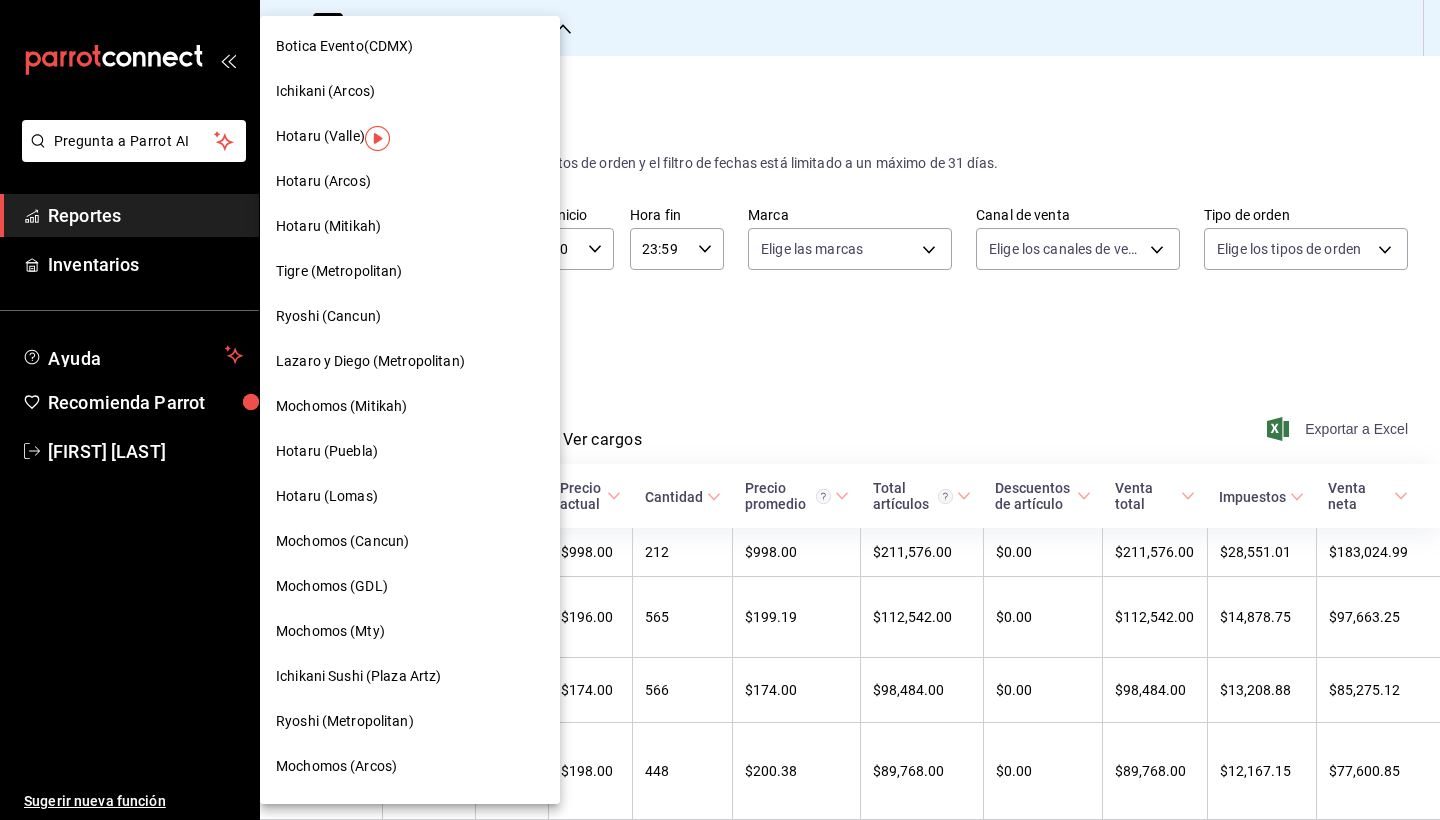 click on "Hotaru (Arcos)" at bounding box center [410, 181] 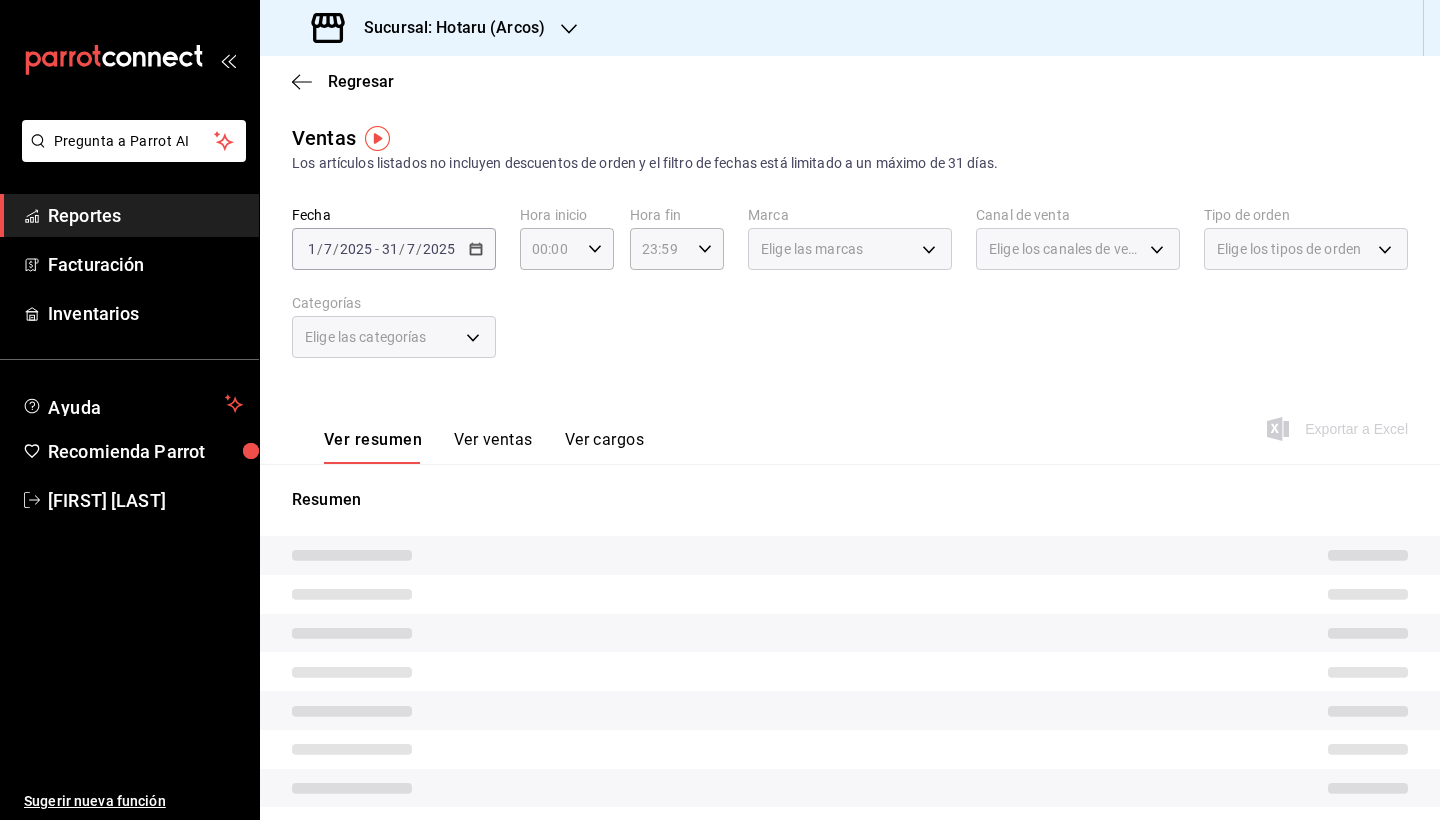 click on "Ver ventas" at bounding box center (493, 447) 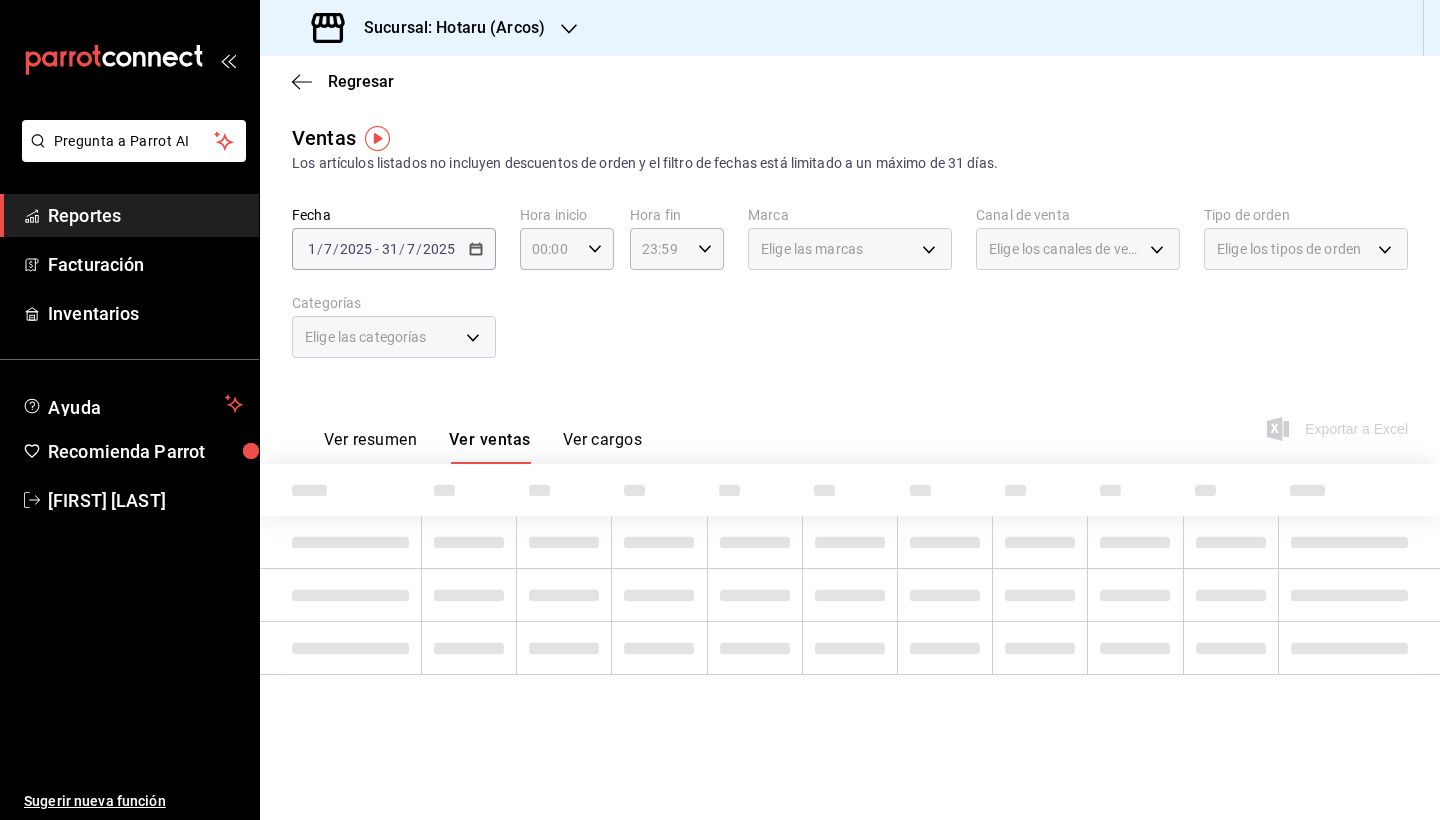 click on "Sucursal: Hotaru (Arcos)" at bounding box center [446, 28] 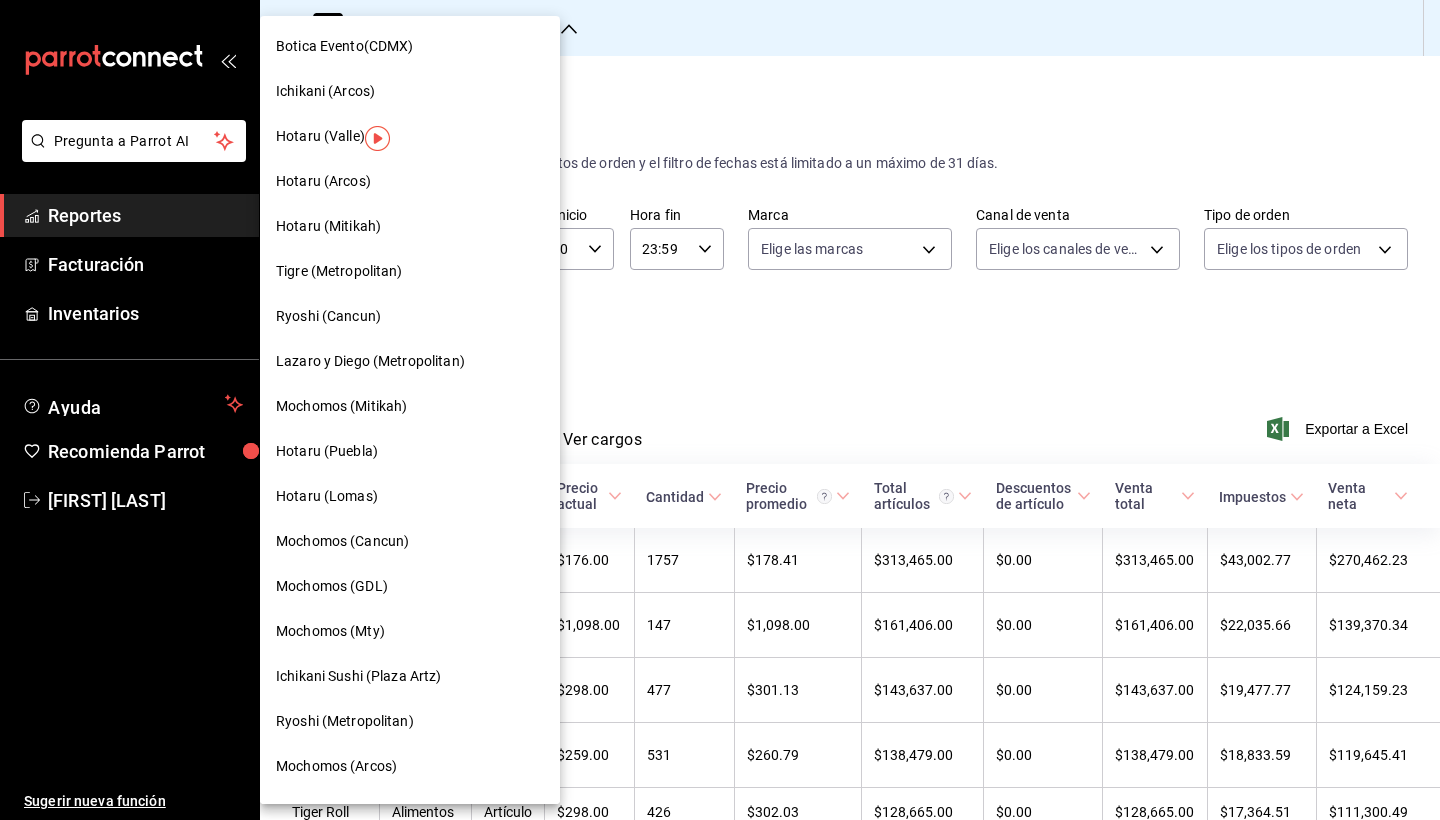 click at bounding box center (720, 410) 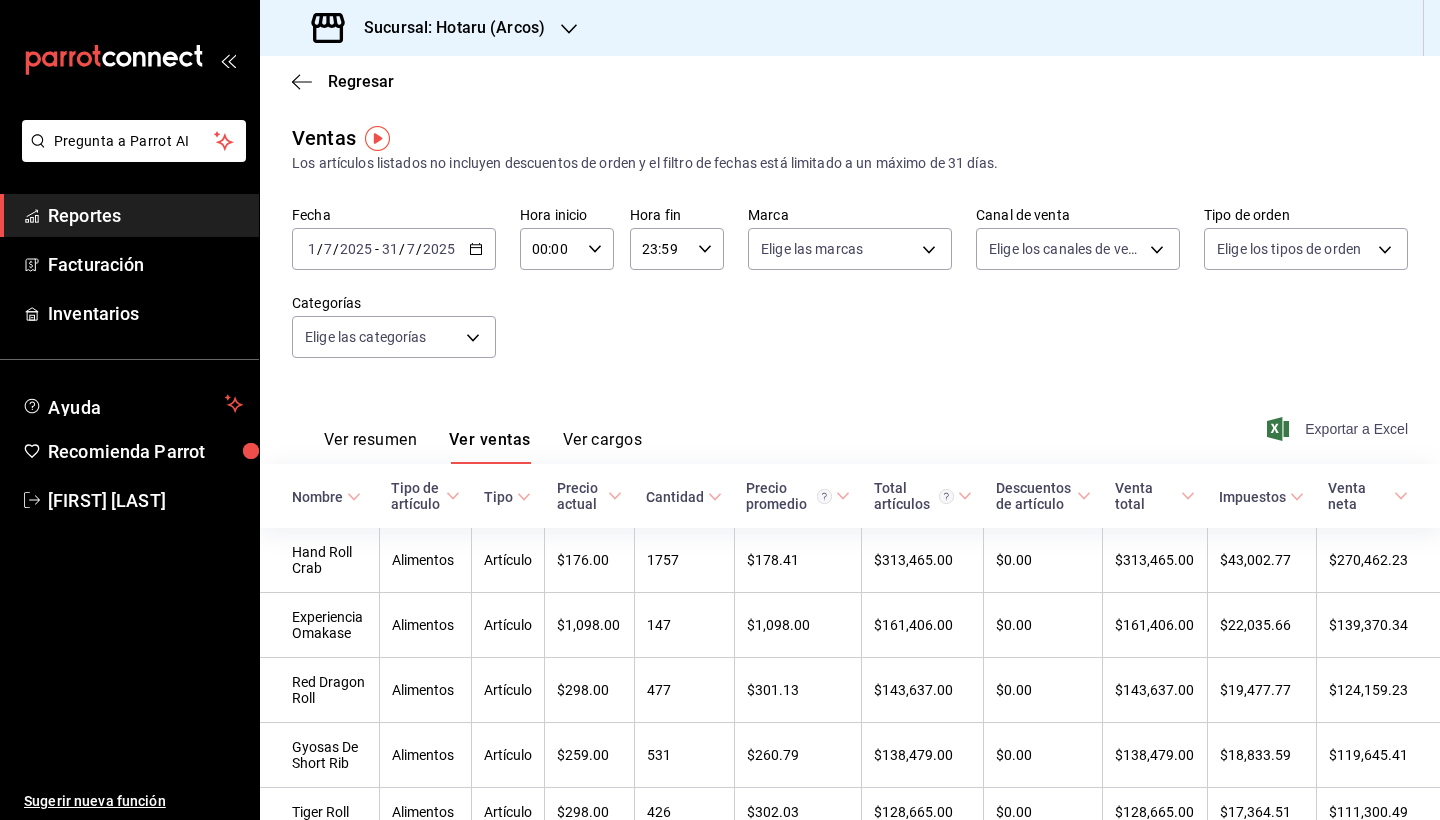 click on "Exportar a Excel" at bounding box center (1339, 429) 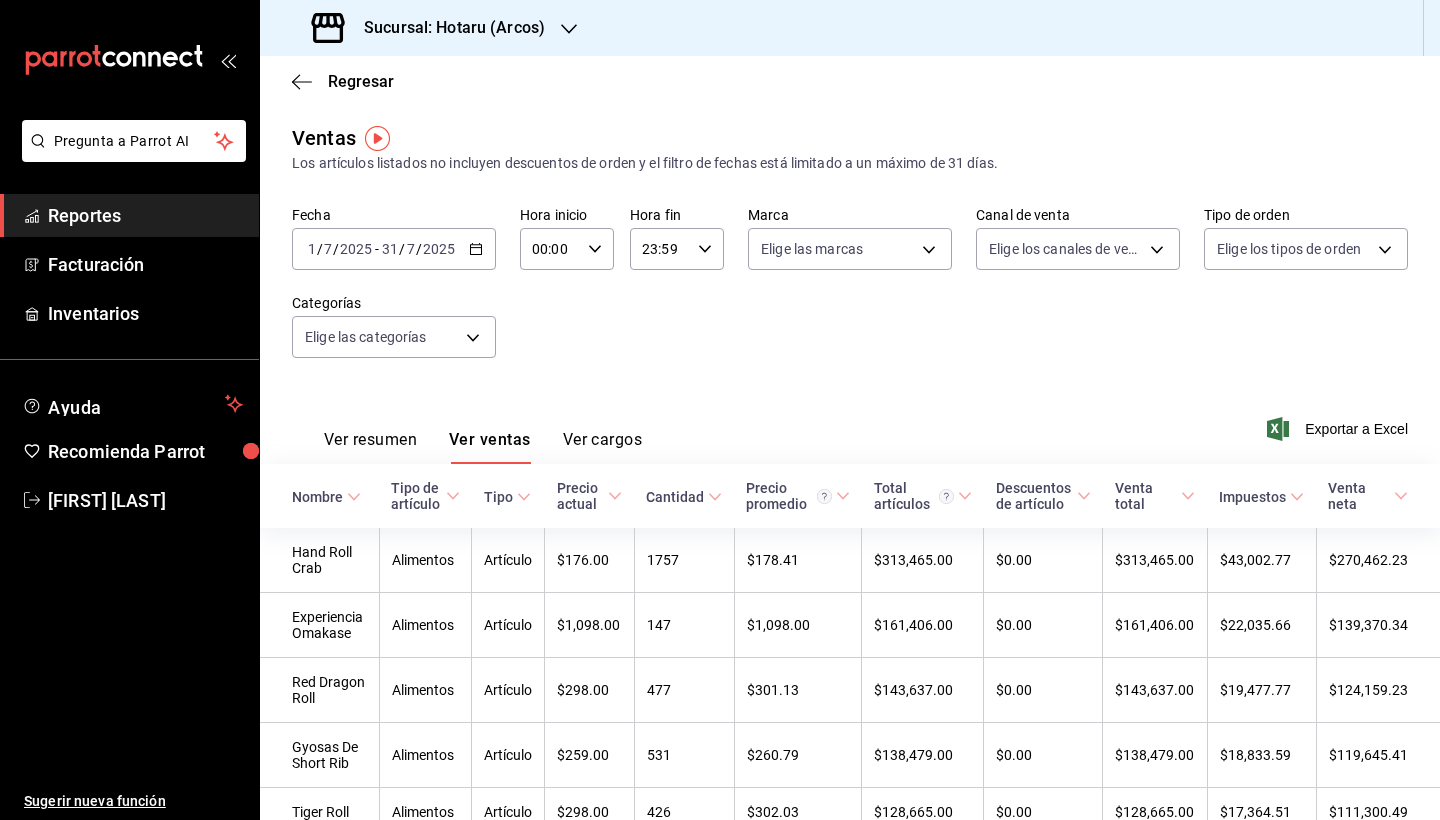 click on "Sucursal: Hotaru (Arcos)" at bounding box center (430, 28) 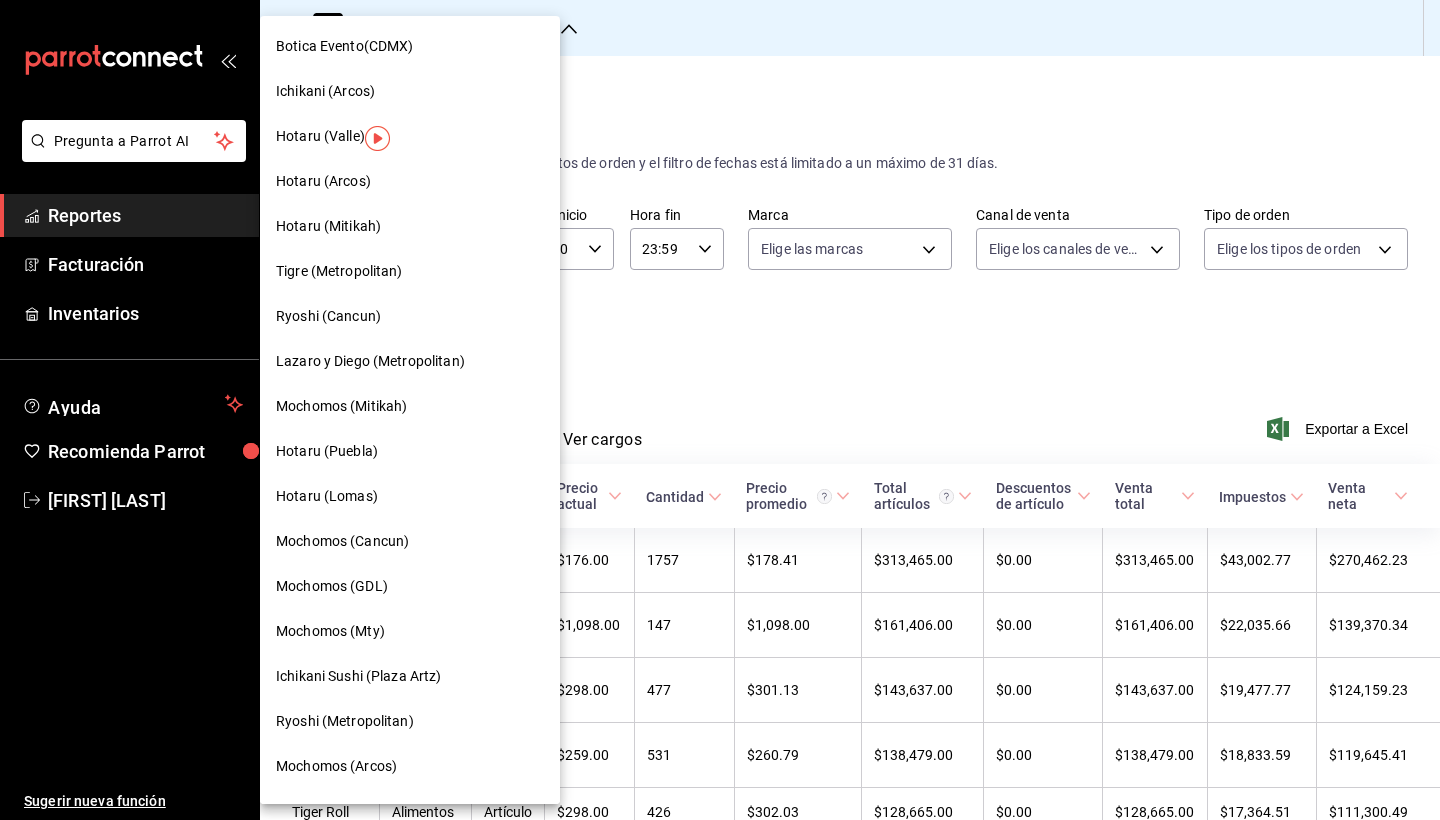 click on "Hotaru (Mitikah)" at bounding box center (410, 226) 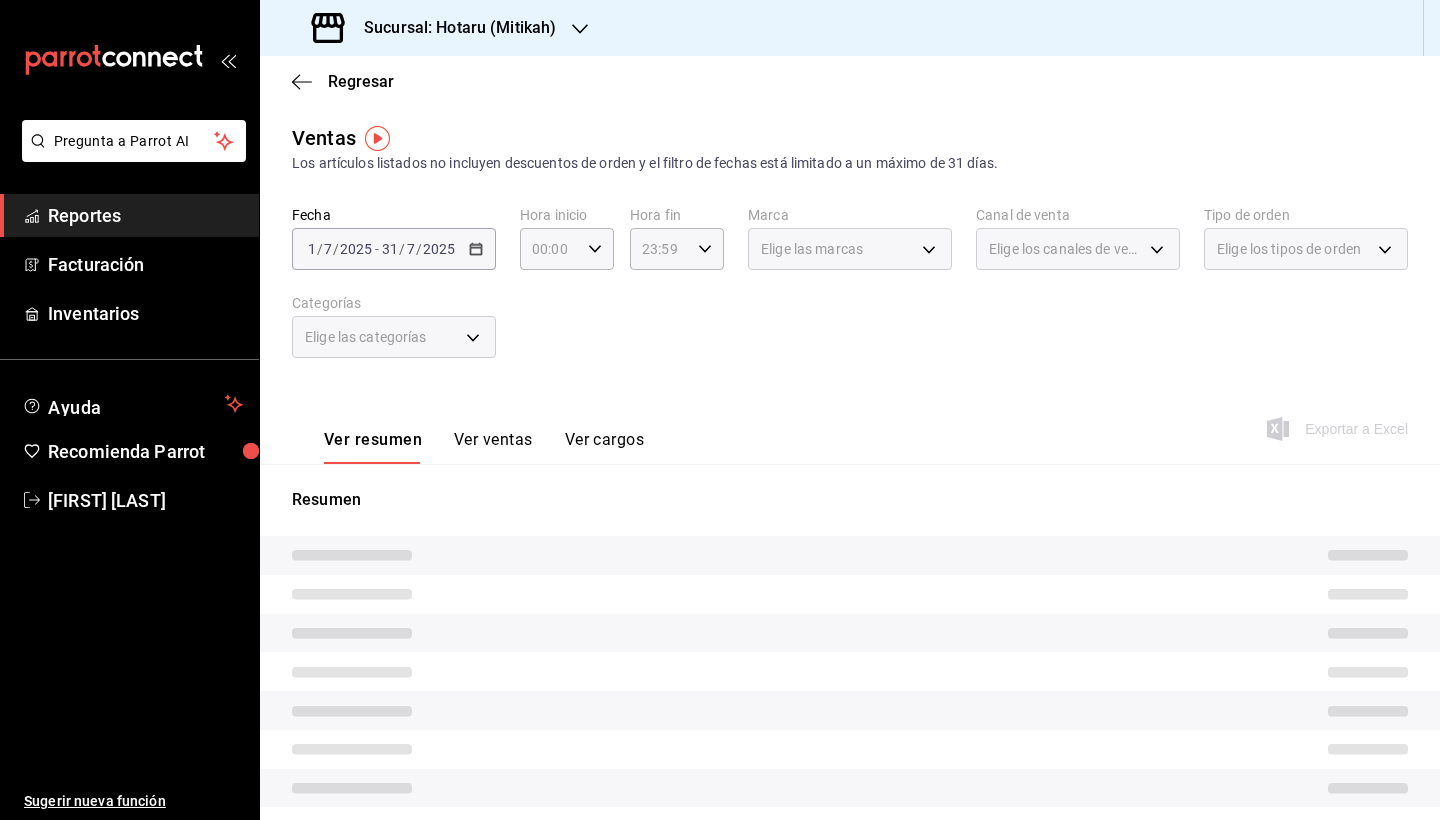 click on "Ver ventas" at bounding box center (493, 447) 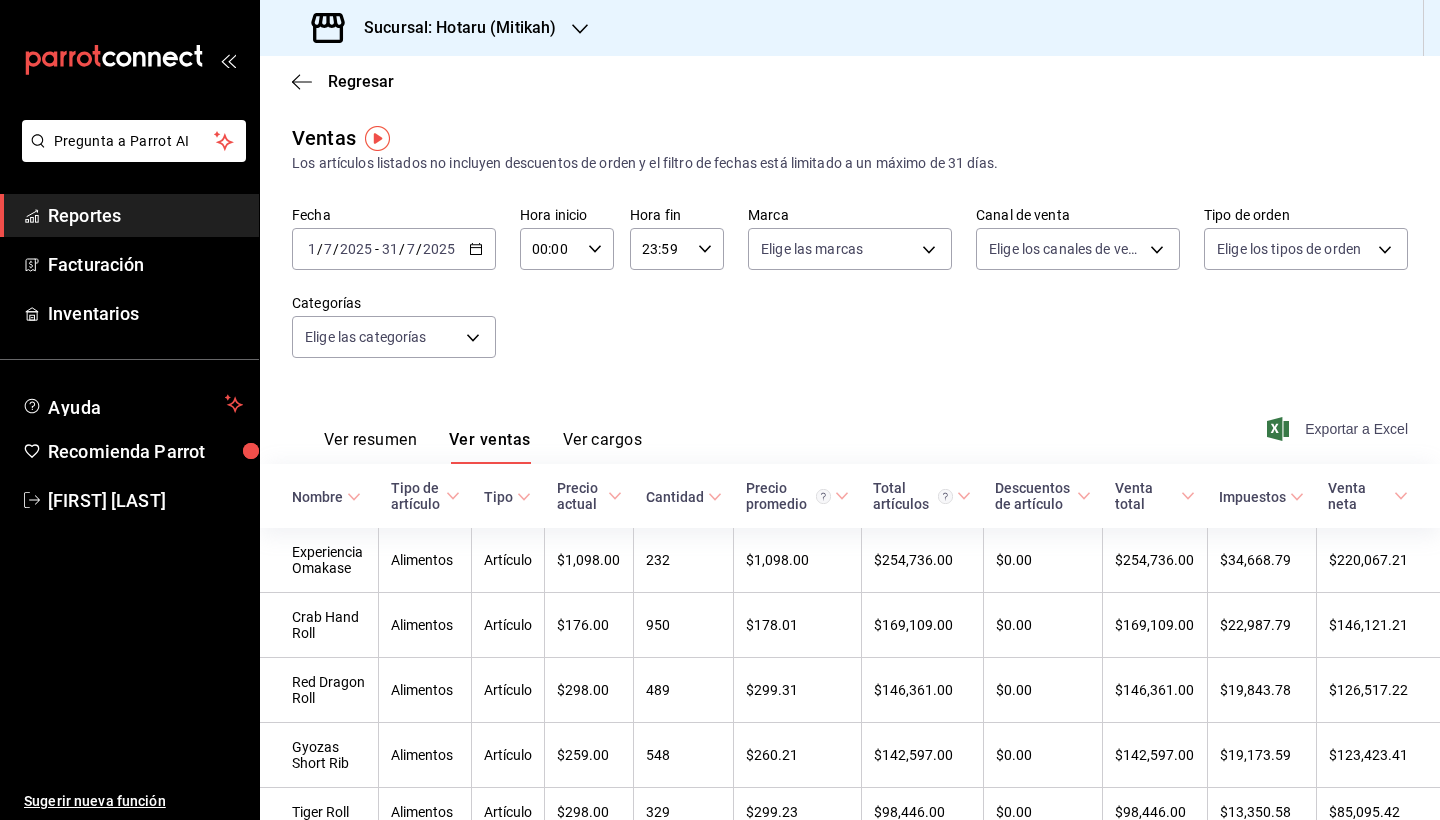 click on "Exportar a Excel" at bounding box center [1339, 429] 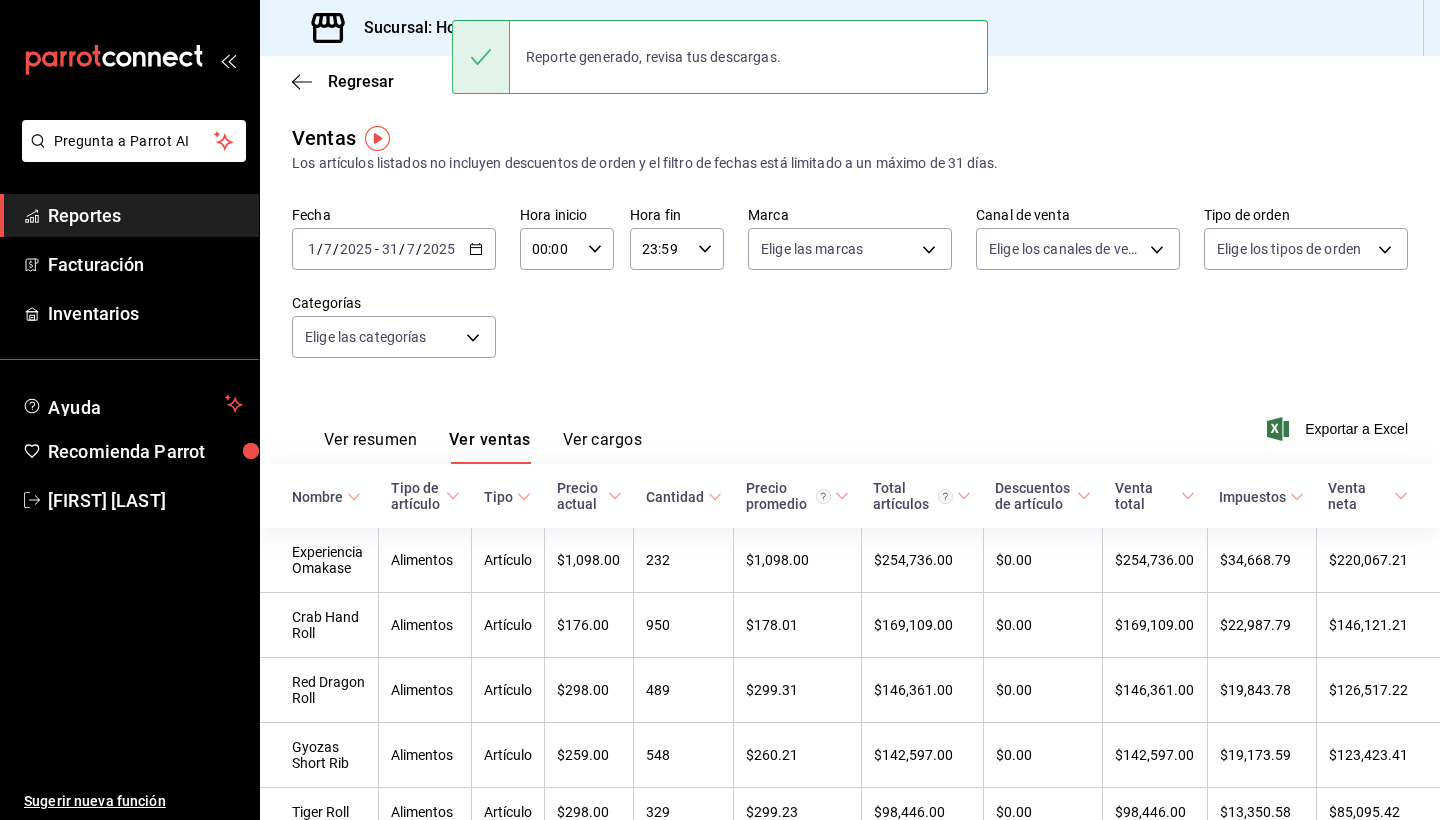 click on "Sucursal: Hotaru (Mitikah)" at bounding box center [452, 28] 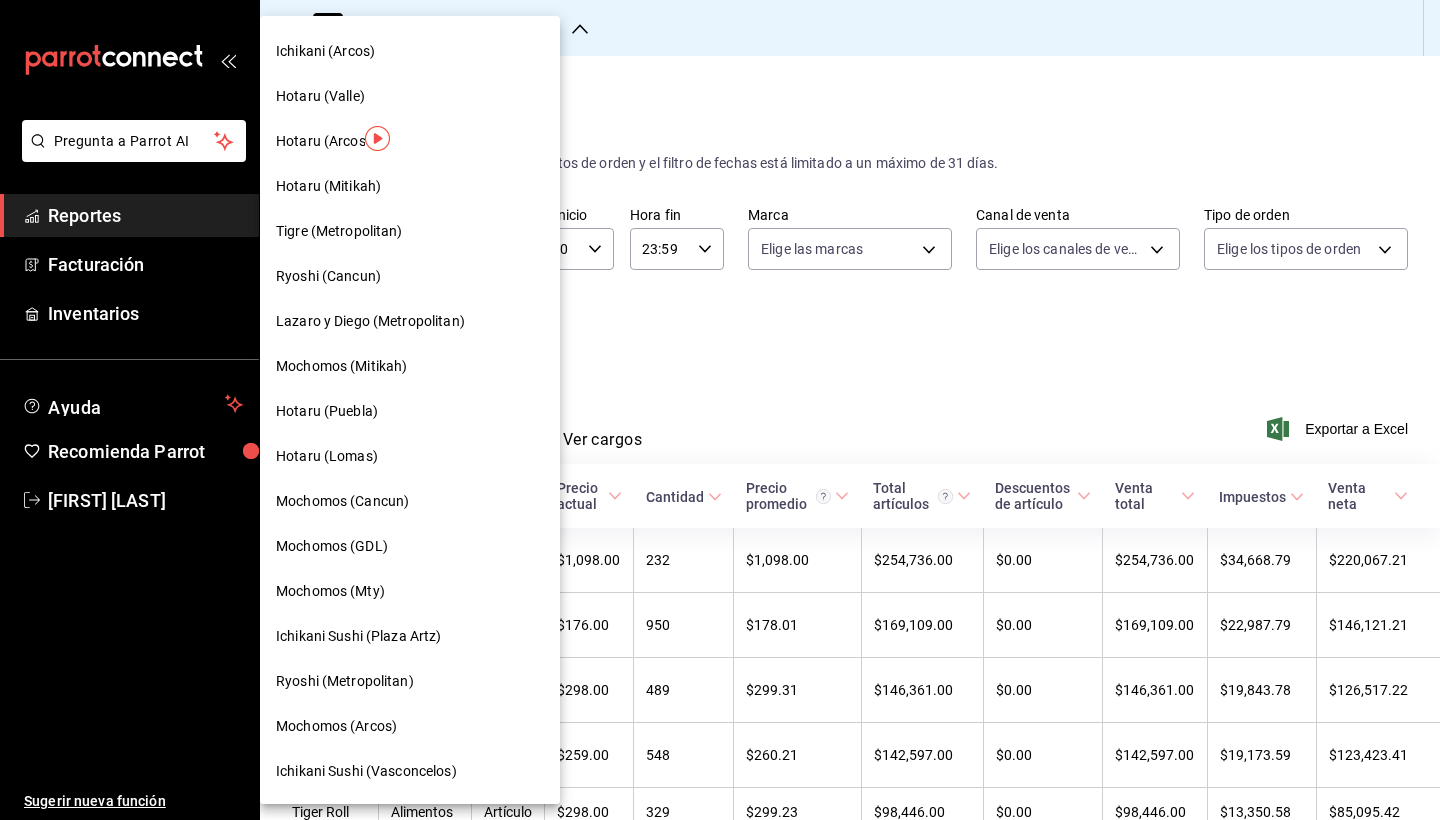 scroll, scrollTop: 48, scrollLeft: 0, axis: vertical 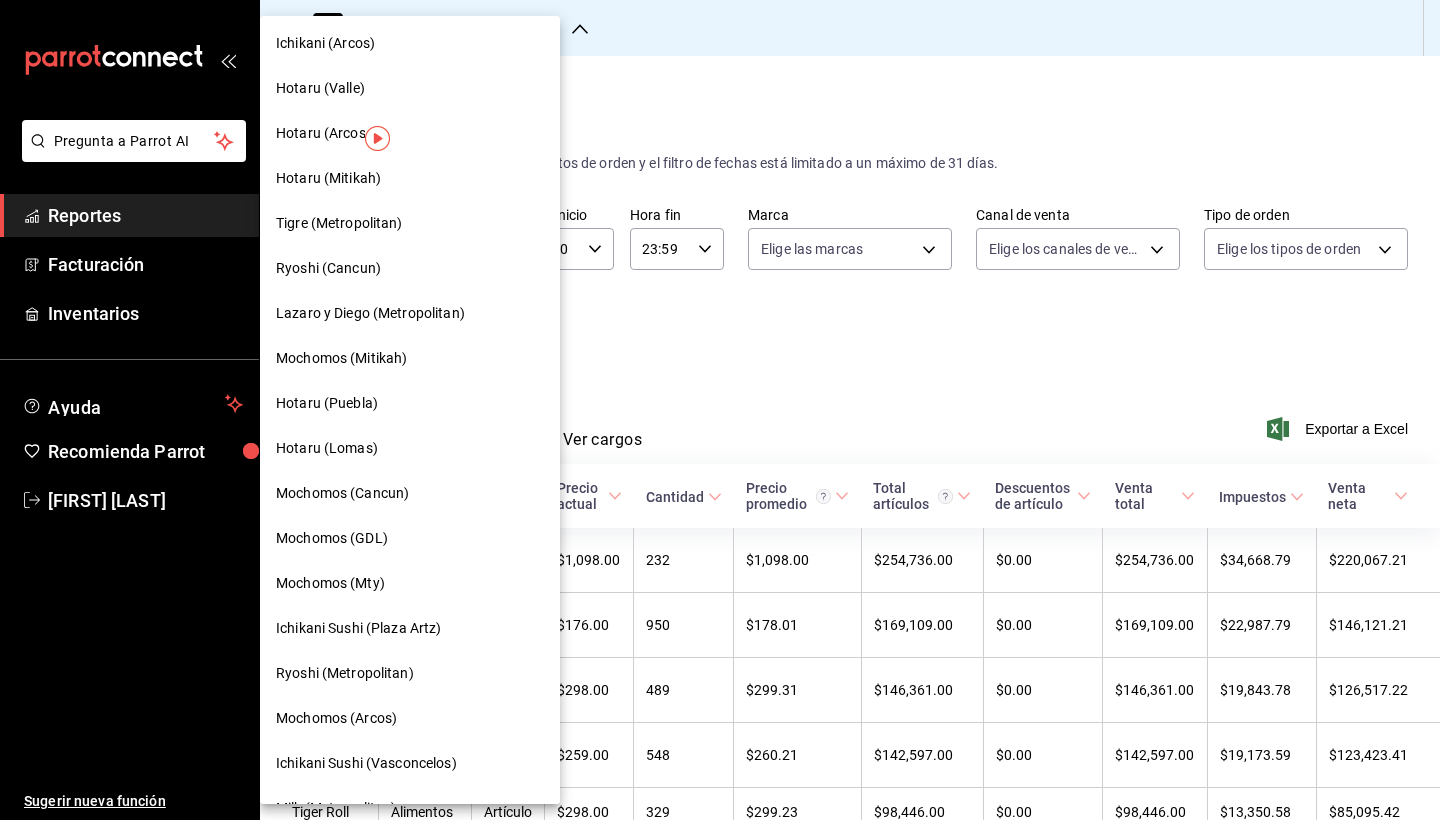 click on "Hotaru (Puebla)" at bounding box center [327, 403] 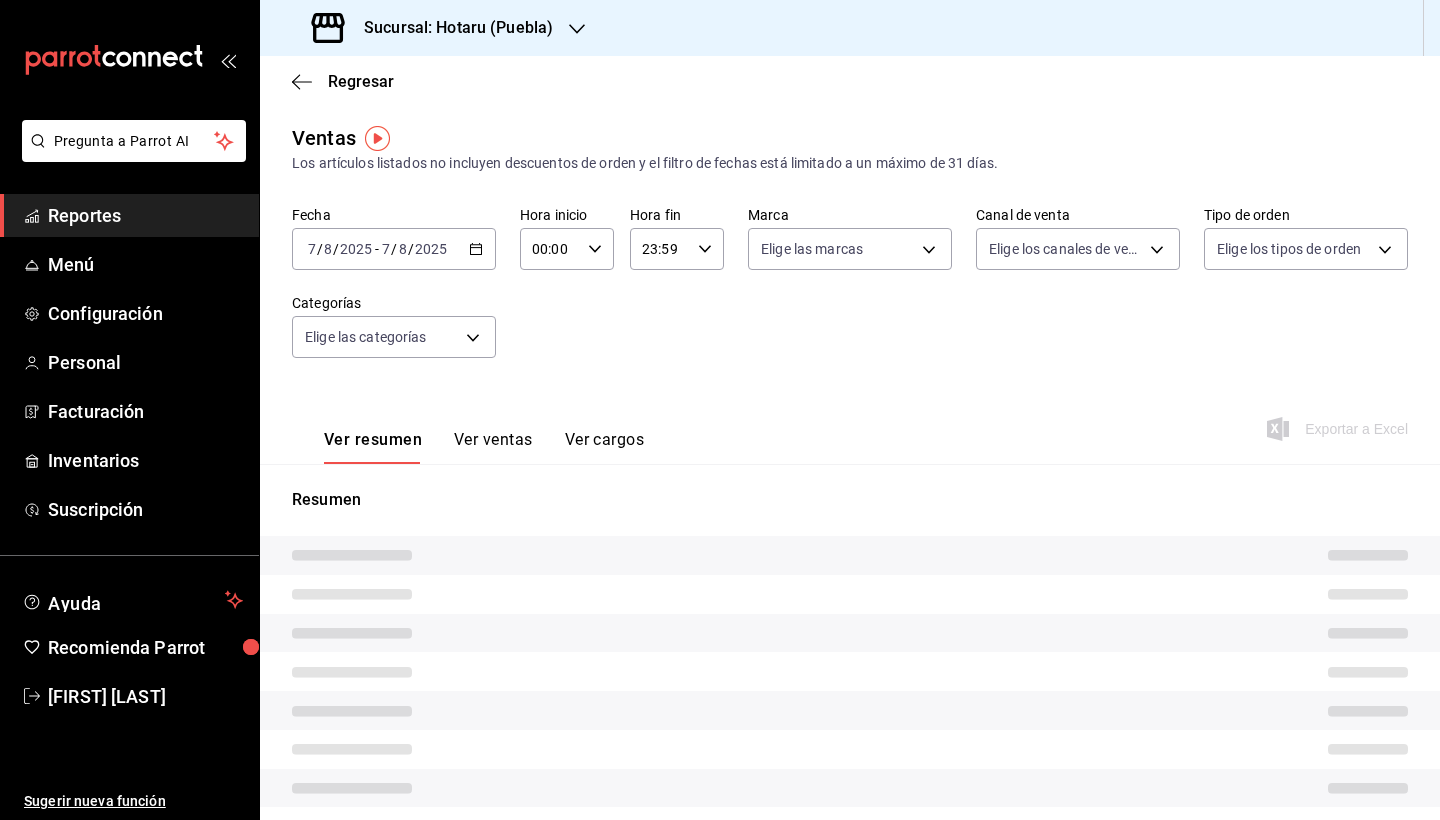 click on "Ver resumen Ver ventas Ver cargos" at bounding box center (468, 435) 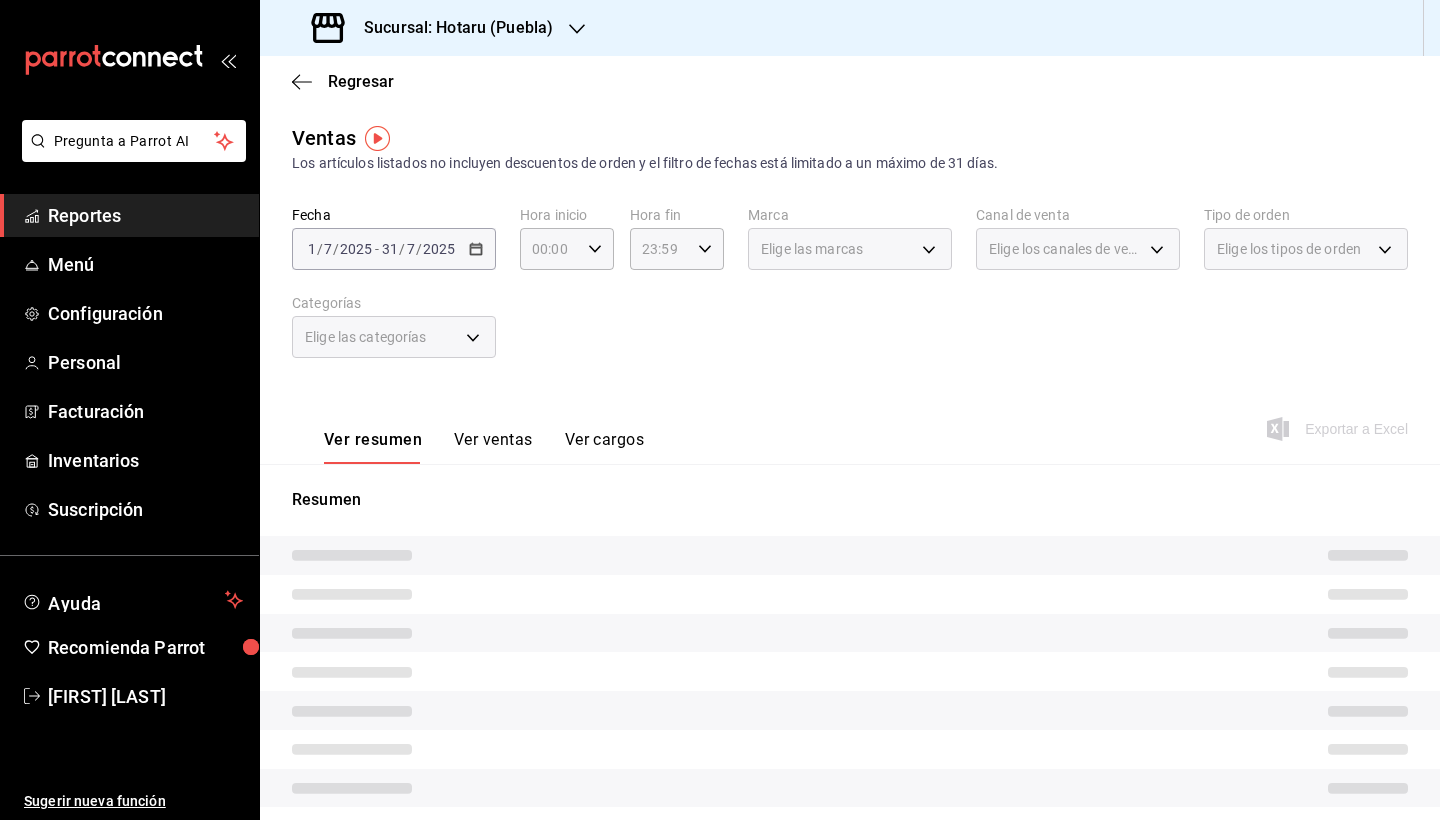 click on "Ver ventas" at bounding box center (493, 447) 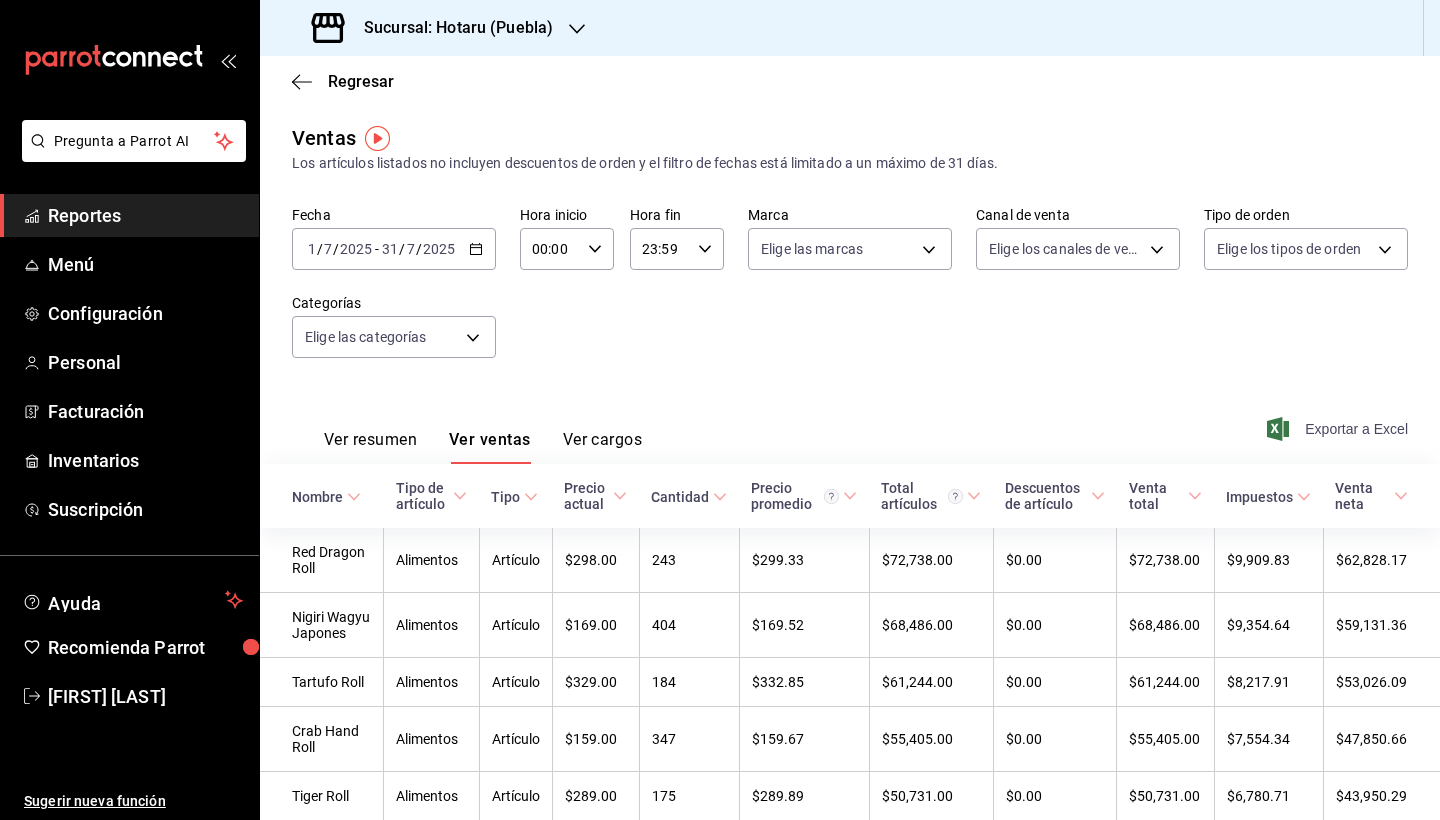 click on "Exportar a Excel" at bounding box center [1339, 429] 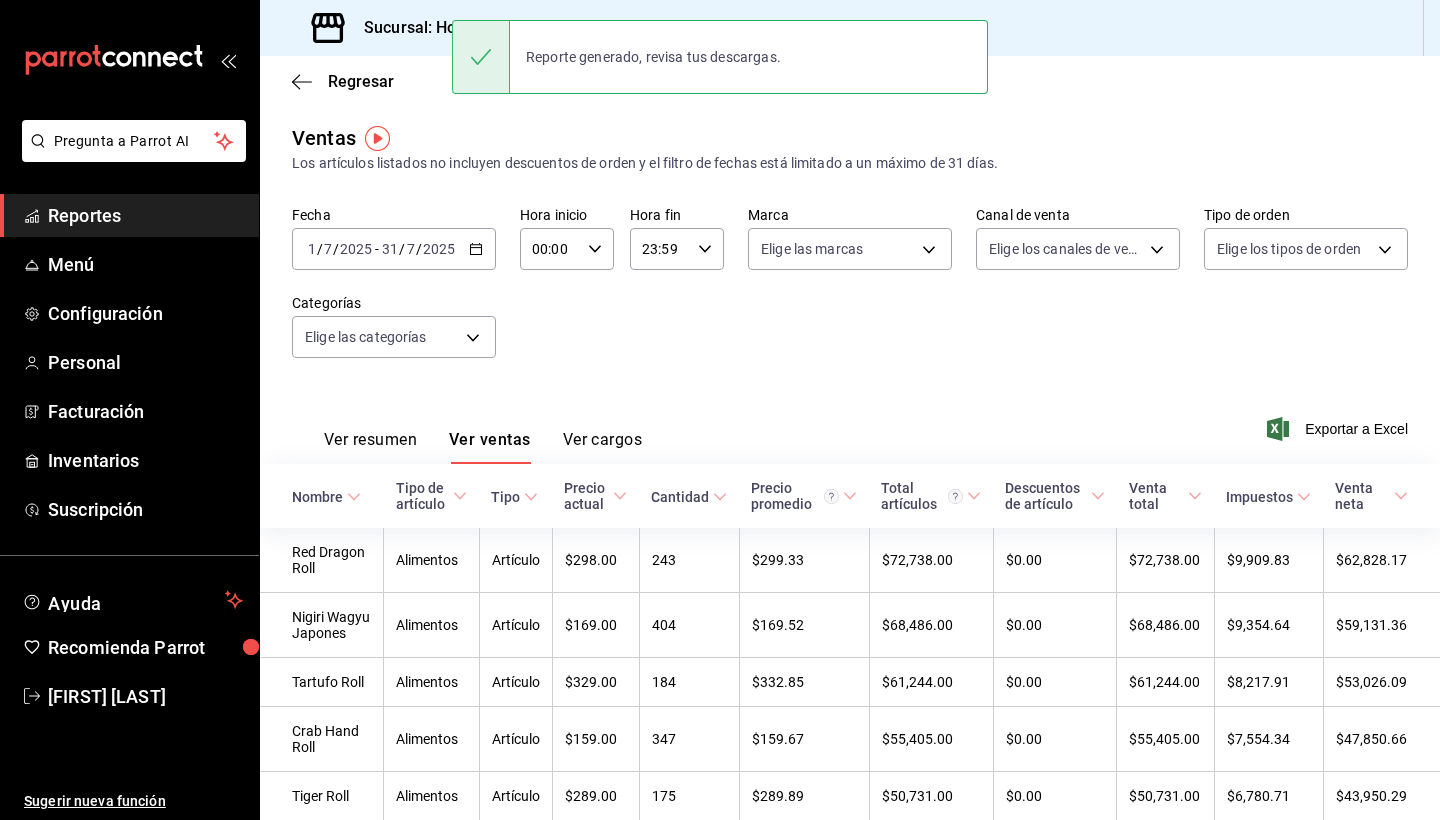 click on "Sucursal: Hotaru (Puebla)" at bounding box center [450, 28] 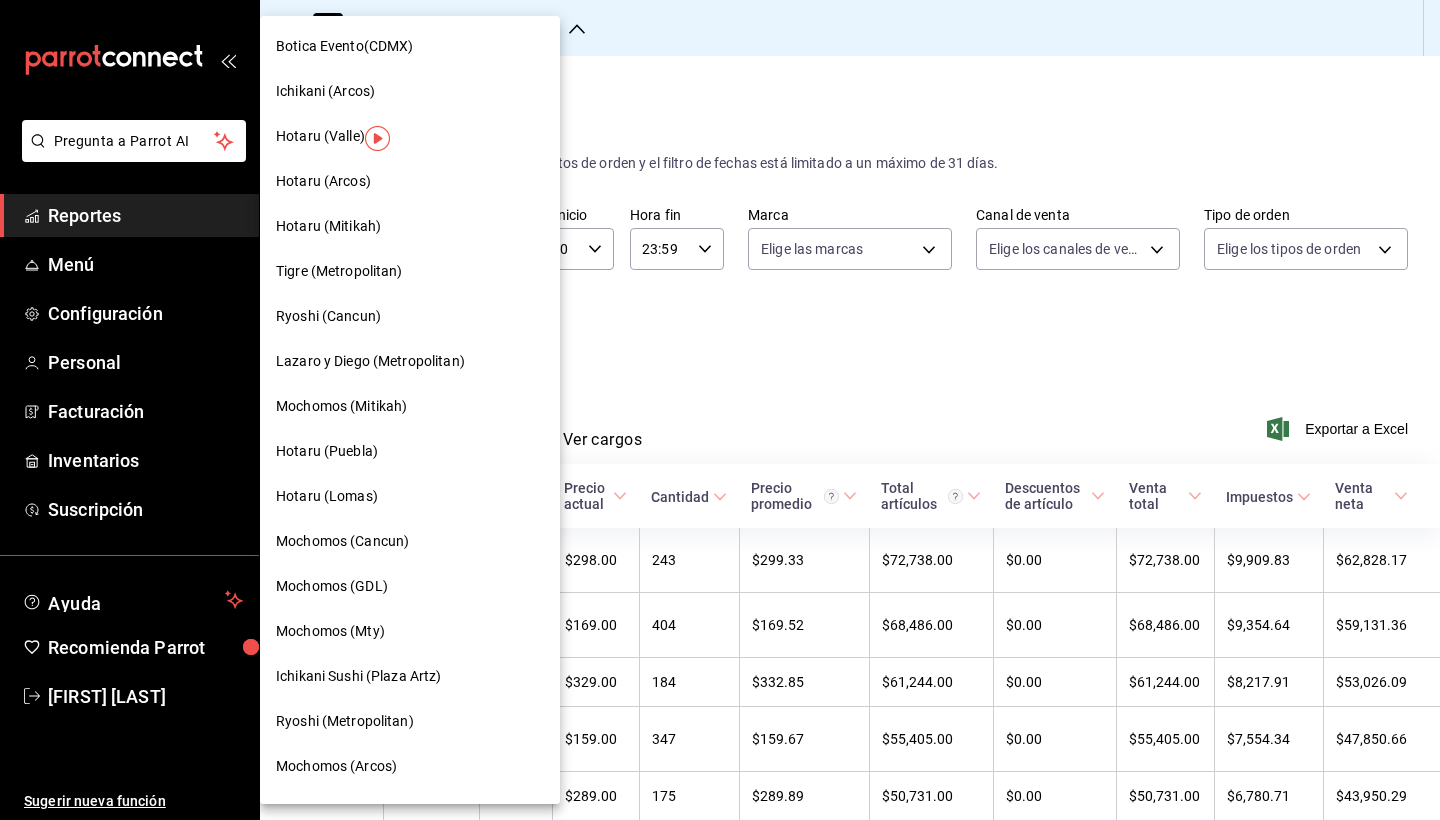 click on "Hotaru (Lomas)" at bounding box center (327, 496) 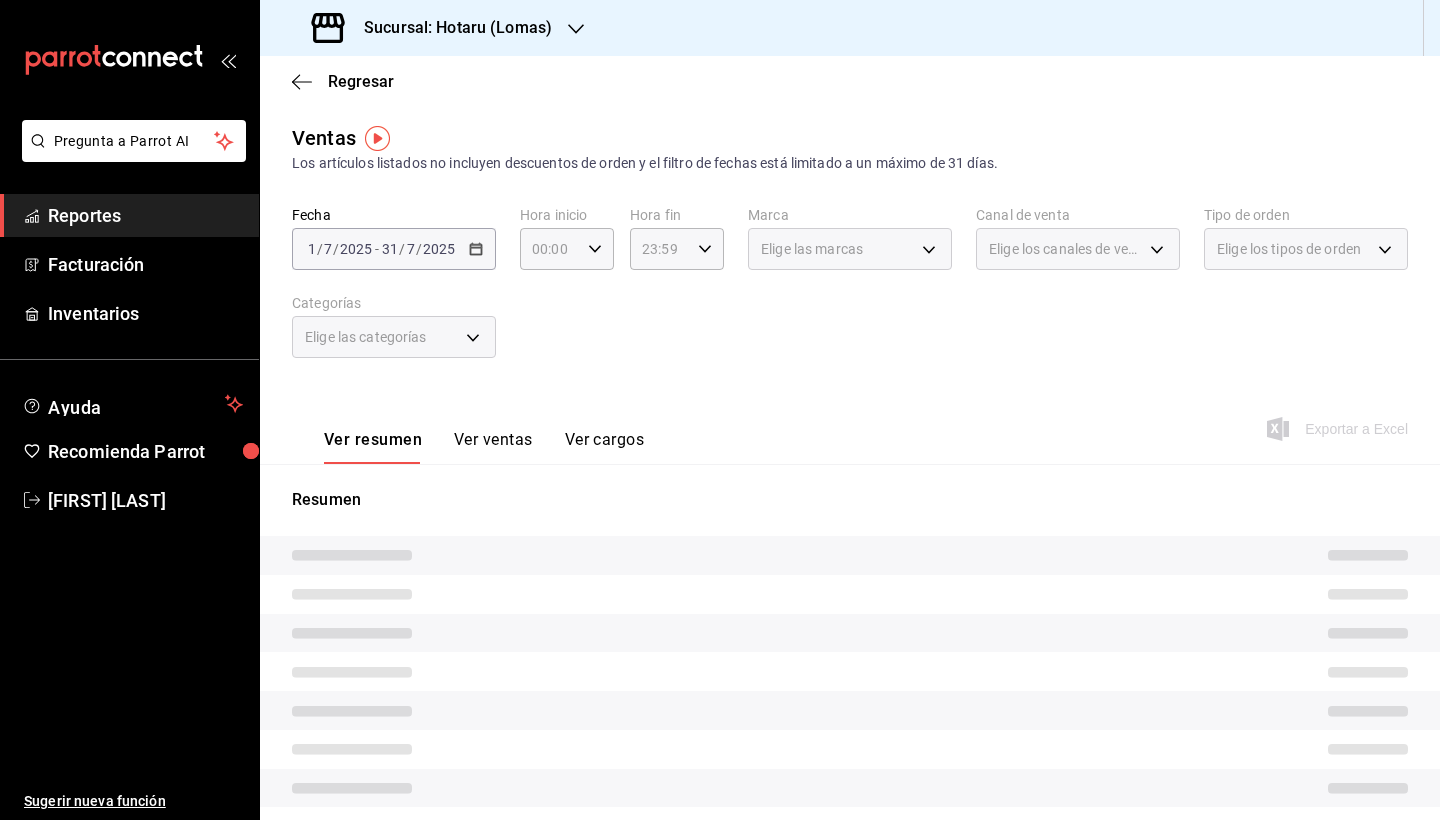 click on "Ver ventas" at bounding box center (493, 447) 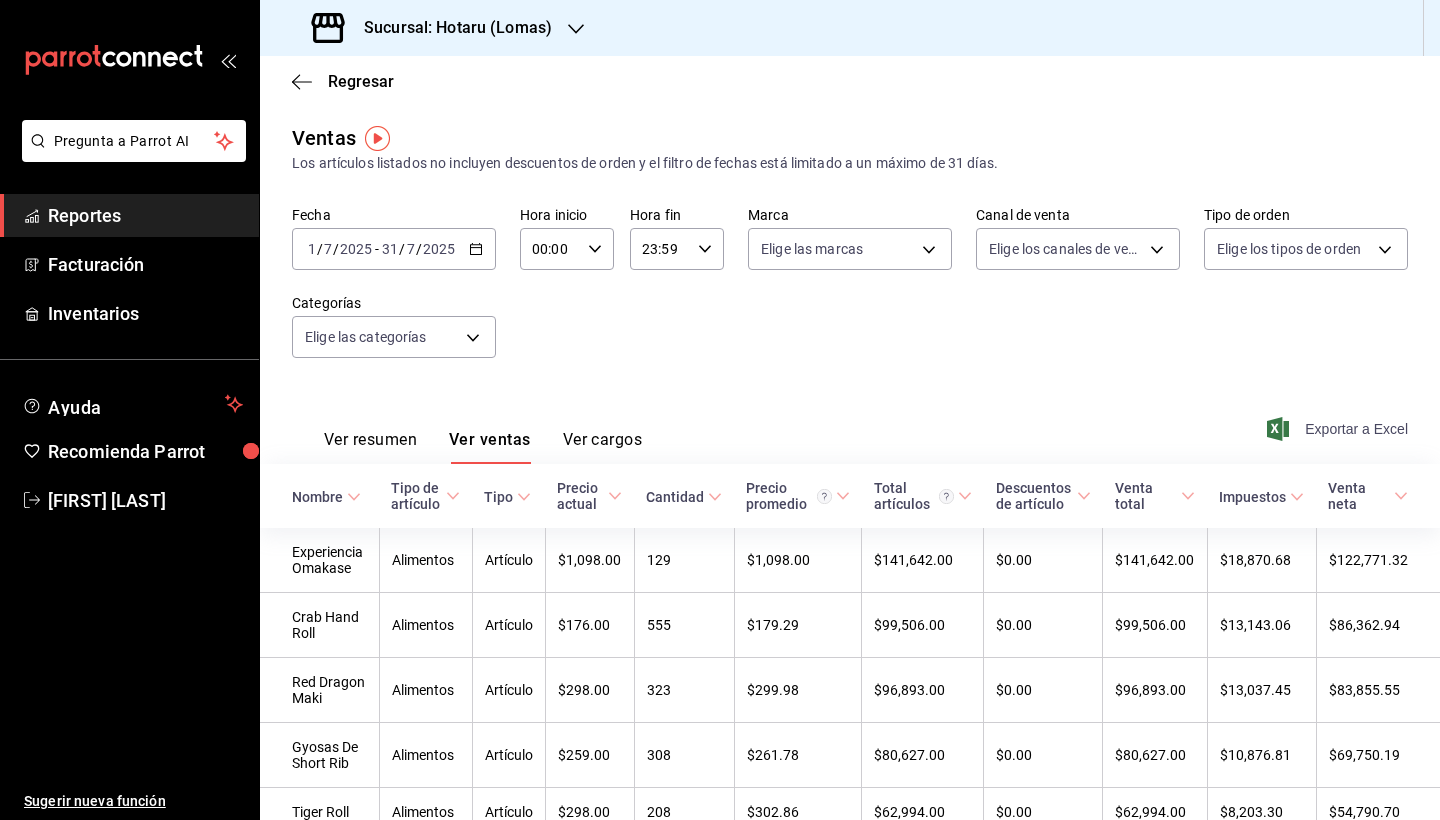 click 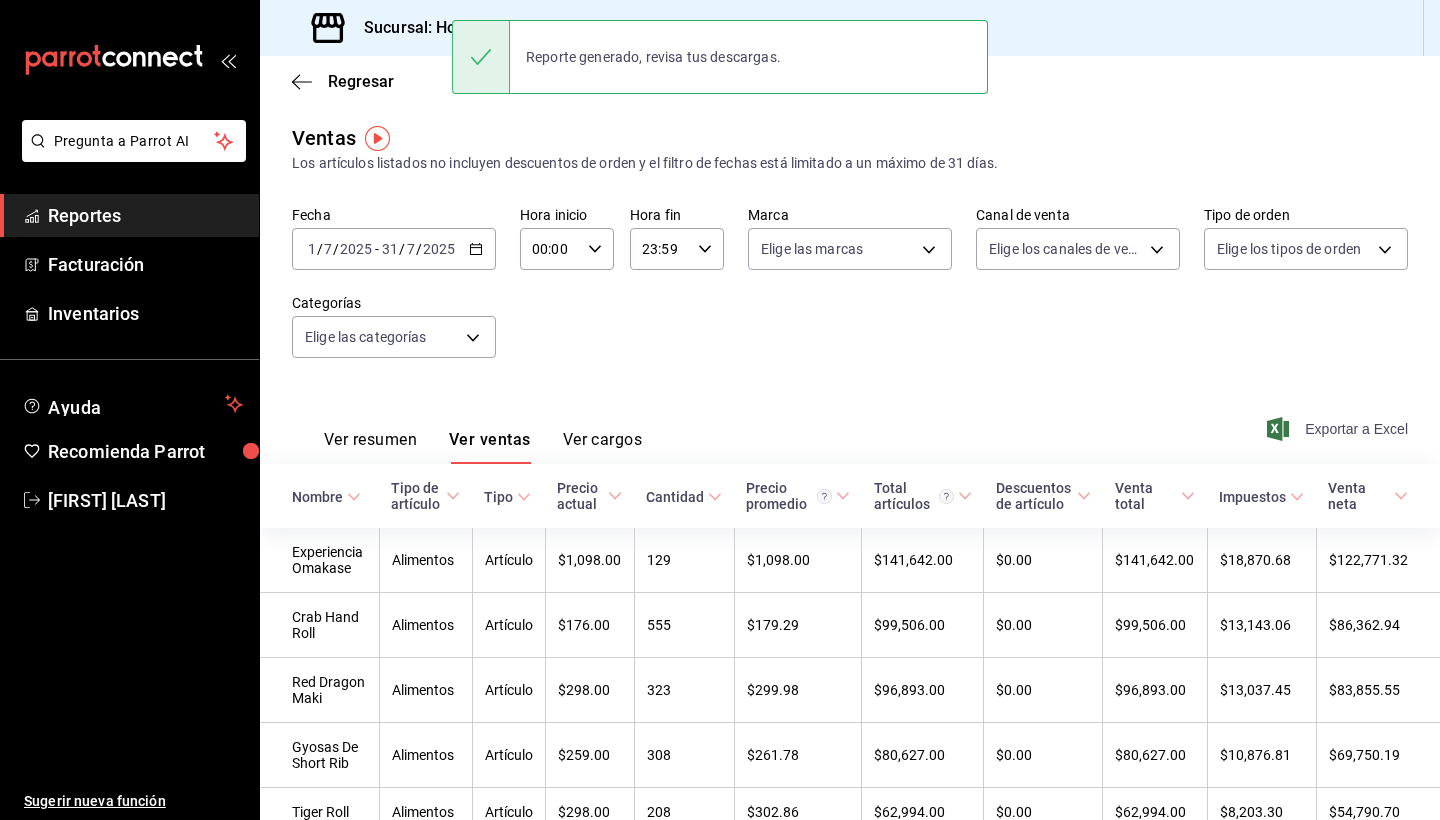 click on "Sucursal: Hotaru (Lomas)" at bounding box center (450, 28) 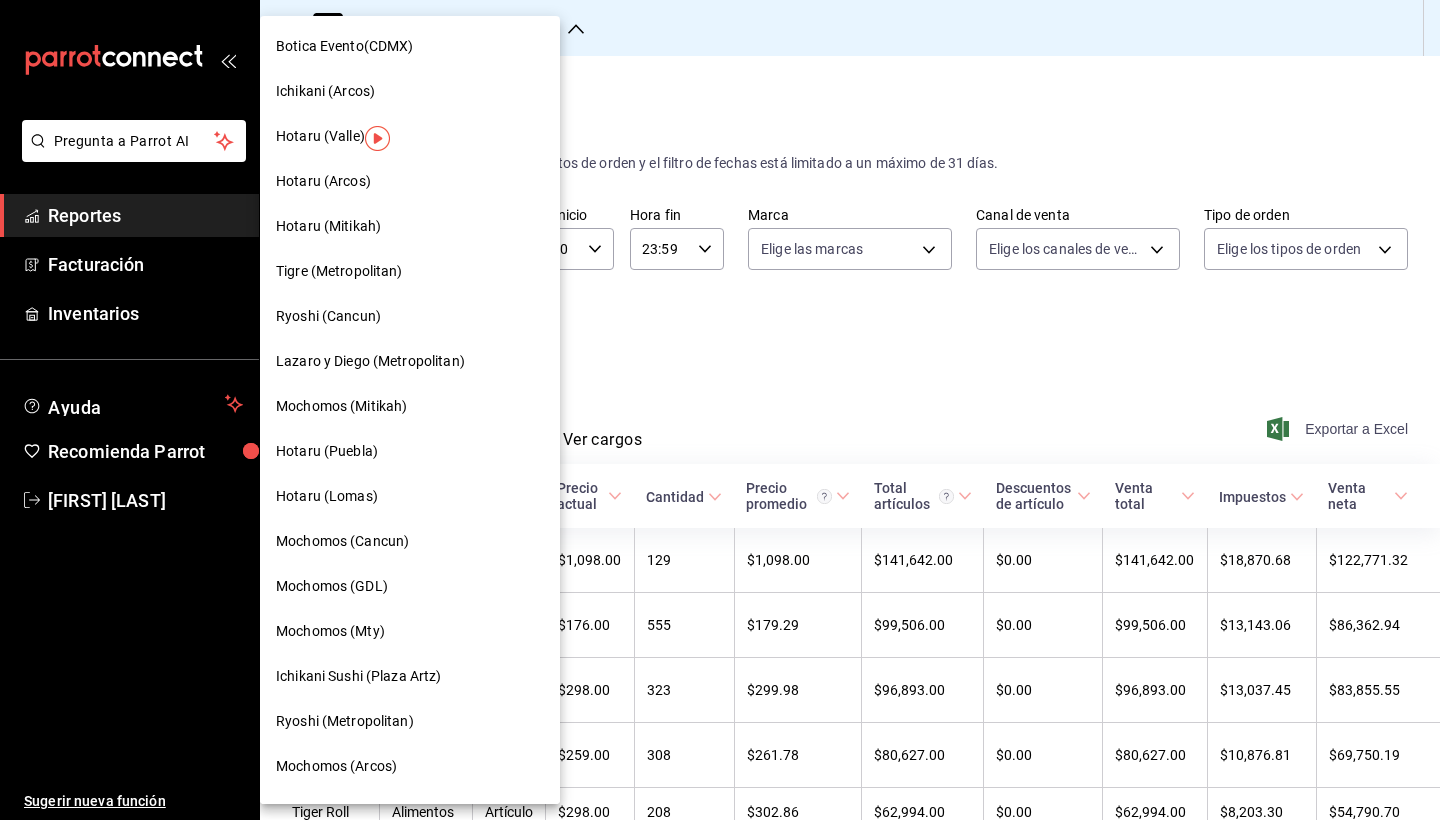 click on "Tigre (Metropolitan)" at bounding box center (339, 271) 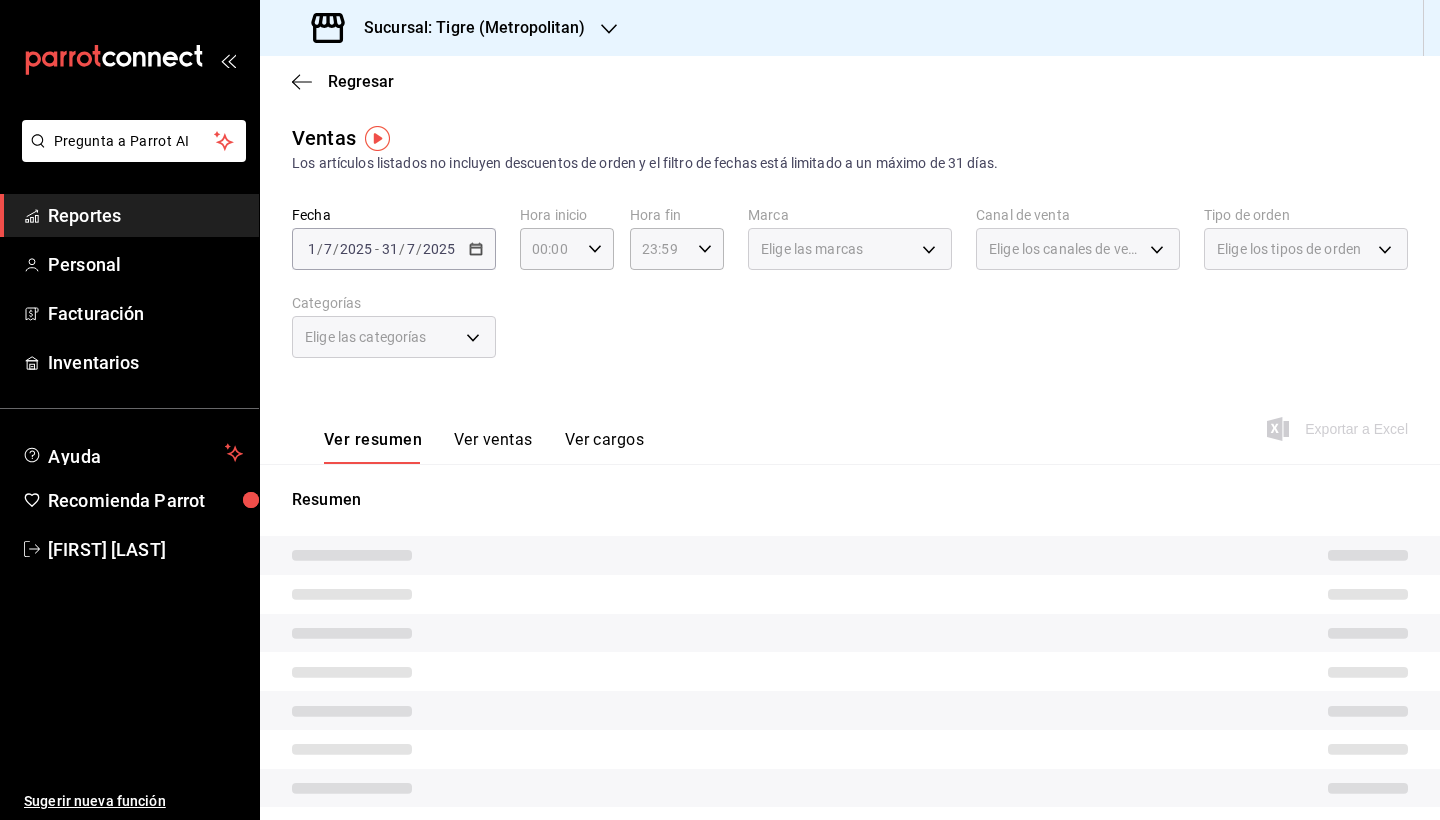 click on "Ver ventas" at bounding box center [493, 447] 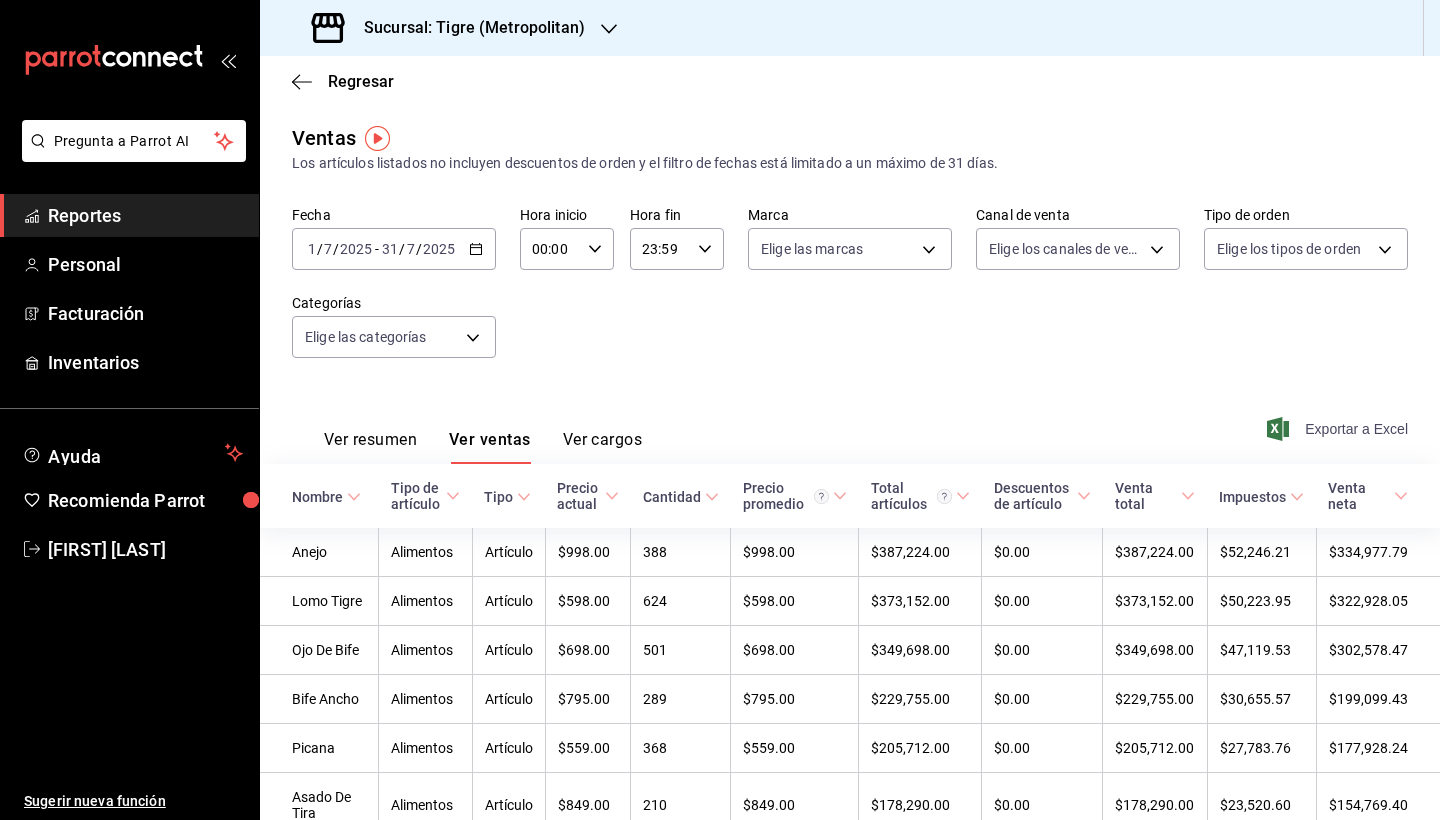 click on "Exportar a Excel" at bounding box center (1339, 429) 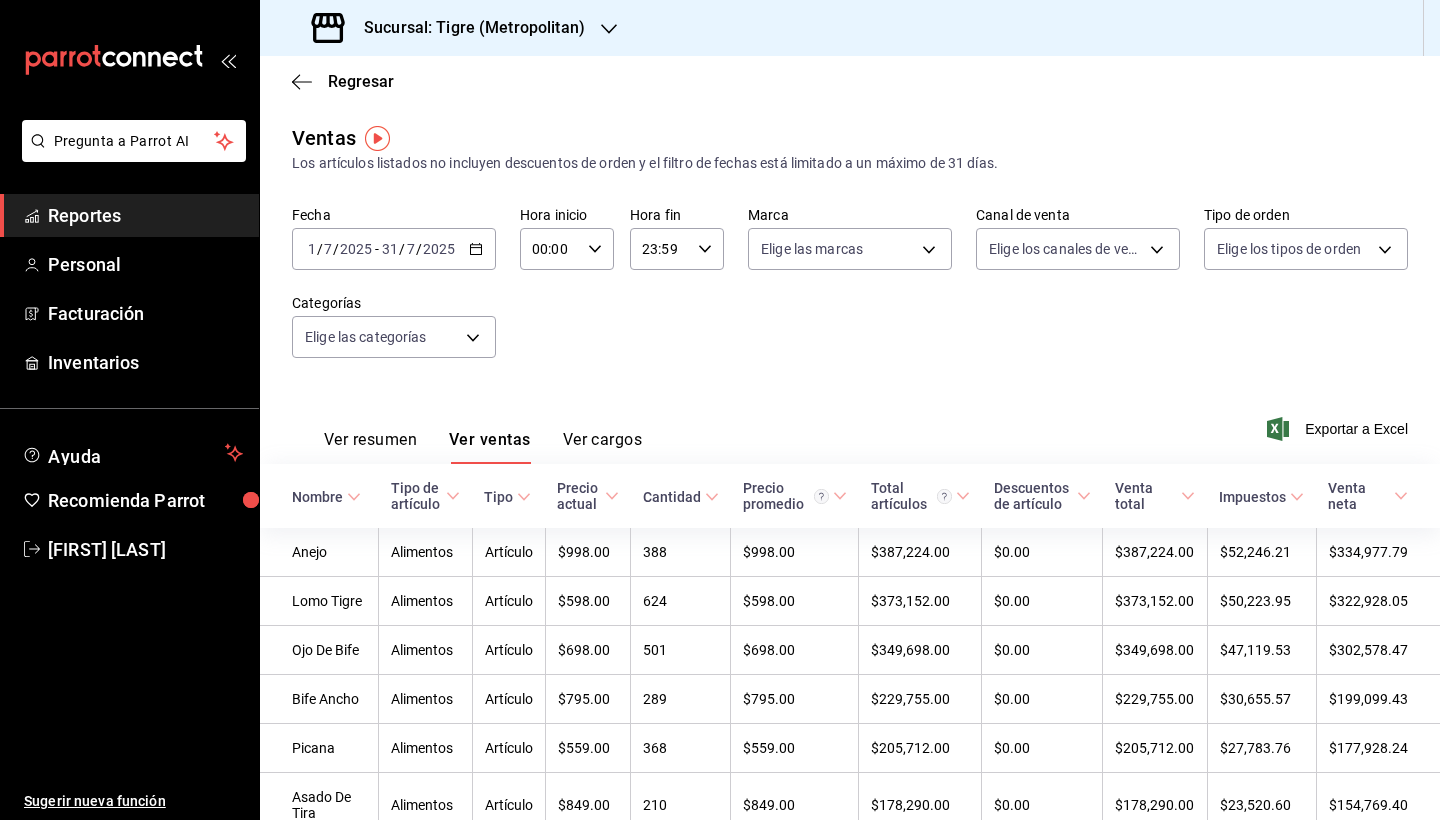 drag, startPoint x: 1191, startPoint y: 61, endPoint x: 904, endPoint y: 349, distance: 406.587 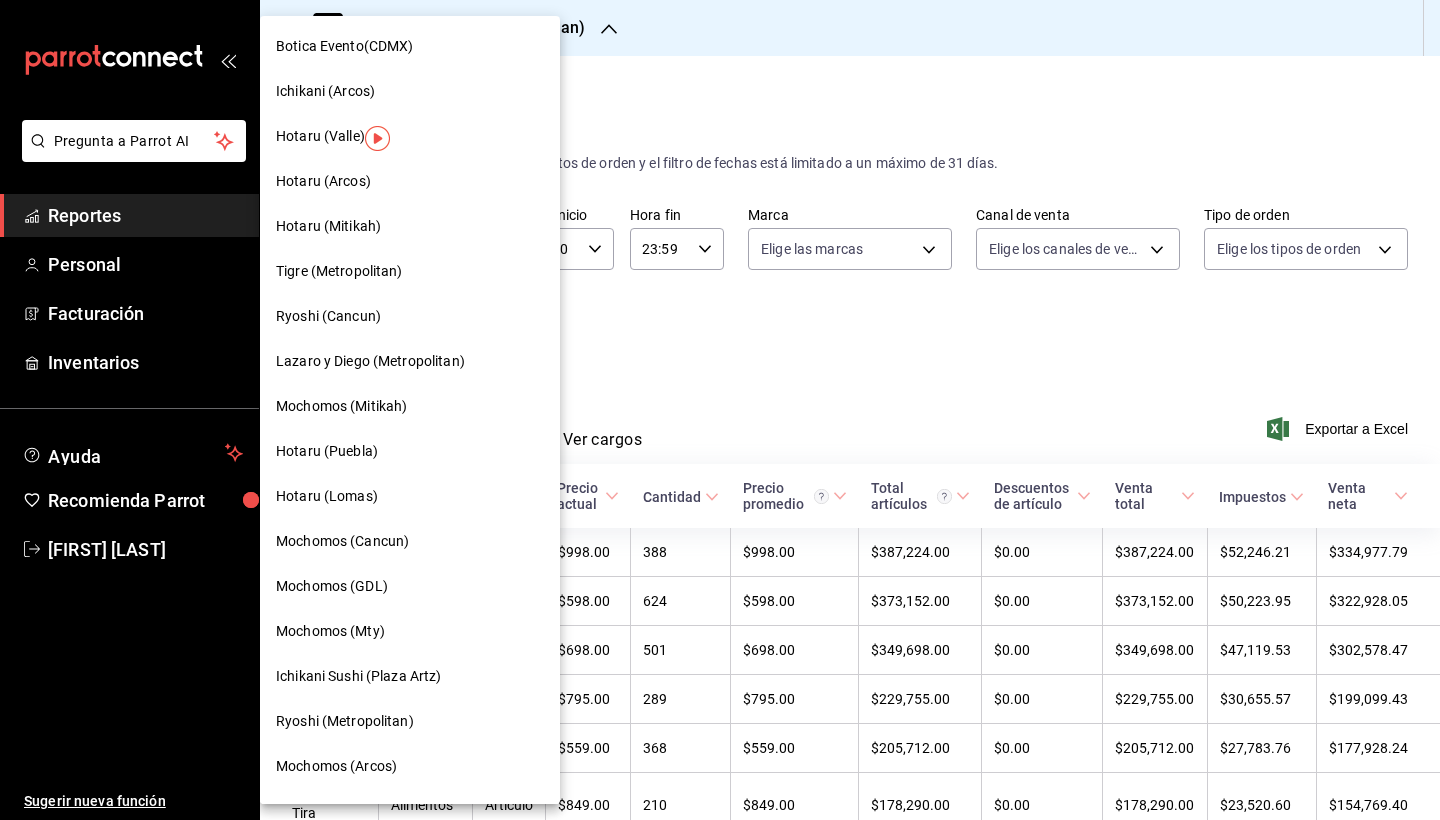 click on "Lazaro y Diego (Metropolitan)" at bounding box center (410, 361) 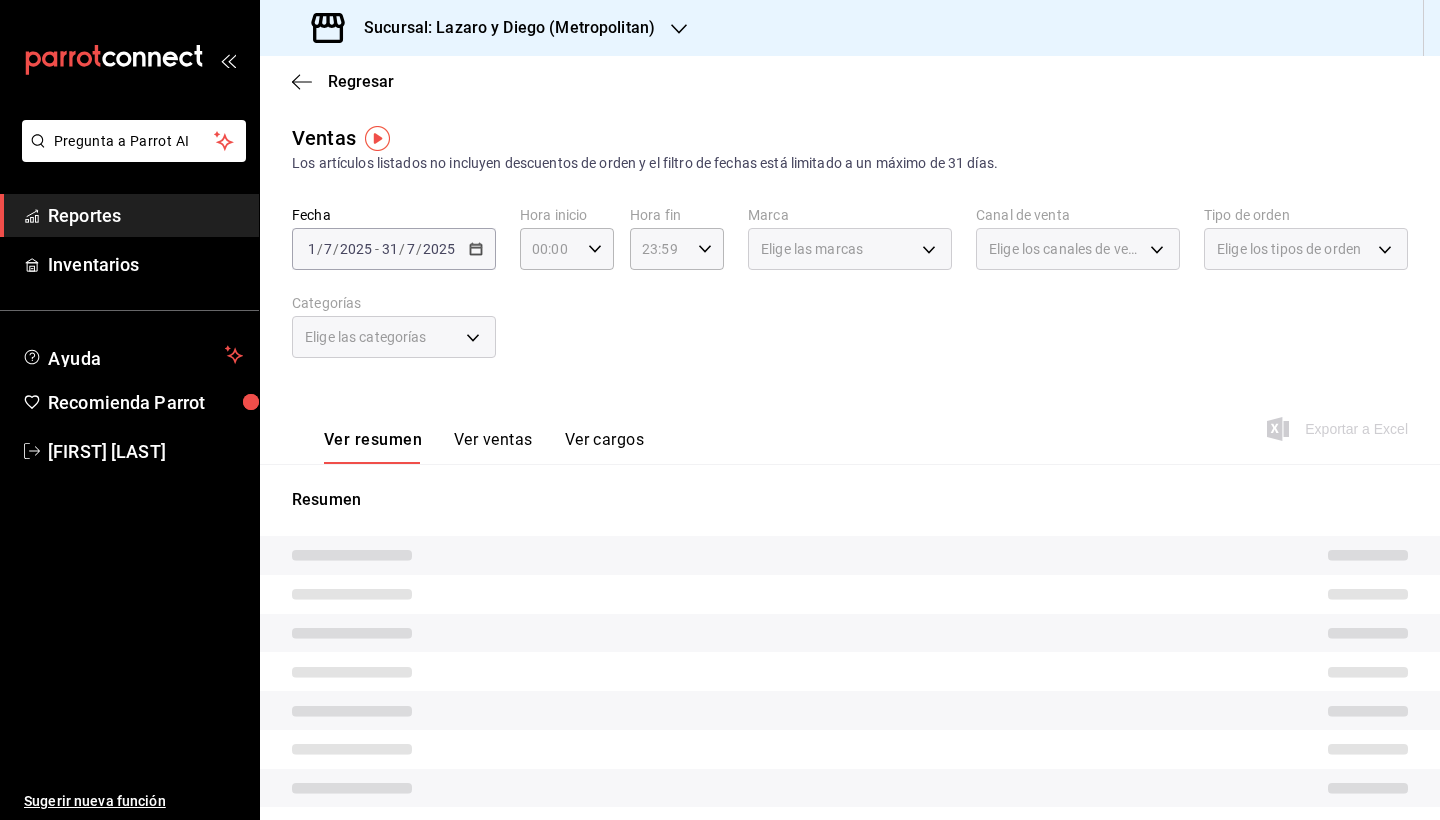 click on "Ver resumen Ver ventas Ver cargos" at bounding box center (468, 435) 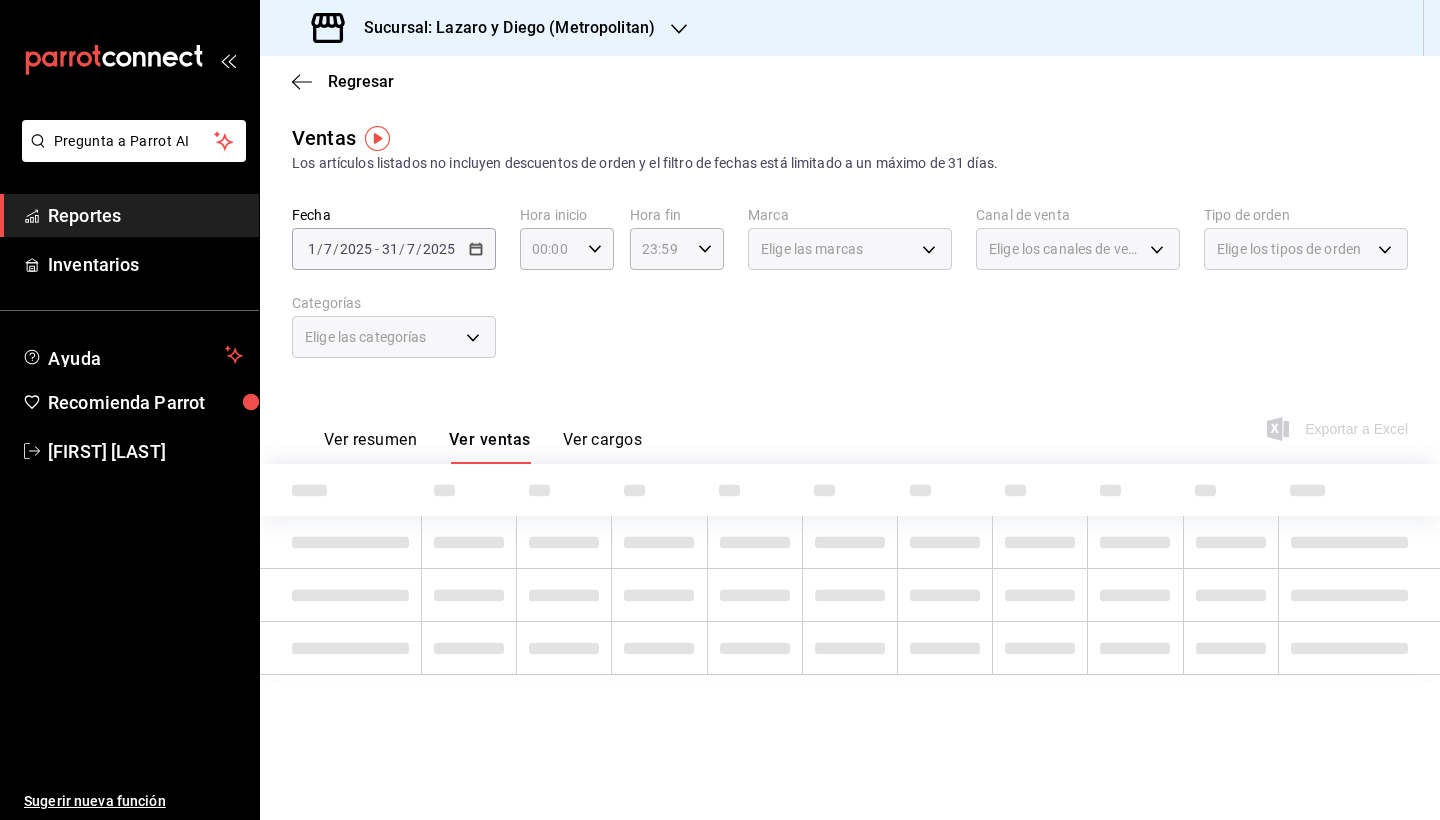 click on "Sucursal: Lazaro y Diego (Metropolitan)" at bounding box center (501, 28) 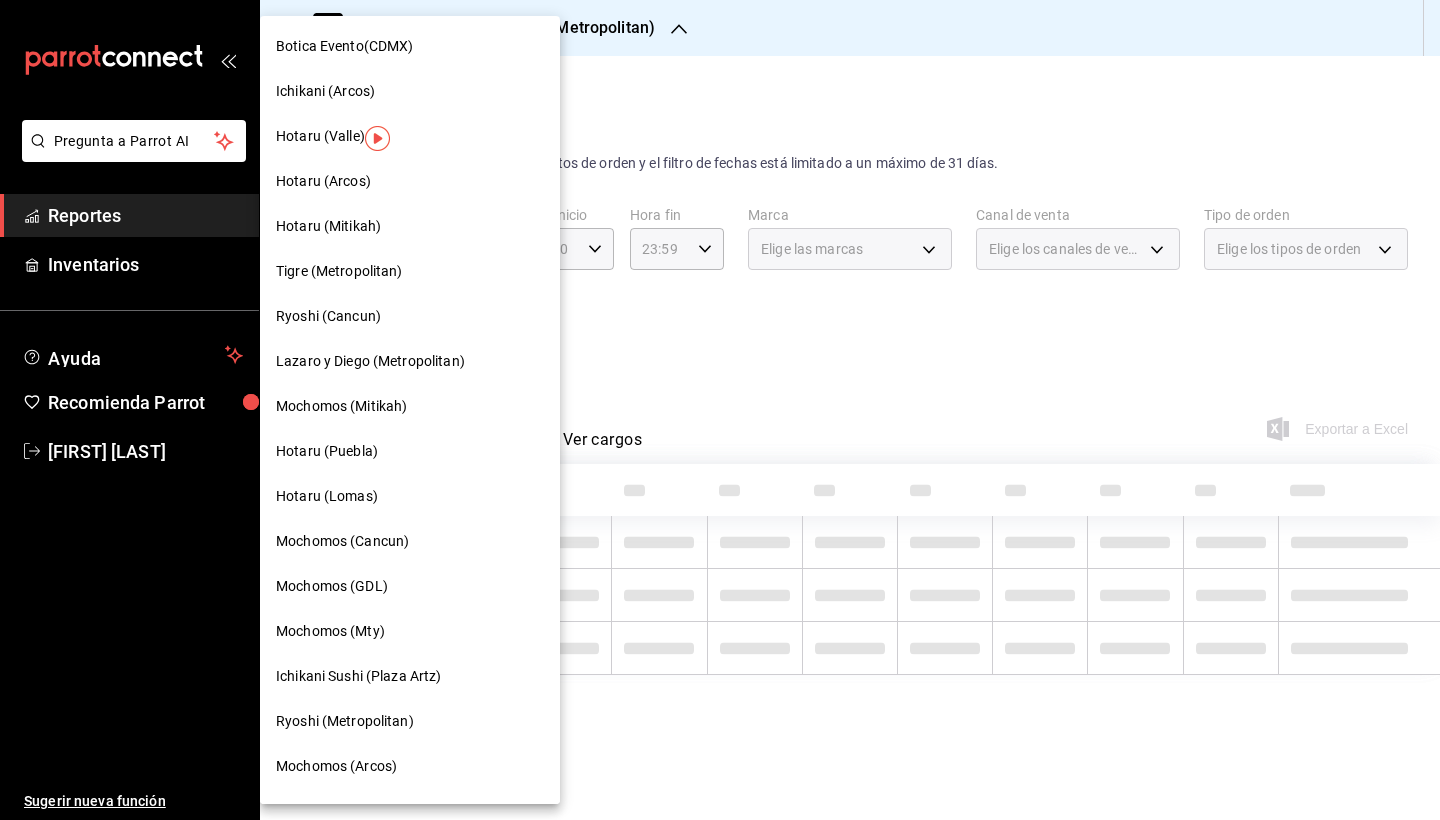 scroll, scrollTop: 0, scrollLeft: 0, axis: both 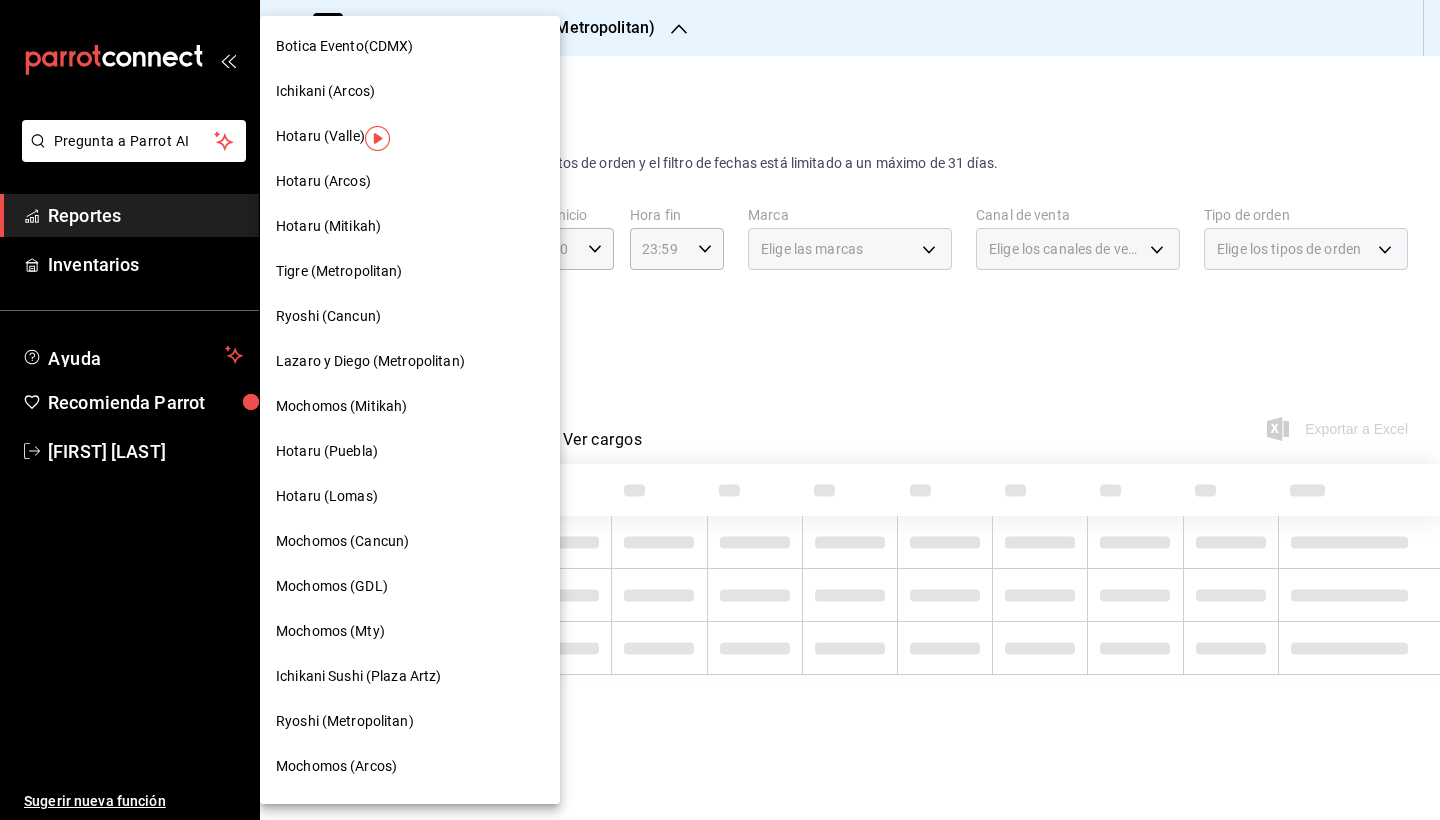 click at bounding box center (720, 410) 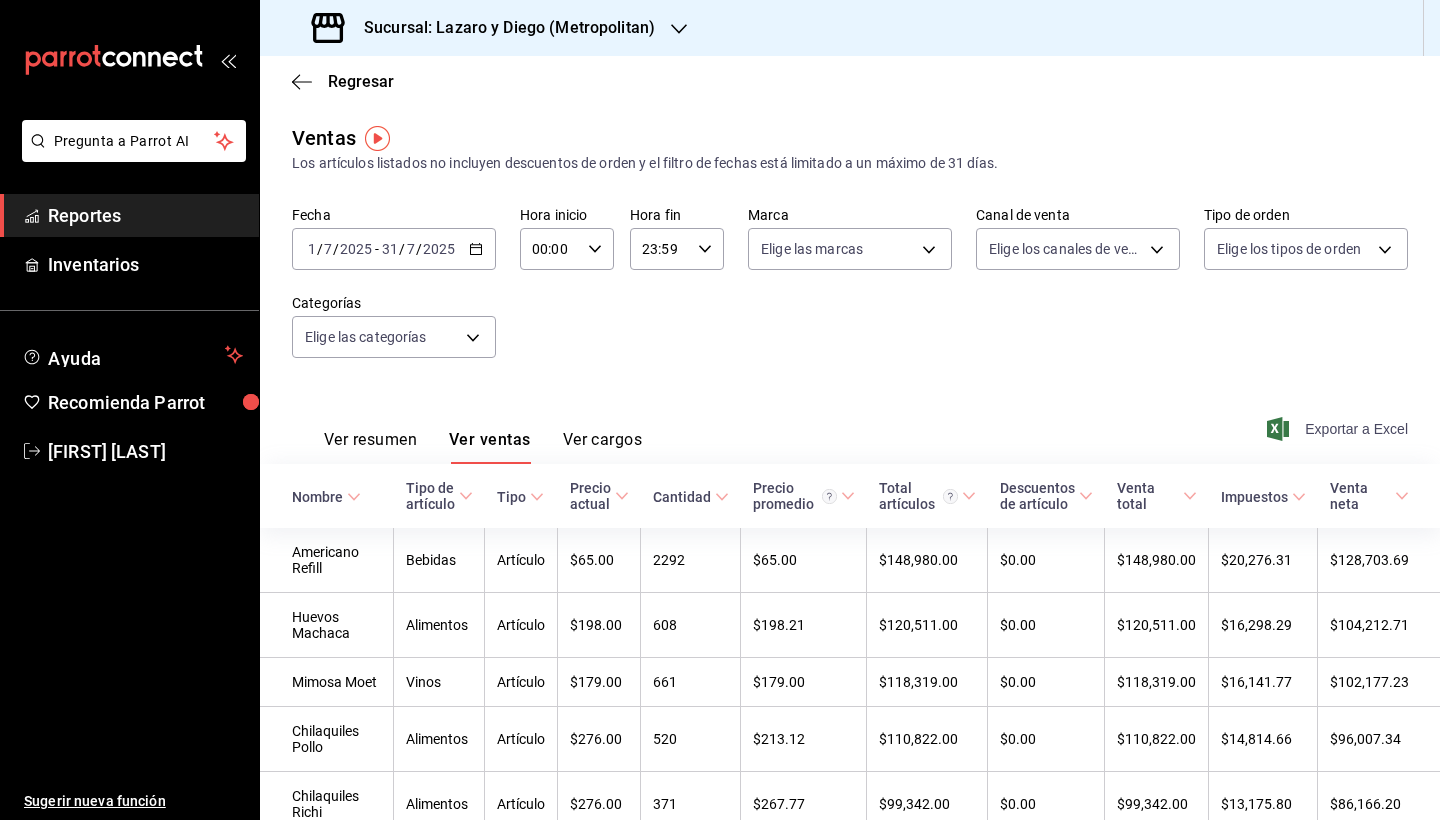 click on "Exportar a Excel" at bounding box center (1339, 429) 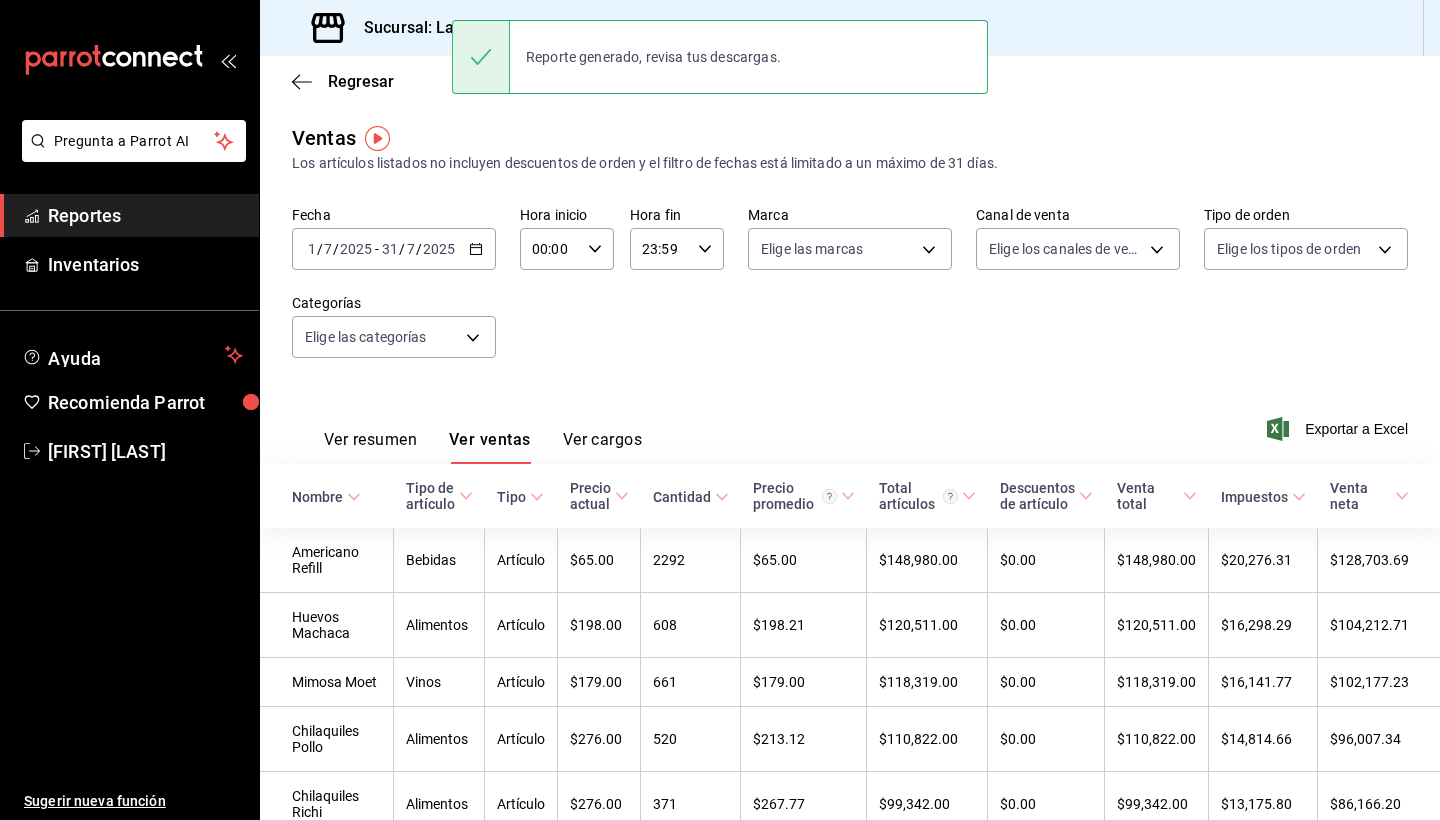 click on "Fecha 2025-07-01 1 / 7 / 2025 - 2025-07-31 31 / 7 / 2025 Hora inicio 00:00 Hora inicio Hora fin 23:59 Hora fin Marca Elige las marcas Canal de venta Elige los canales de venta Tipo de orden Elige los tipos de orden Categorías Elige las categorías" at bounding box center [850, 294] 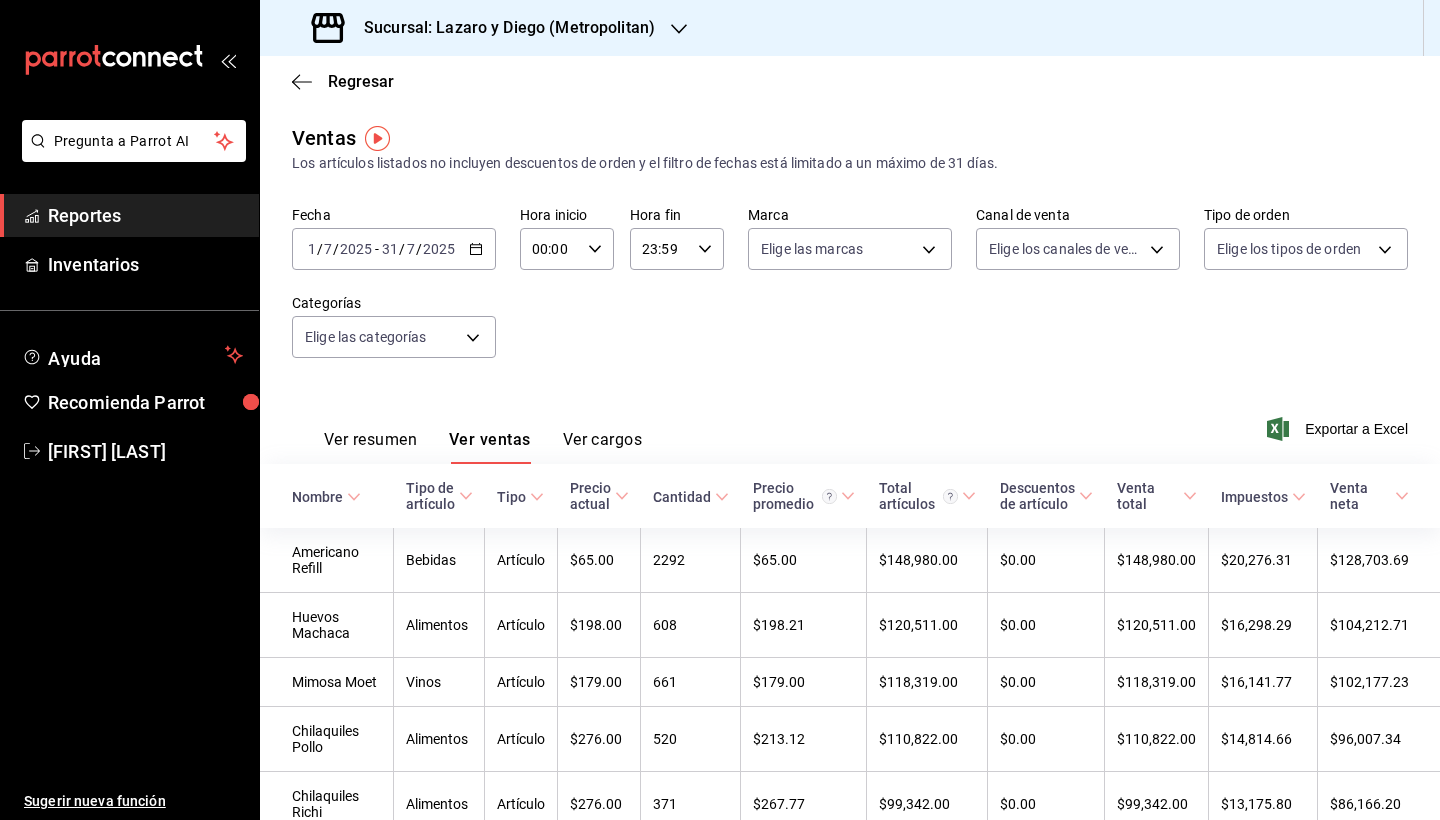 click on "Sucursal: Lazaro y Diego (Metropolitan)" at bounding box center [501, 28] 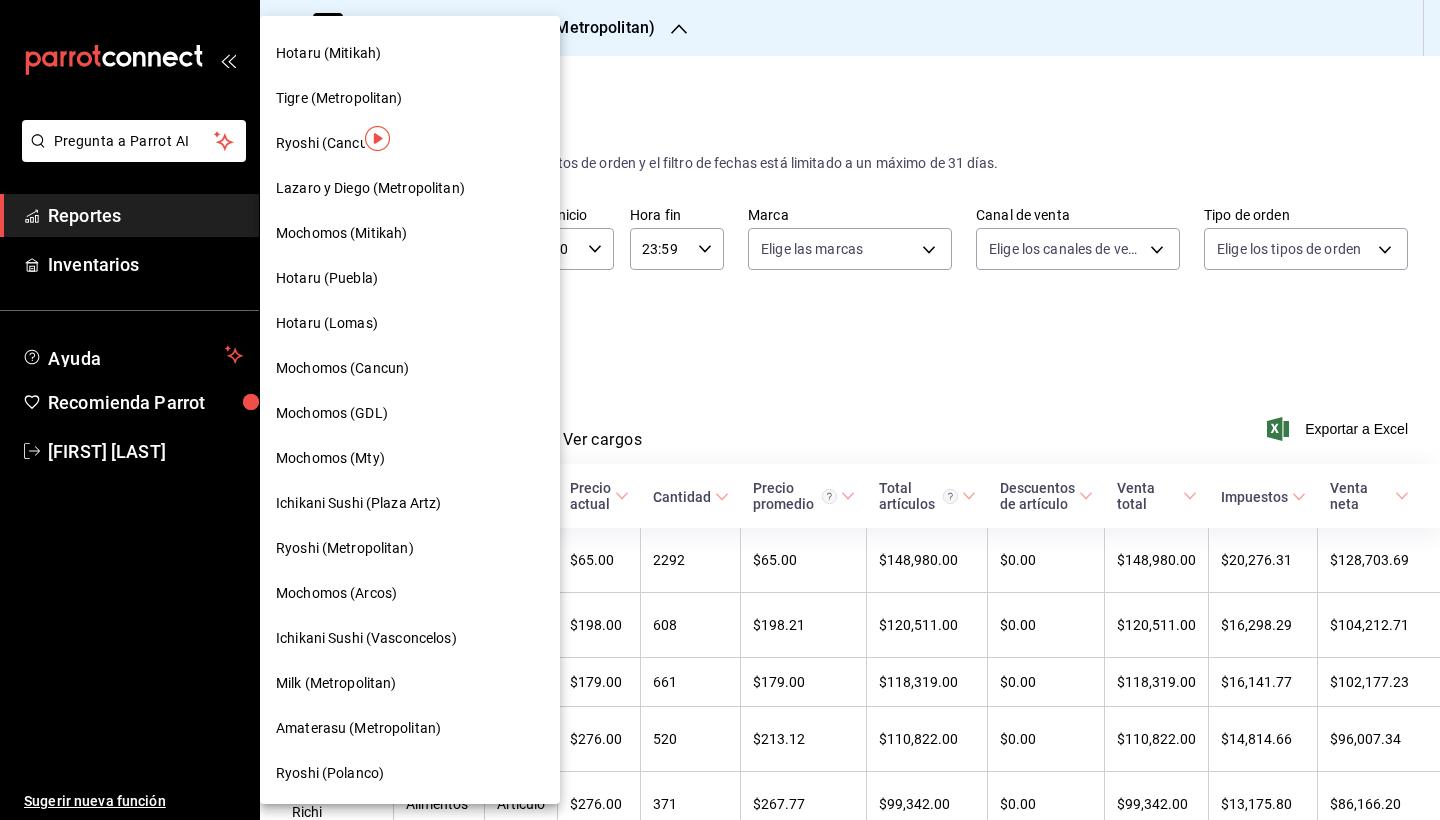 scroll, scrollTop: 173, scrollLeft: 0, axis: vertical 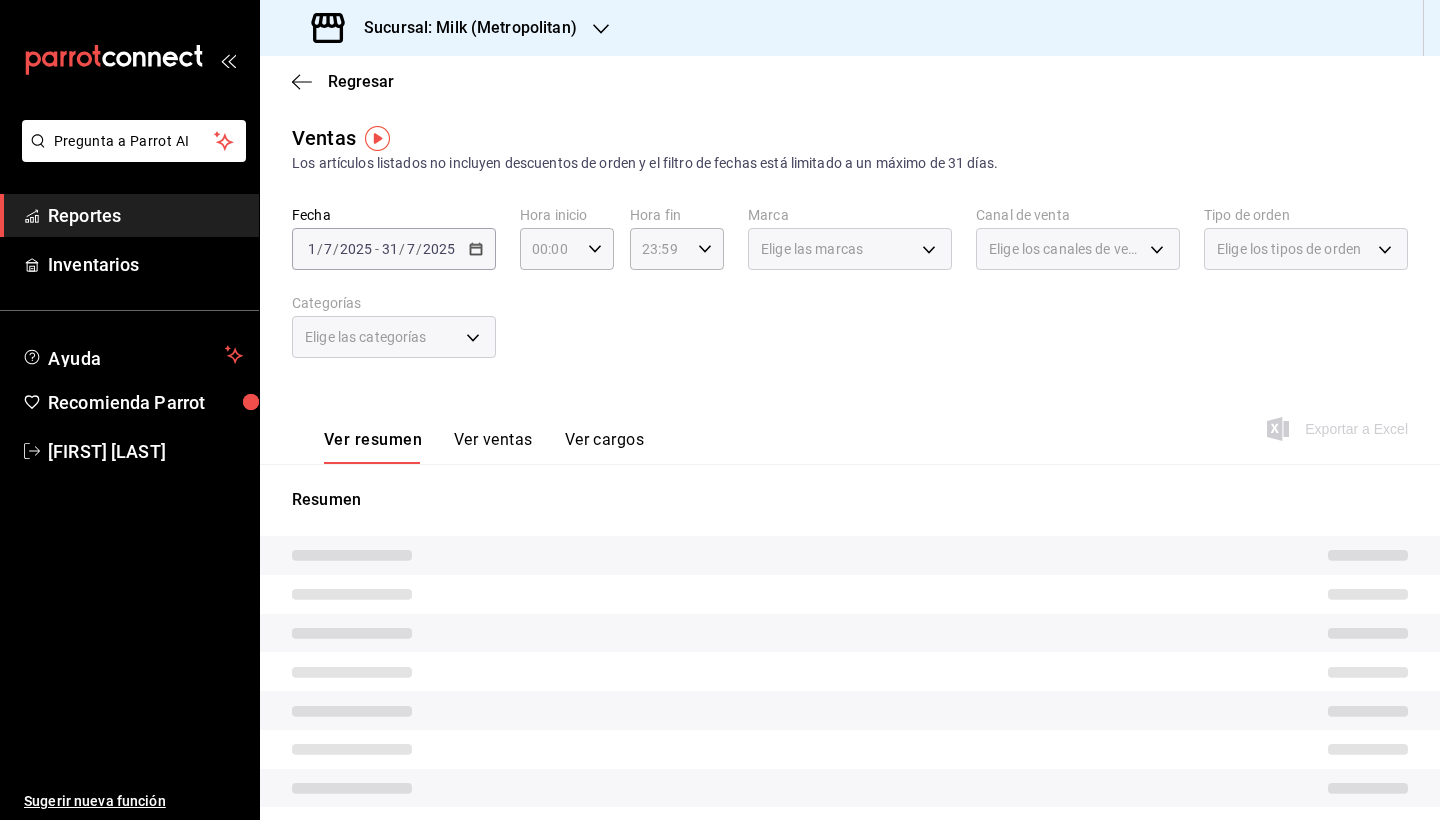 click on "Ver ventas" at bounding box center [493, 447] 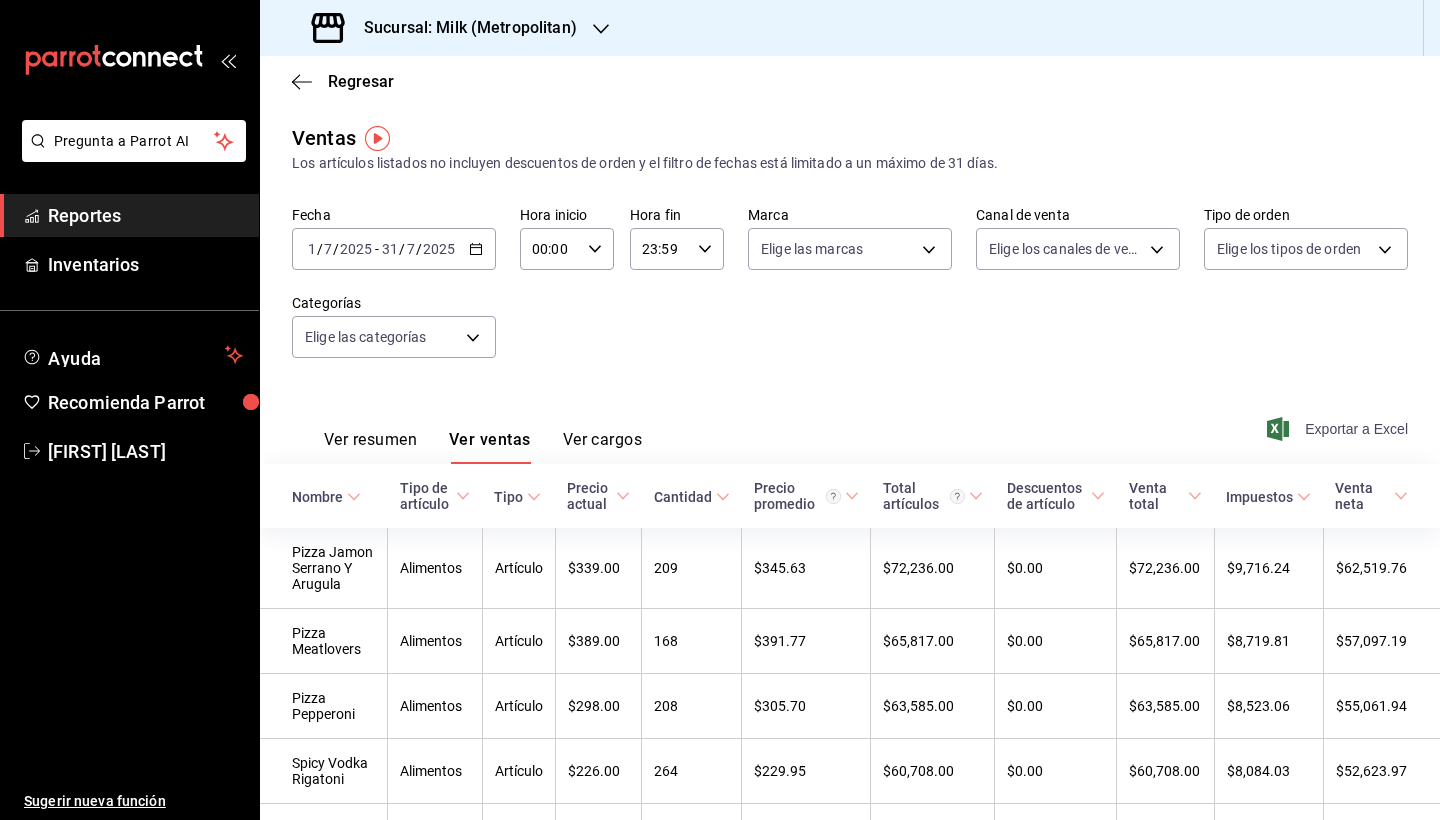 click on "Exportar a Excel" at bounding box center [1339, 429] 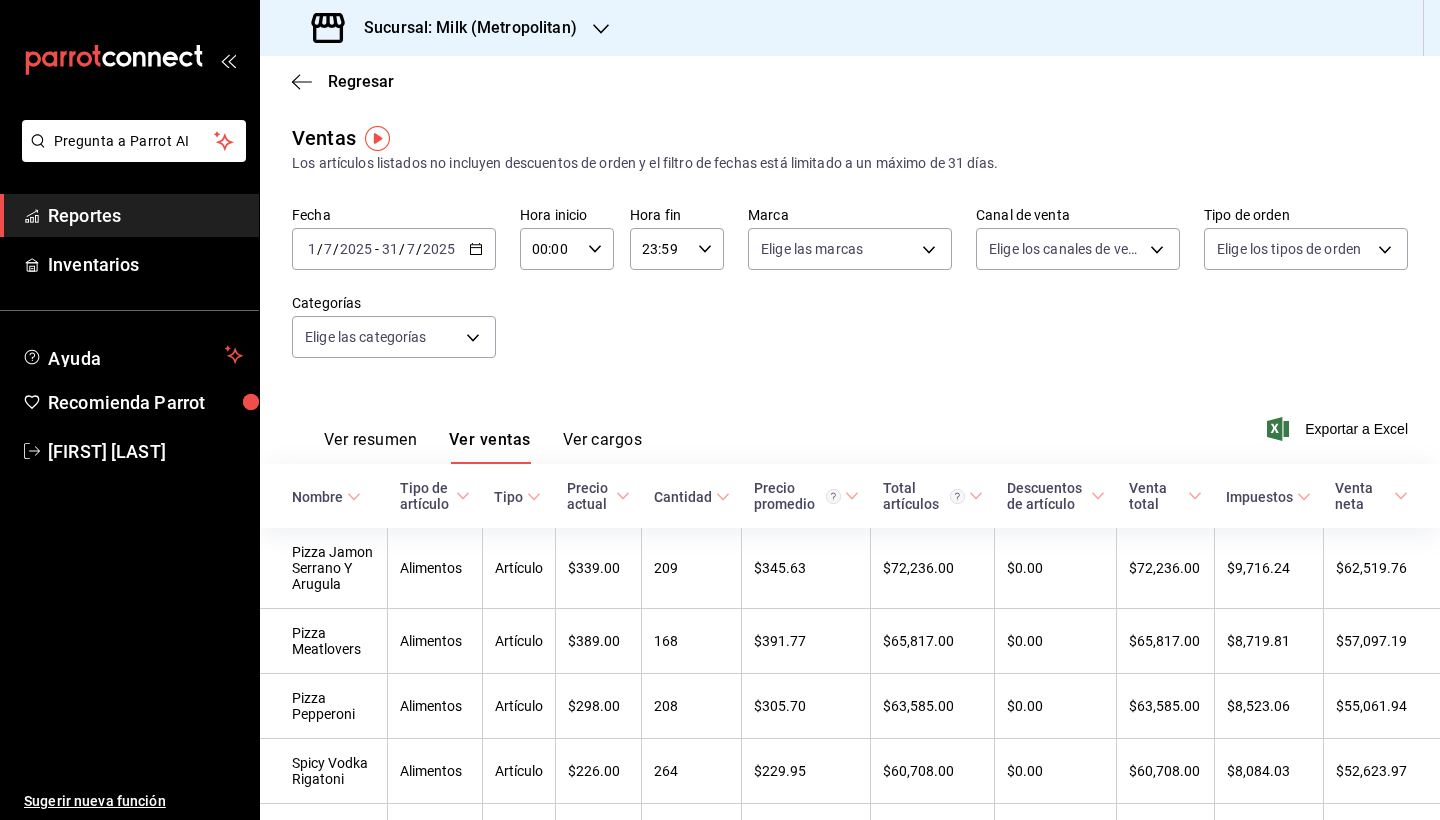 click on "Regresar" at bounding box center [850, 81] 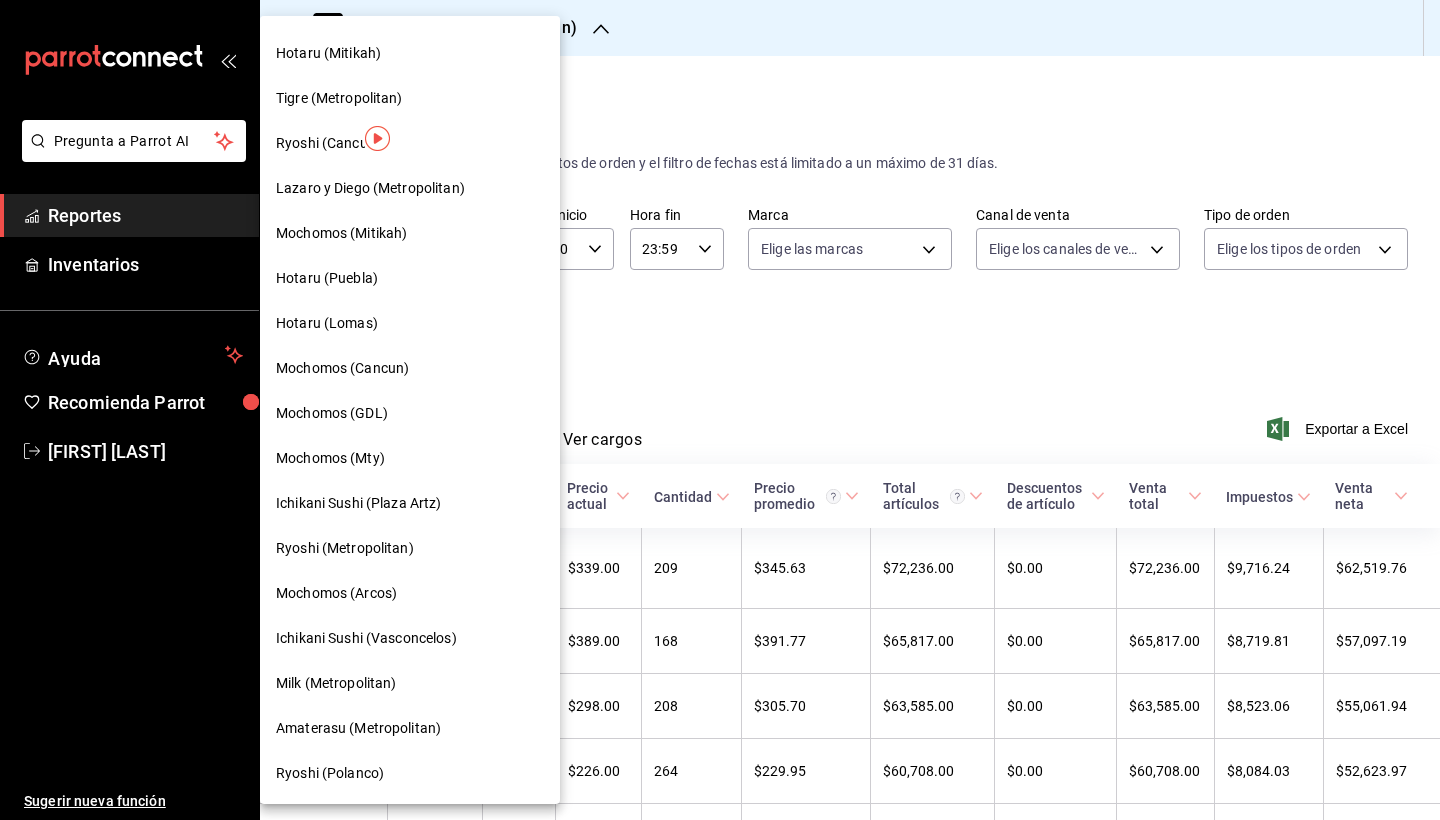 scroll, scrollTop: 173, scrollLeft: 0, axis: vertical 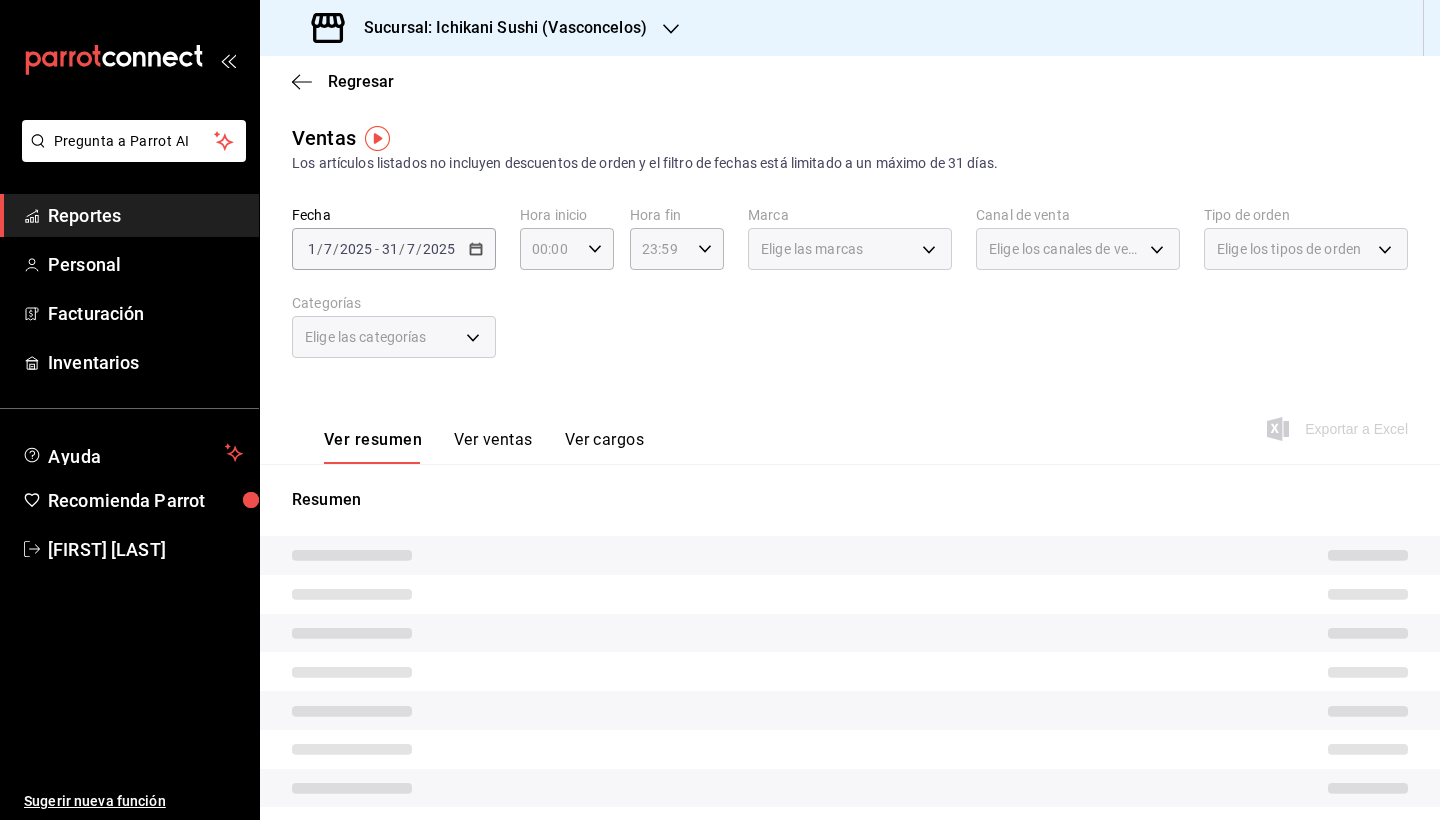click on "Ver ventas" at bounding box center [493, 447] 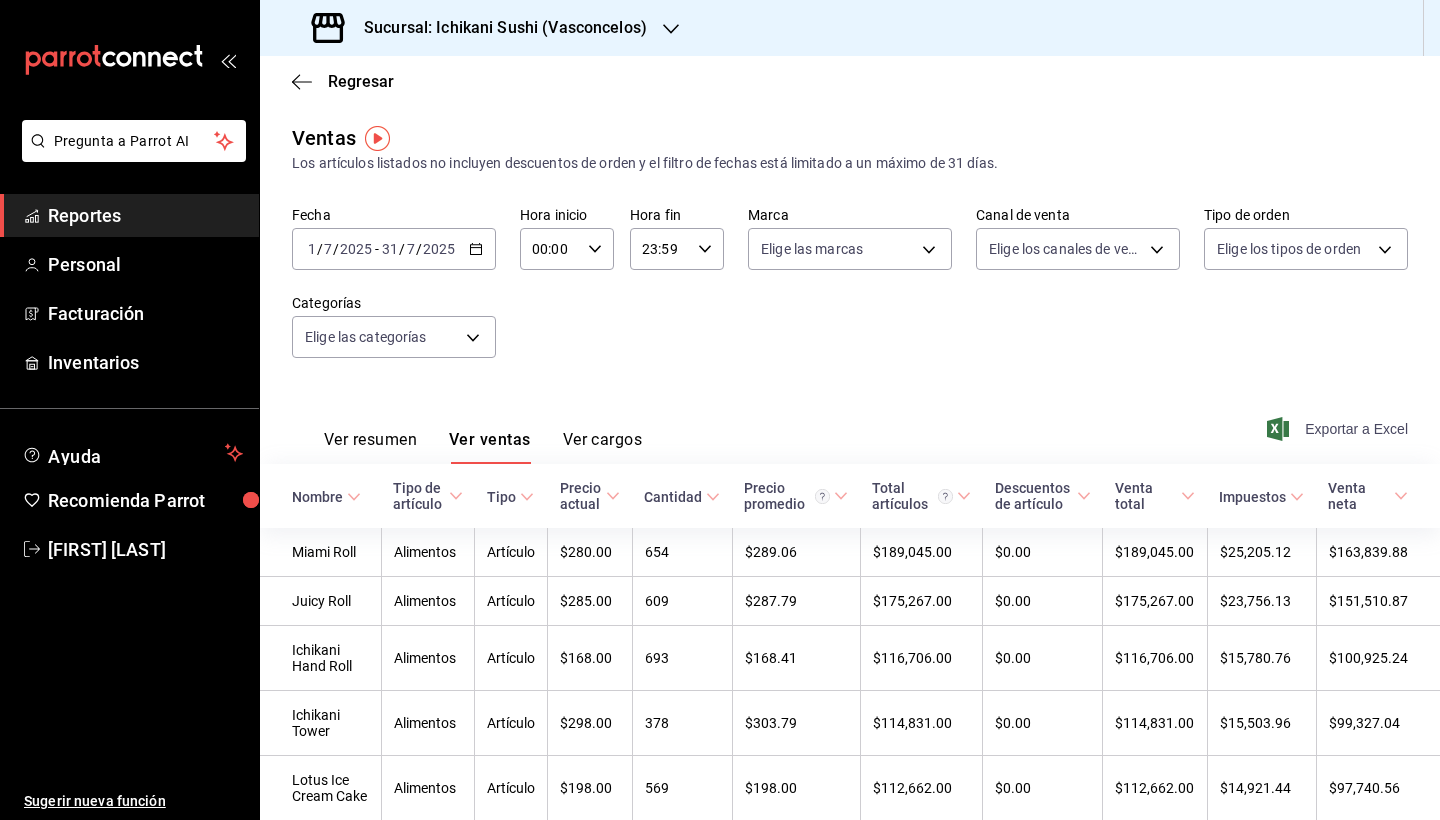 click on "Exportar a Excel" at bounding box center [1339, 429] 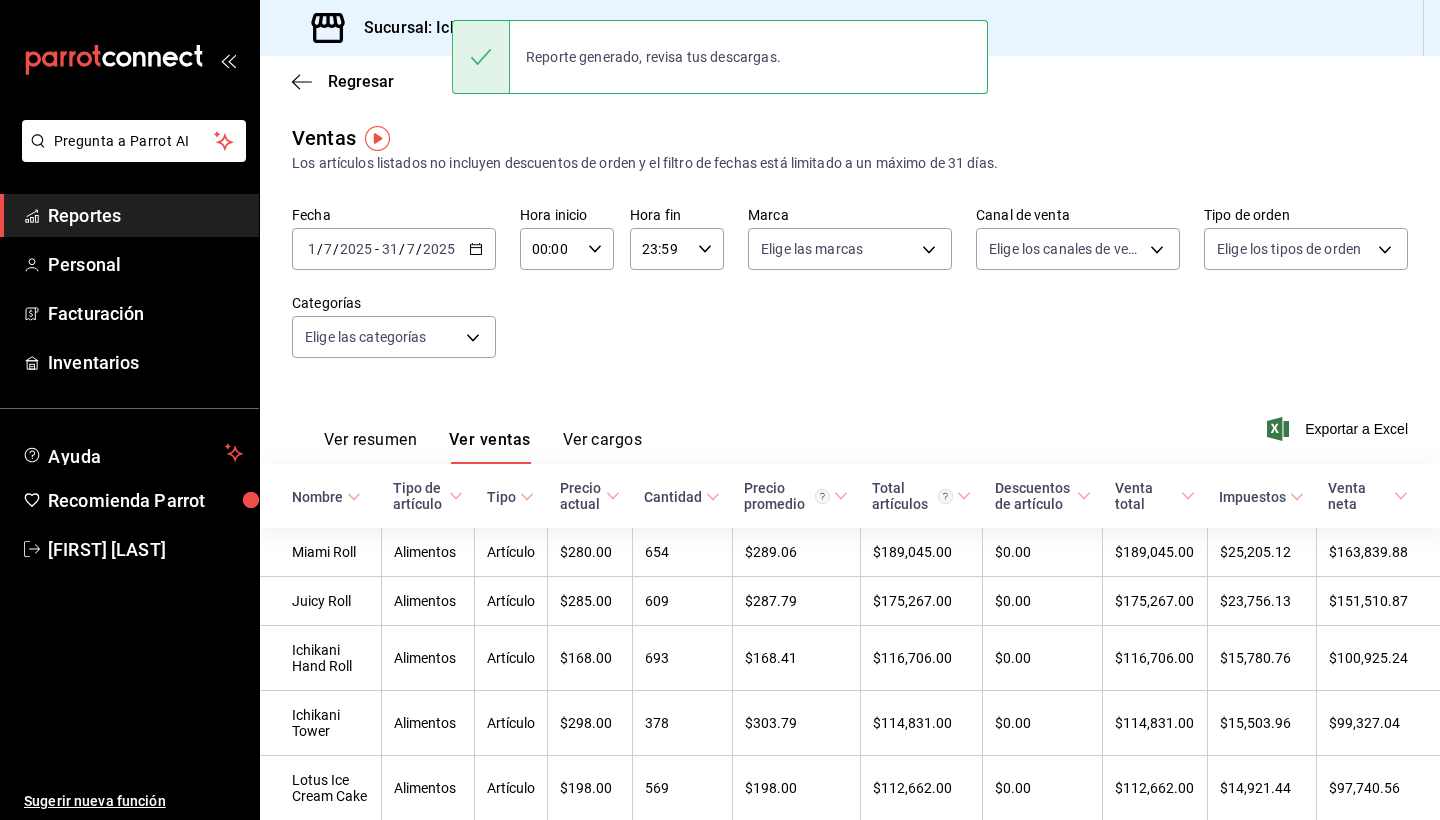 click on "Ventas Los artículos listados no incluyen descuentos de orden y el filtro de fechas está limitado a un máximo de 31 días." at bounding box center (850, 148) 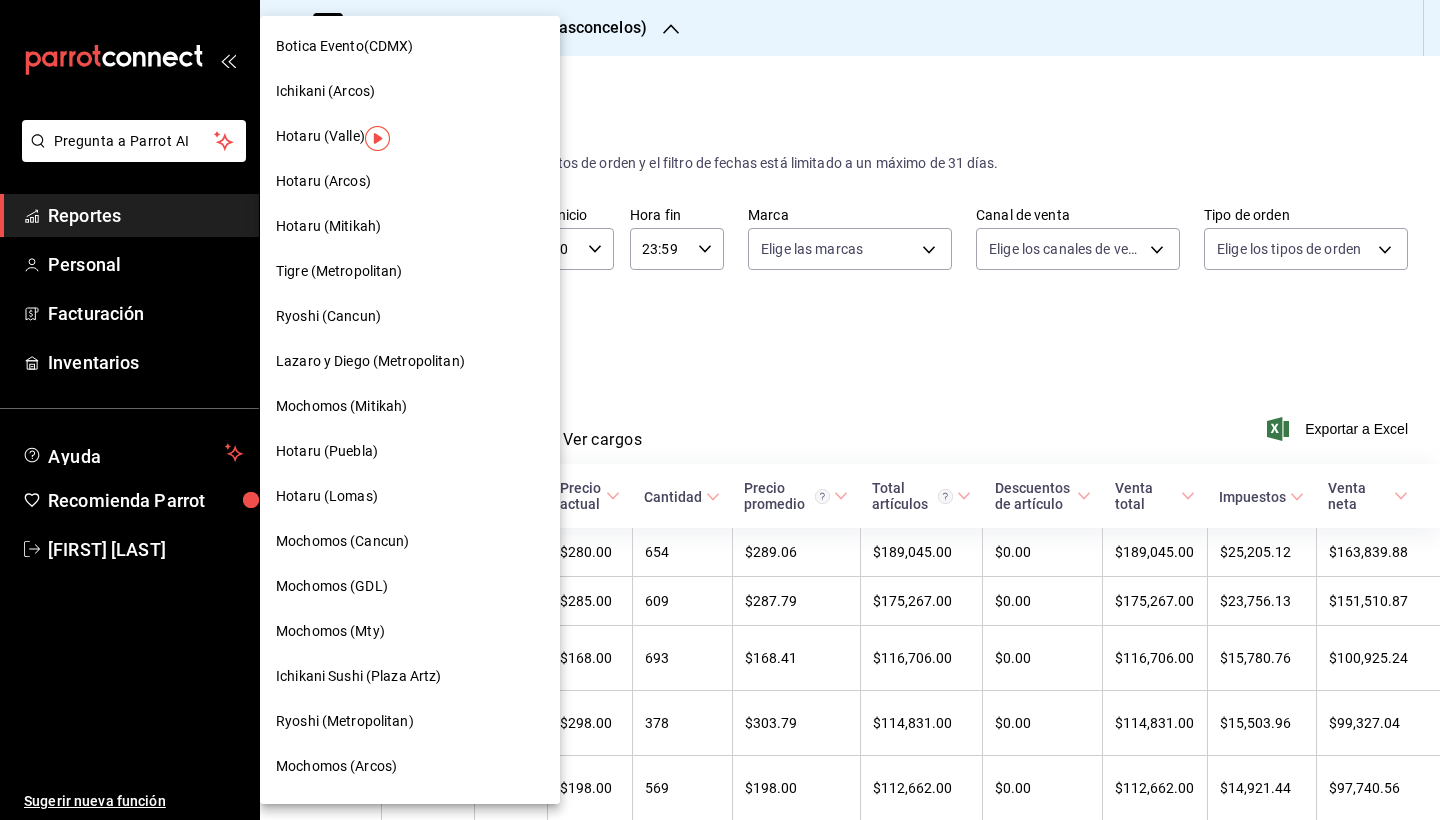 click on "Ichikani (Arcos)" at bounding box center (410, 91) 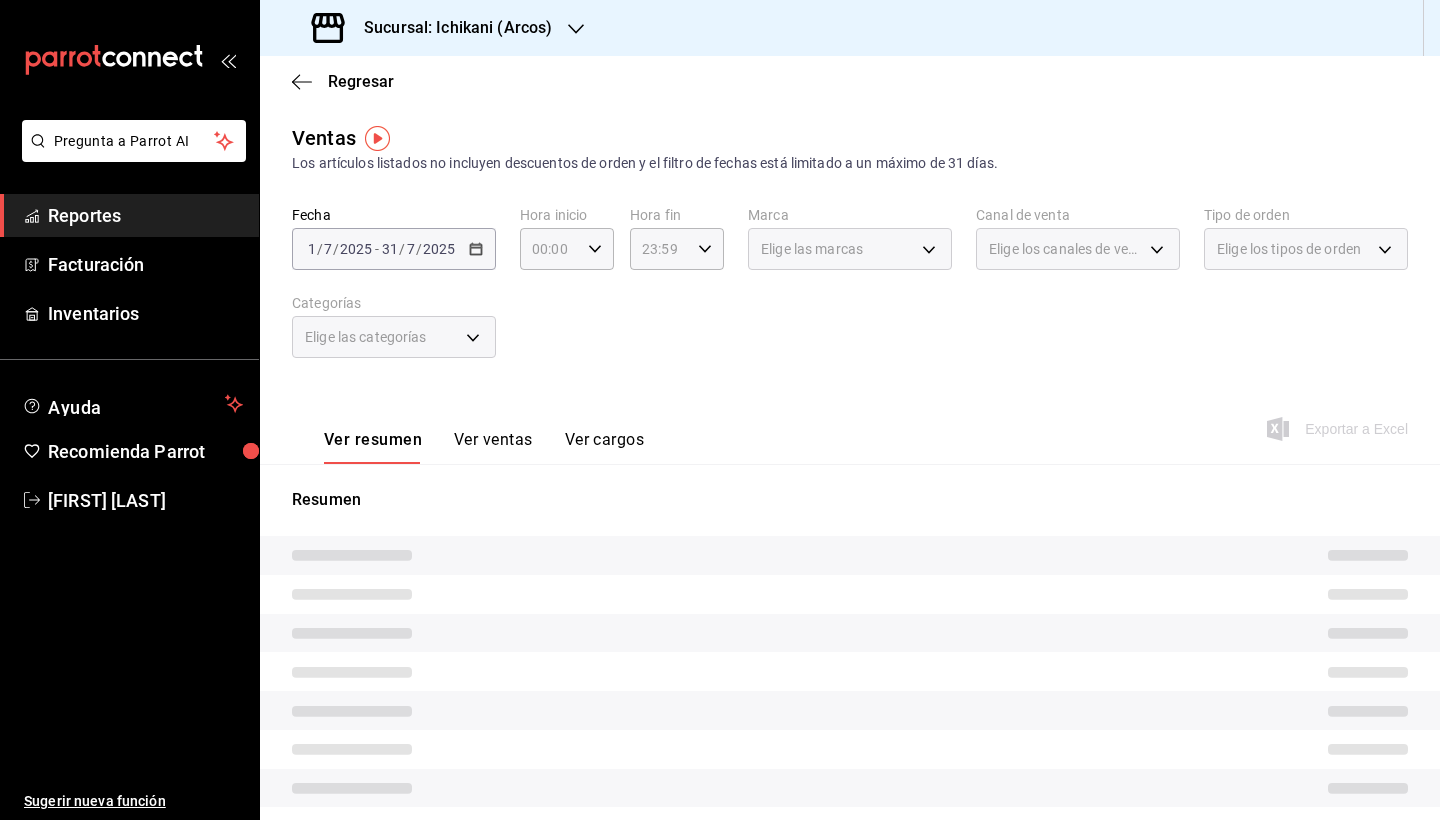 click on "Ver ventas" at bounding box center (493, 447) 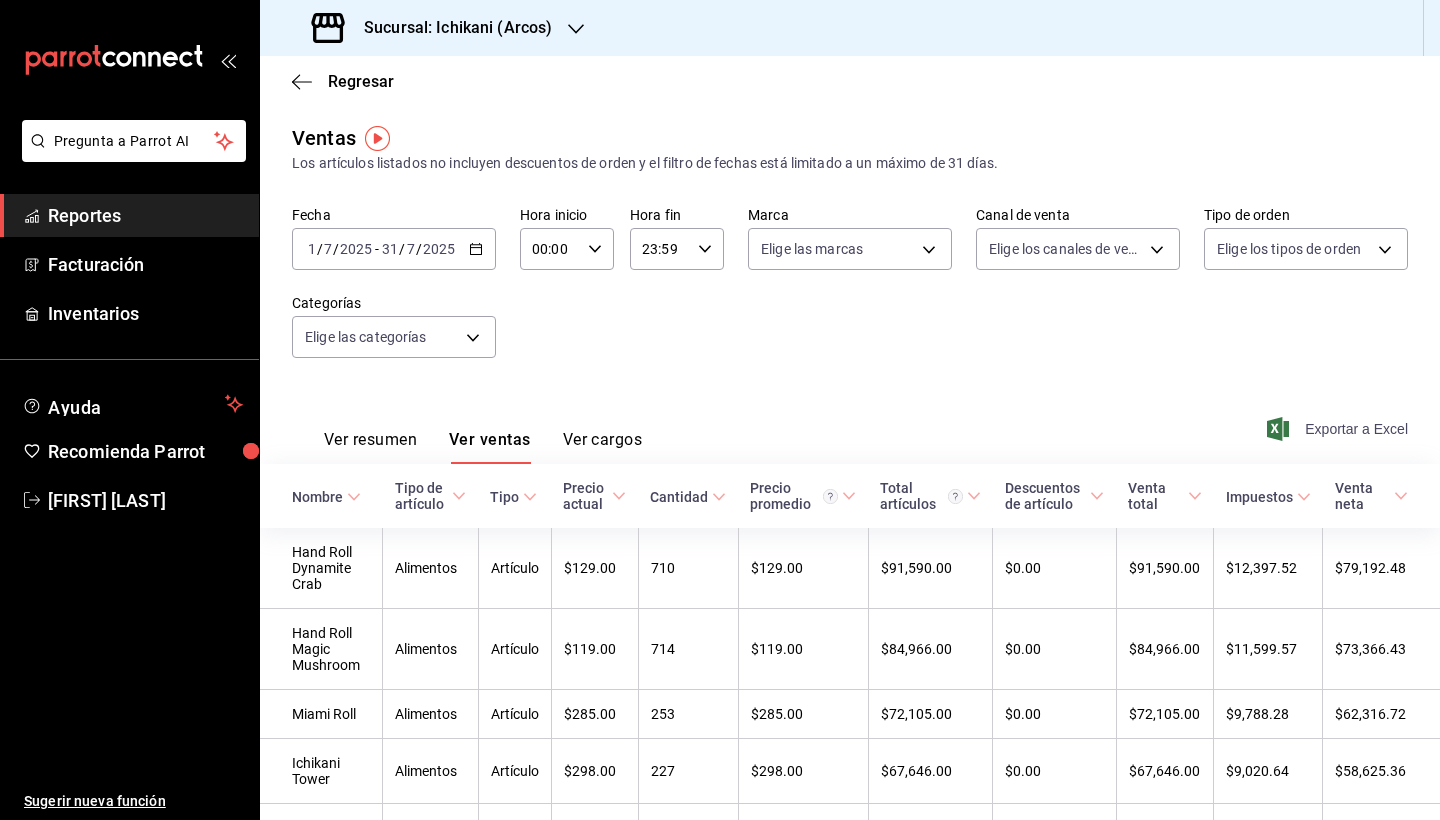 click on "Exportar a Excel" at bounding box center (1339, 429) 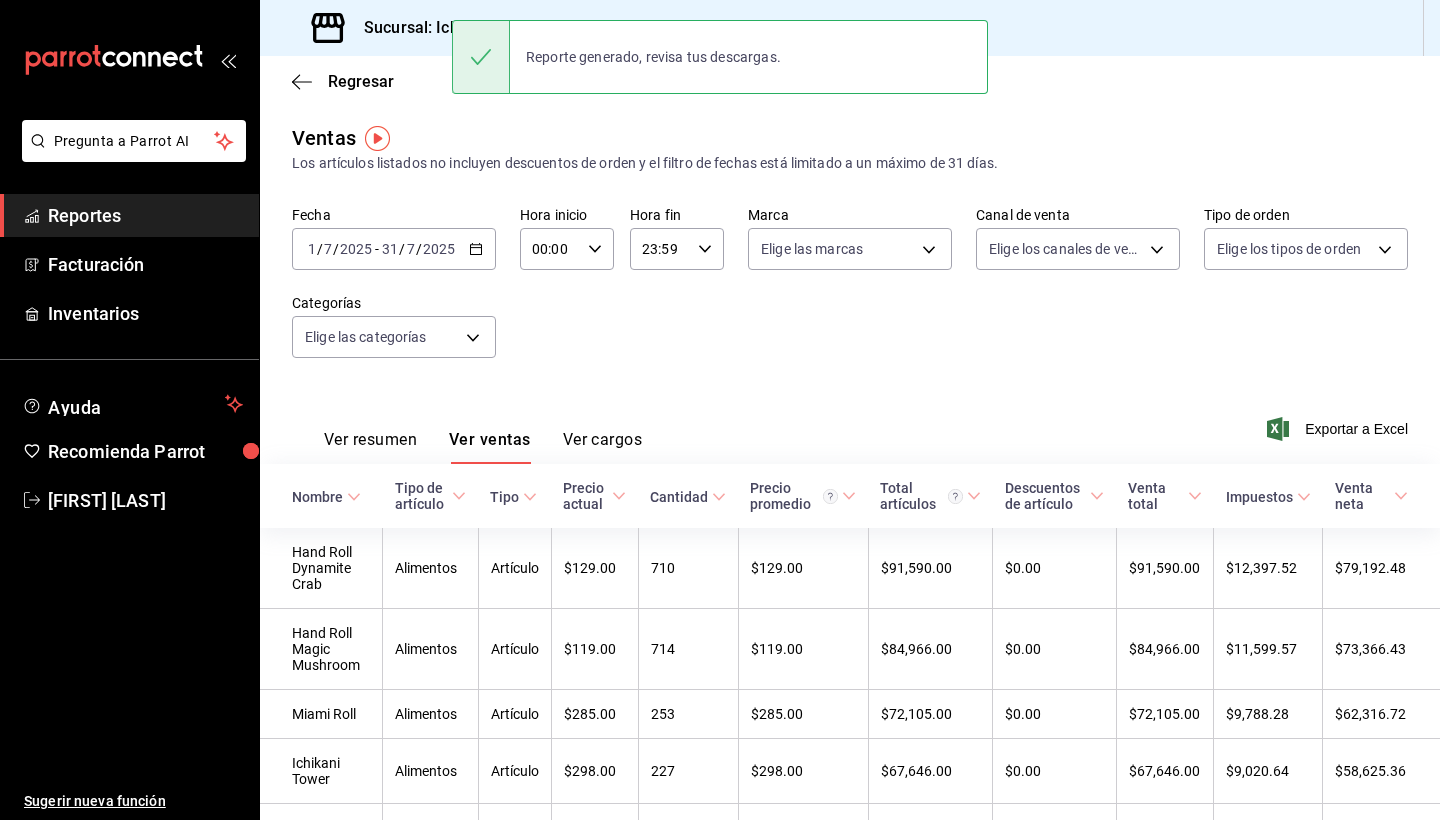 click on "Ventas Los artículos listados no incluyen descuentos de orden y el filtro de fechas está limitado a un máximo de 31 días." at bounding box center (850, 148) 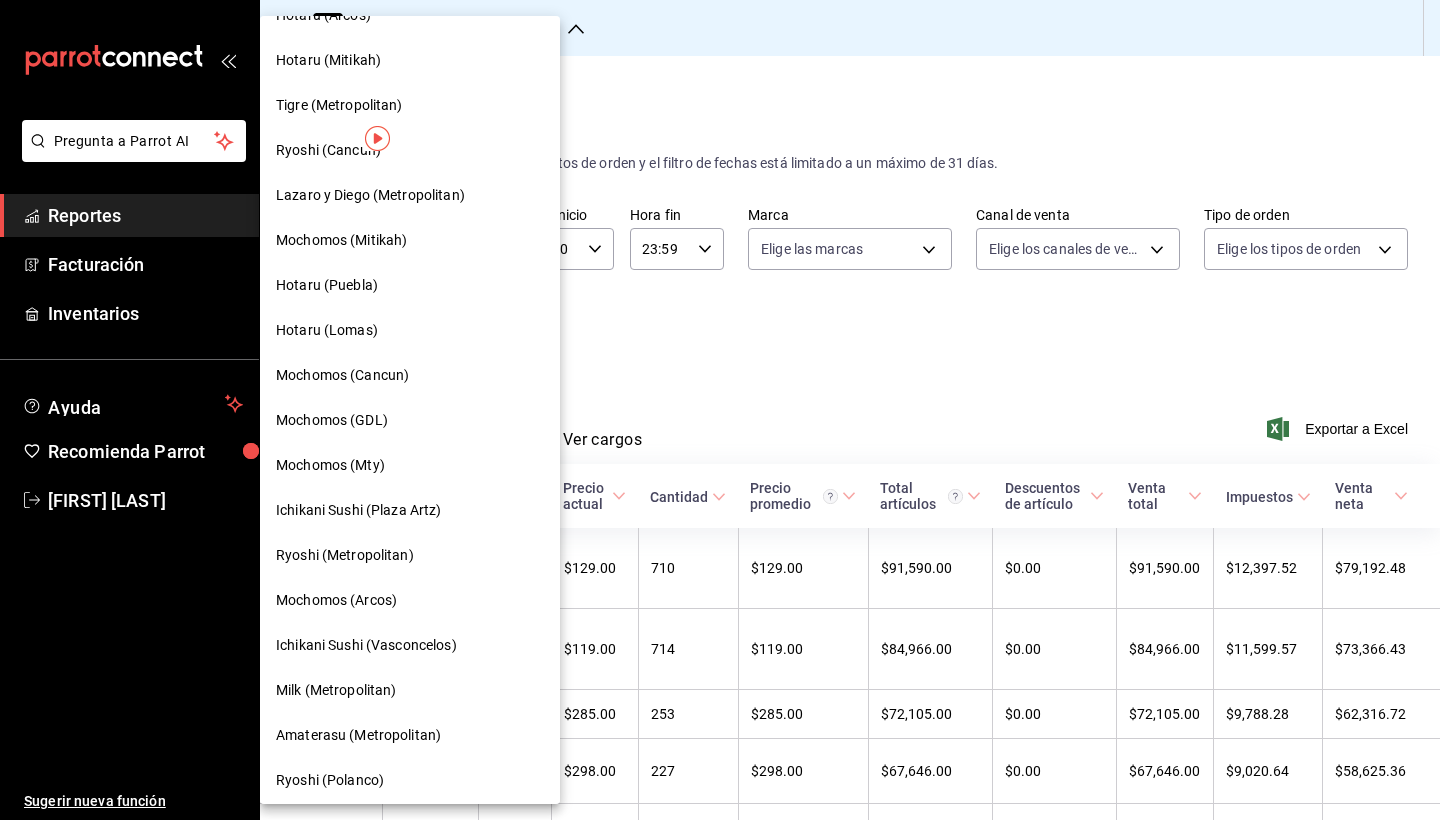 scroll, scrollTop: 165, scrollLeft: 0, axis: vertical 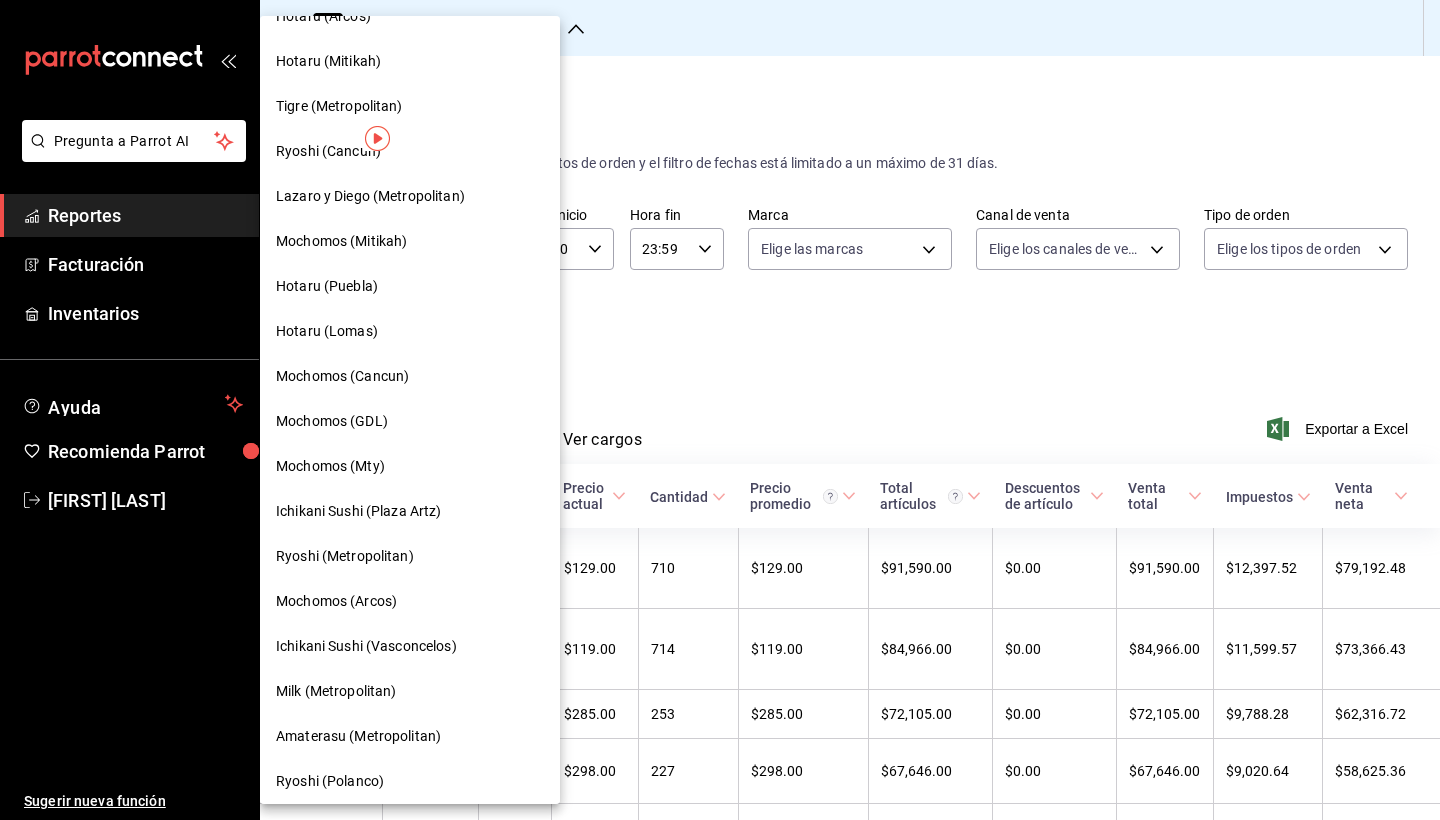 click on "Ichikani Sushi (Plaza Artz)" at bounding box center [359, 511] 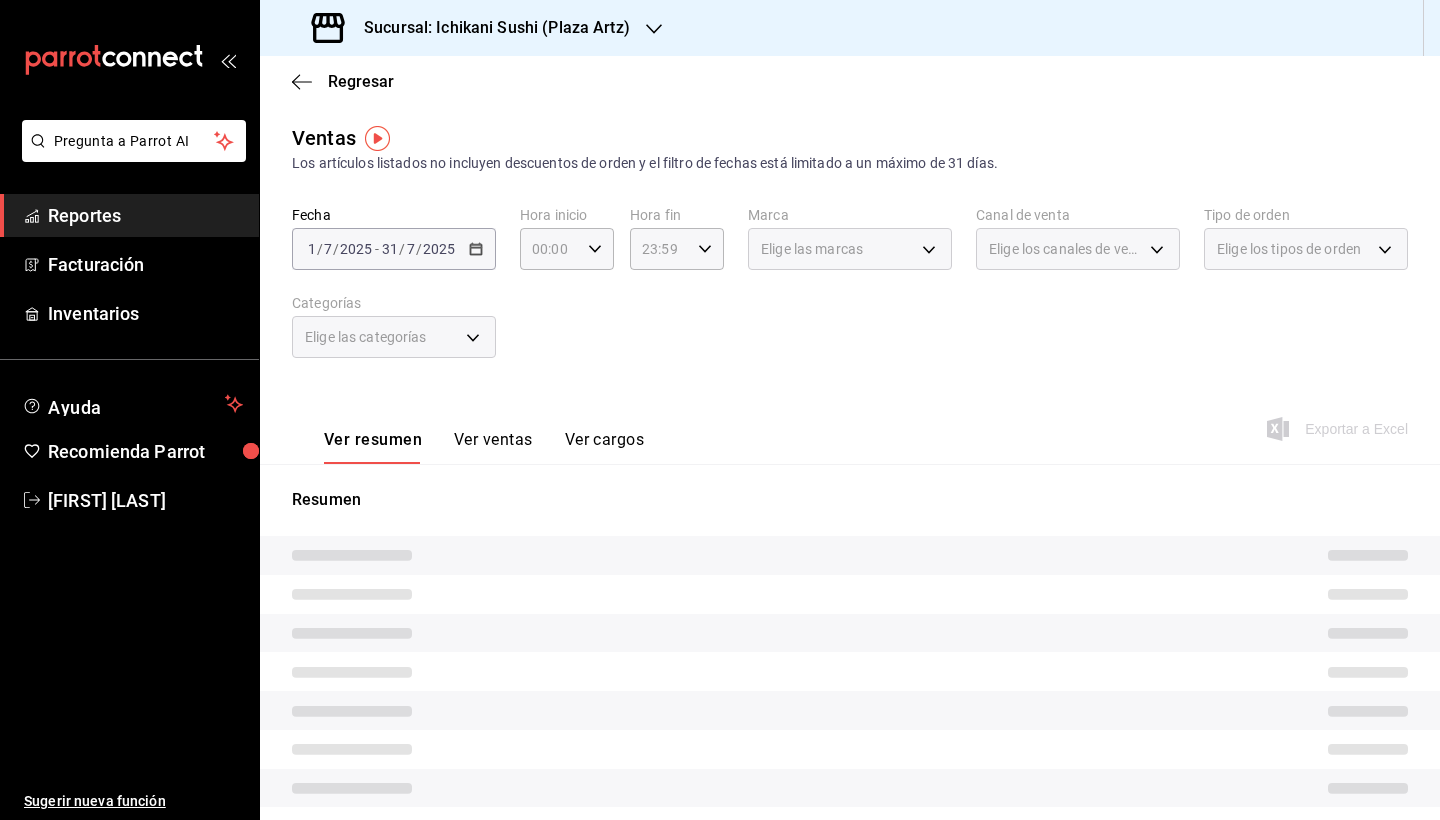 click on "Ver ventas" at bounding box center (493, 447) 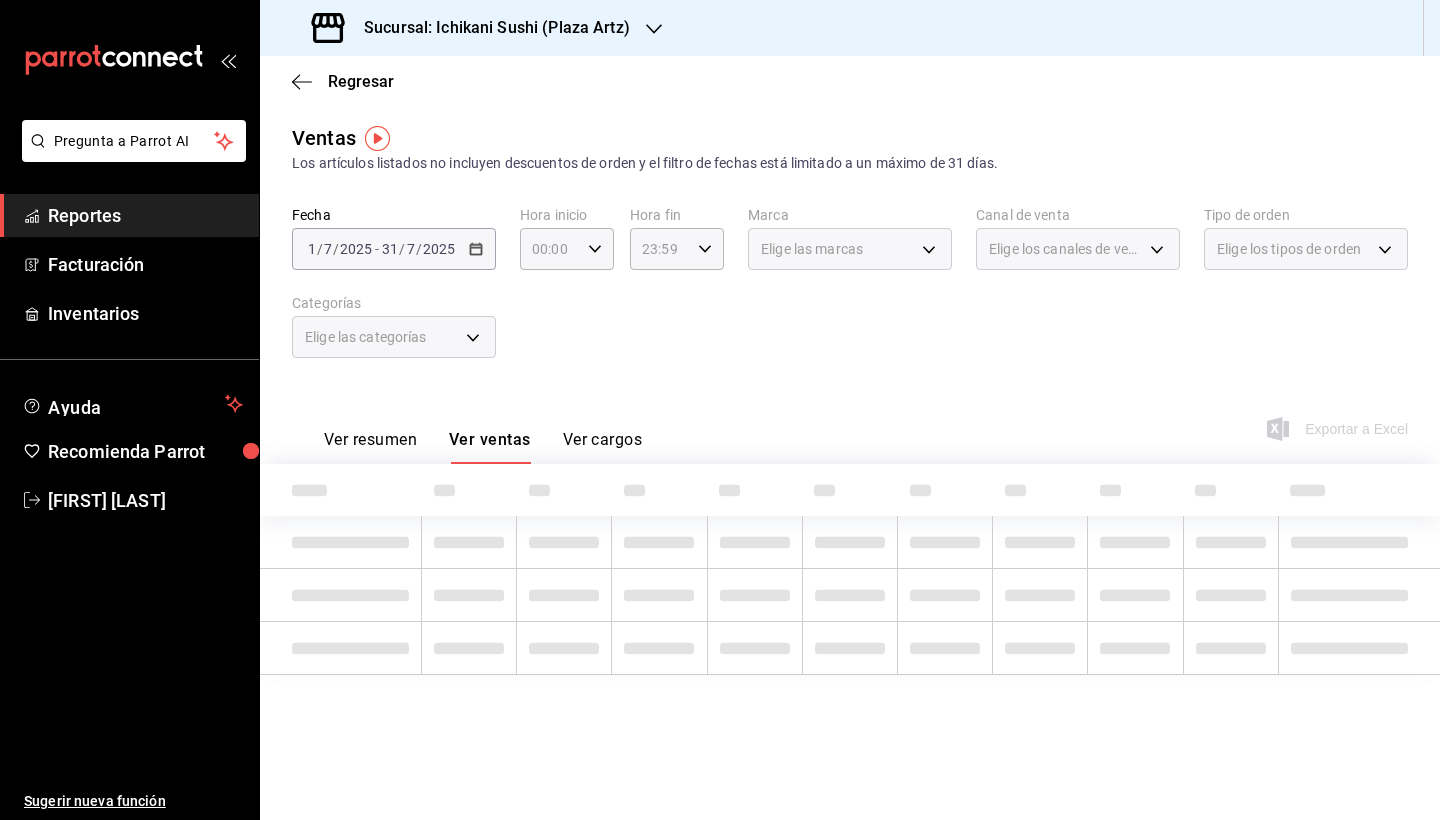 click on "Ver resumen Ver ventas Ver cargos Exportar a Excel" at bounding box center [850, 423] 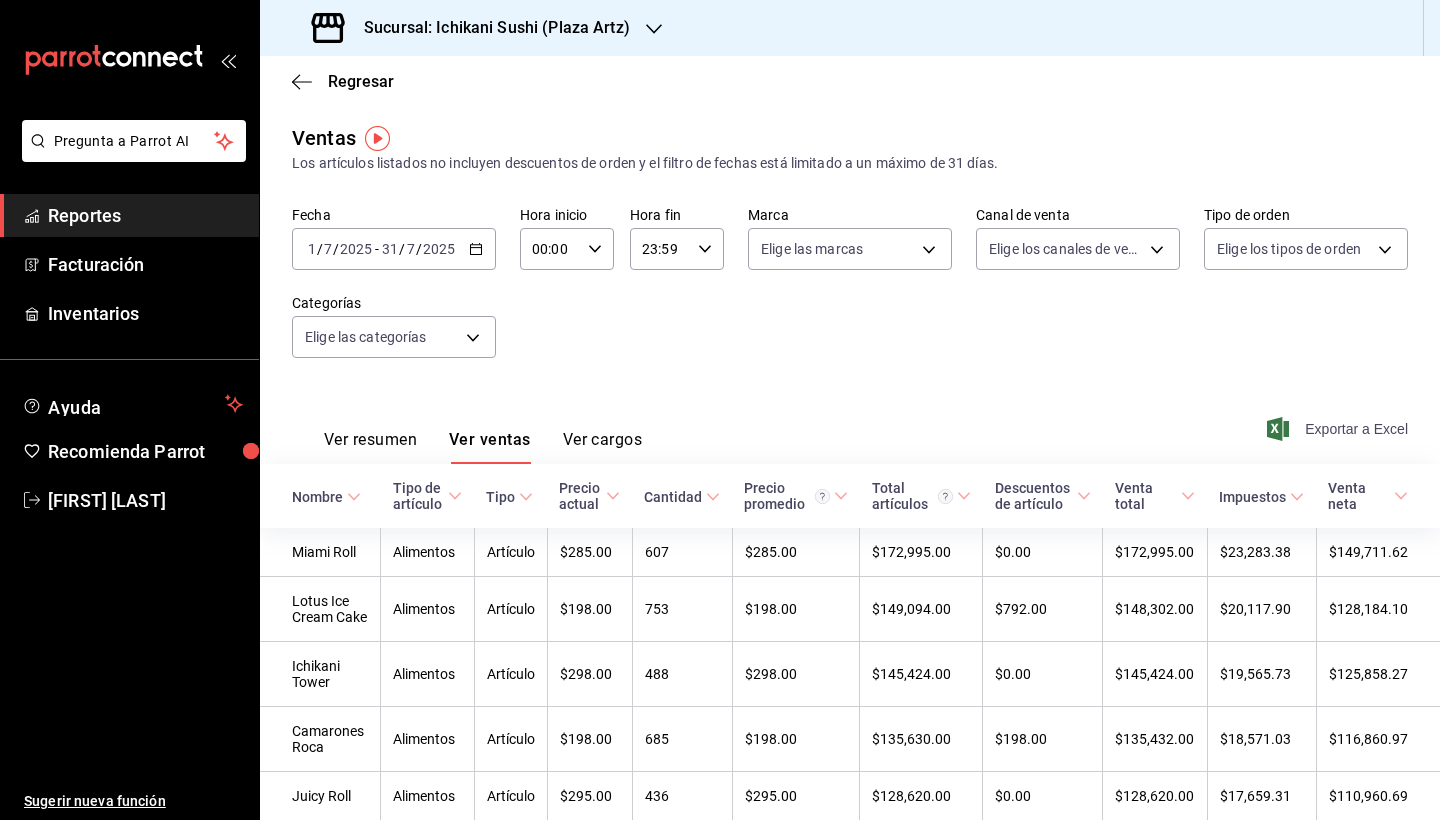 click on "Exportar a Excel" at bounding box center [1339, 429] 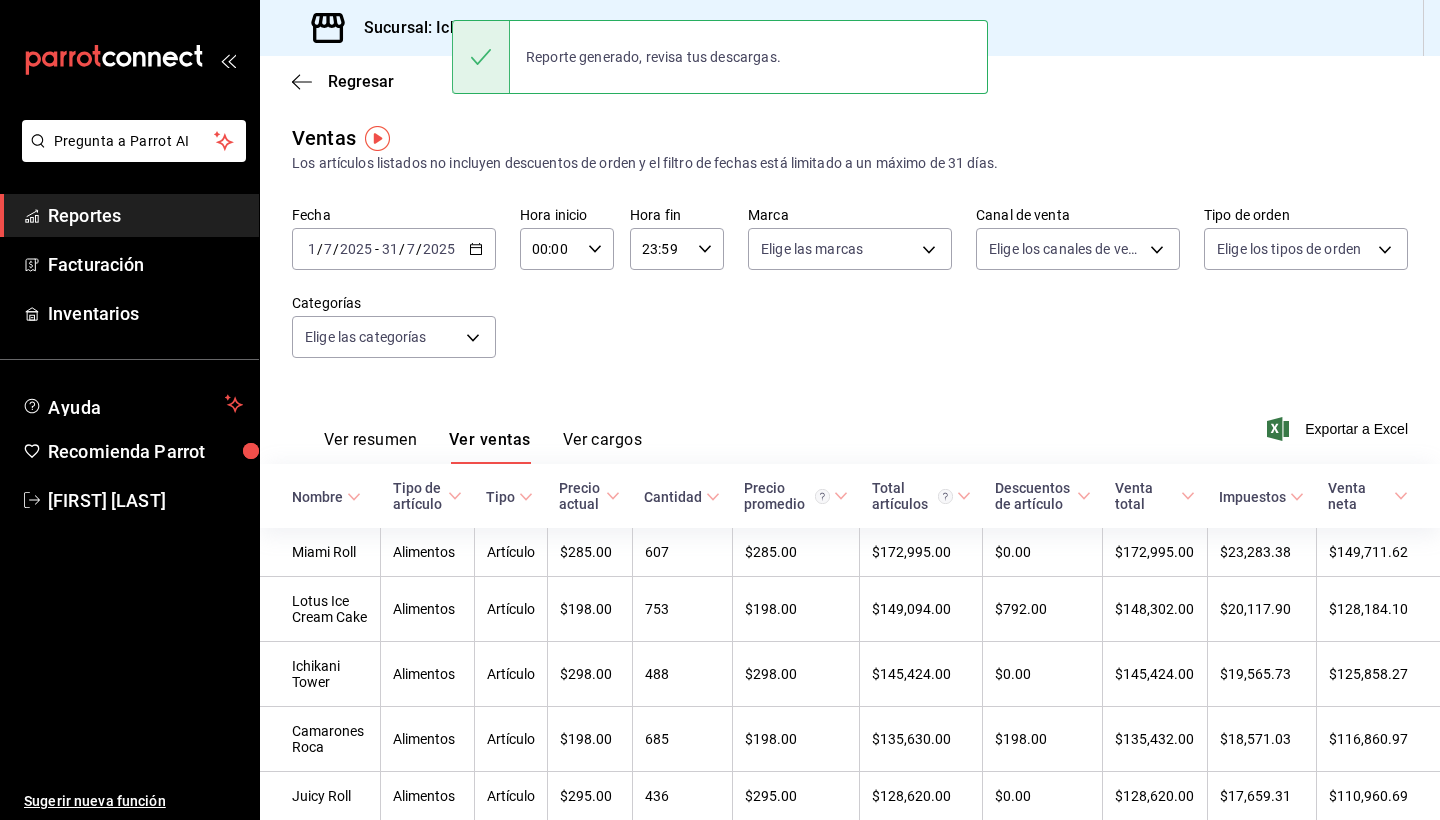 click on "Sucursal: Ichikani Sushi (Plaza Artz)" at bounding box center [473, 28] 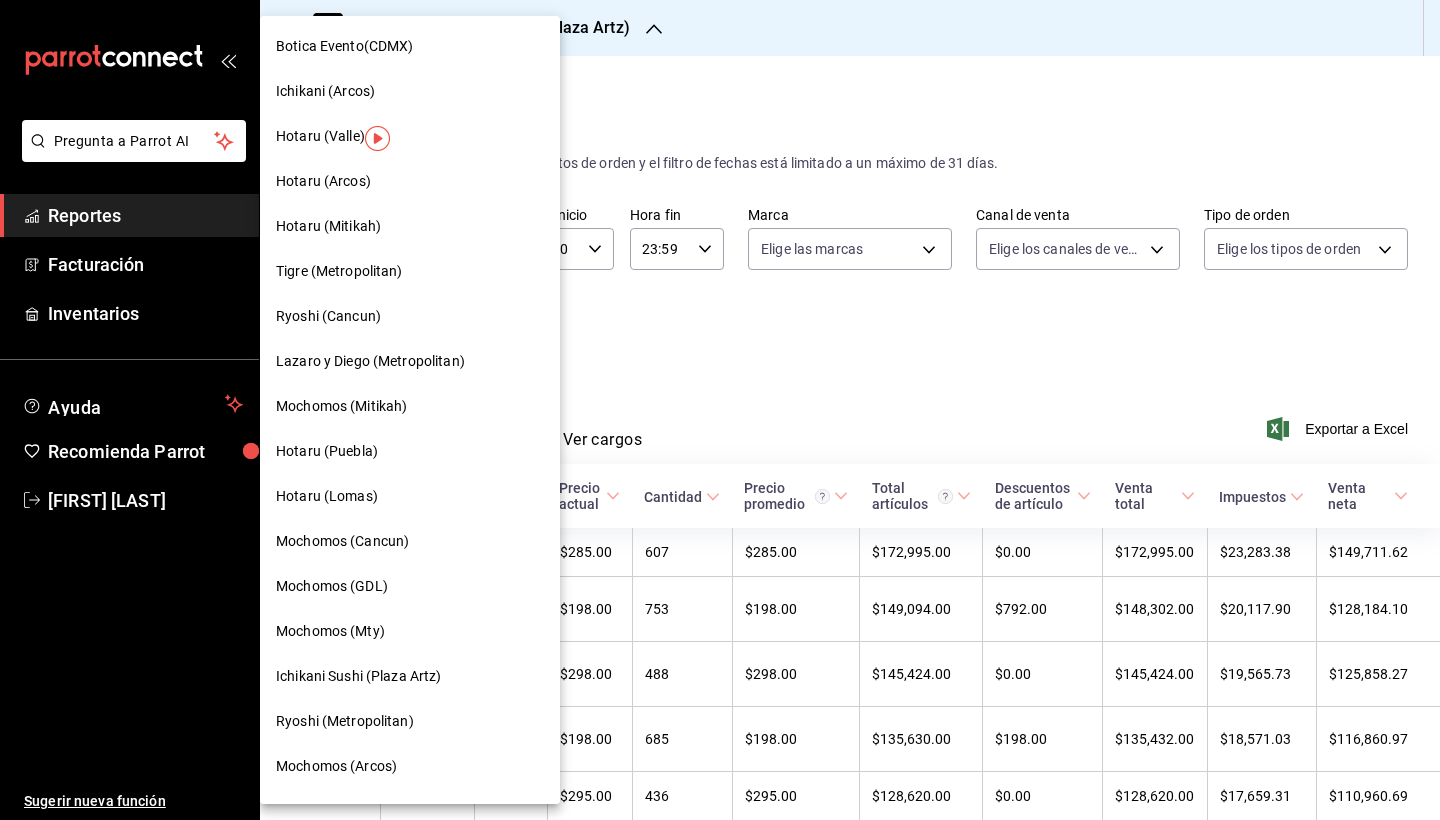 click on "Botica  Evento(CDMX)" at bounding box center [345, 46] 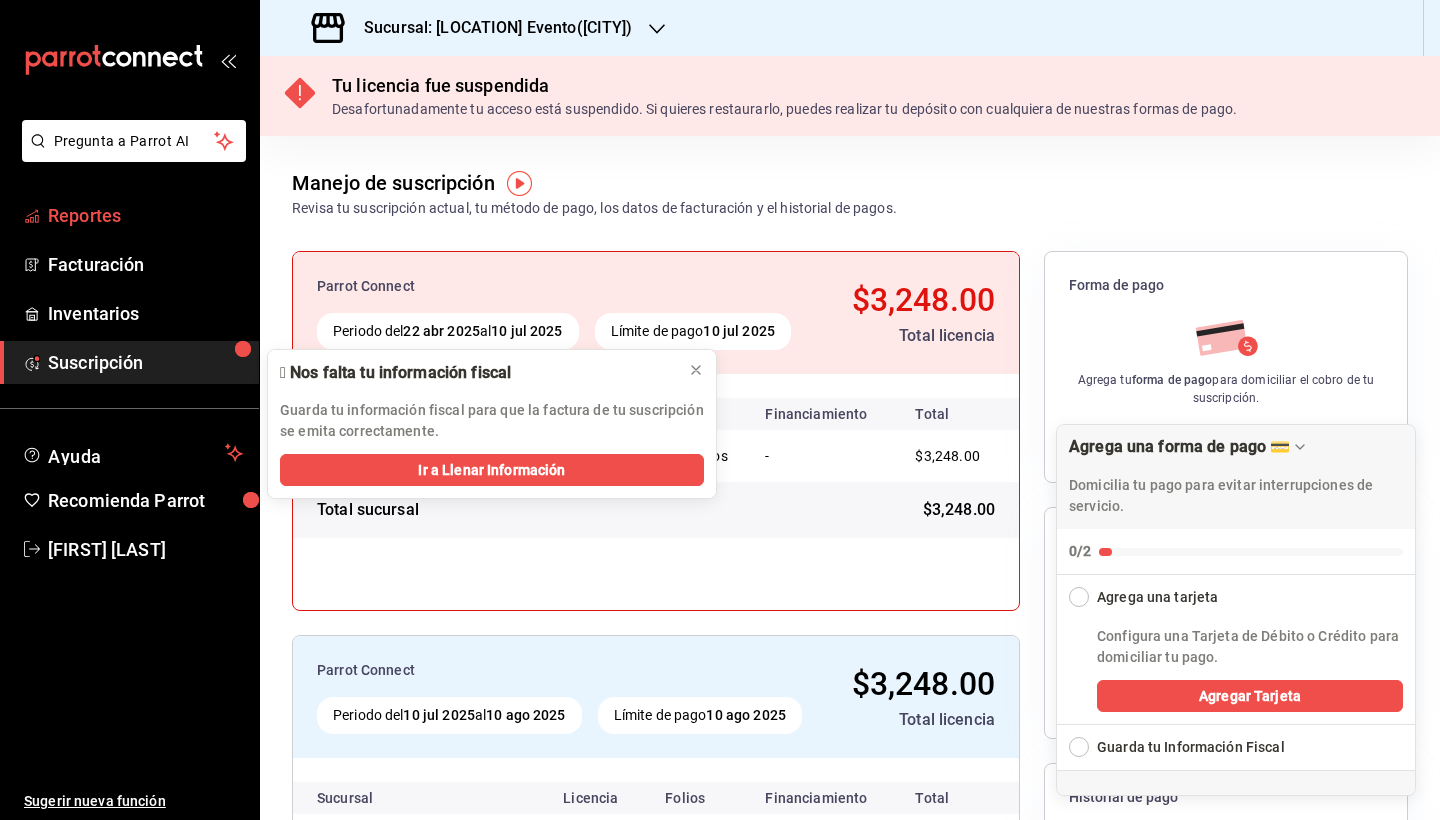 click on "Reportes" at bounding box center (145, 215) 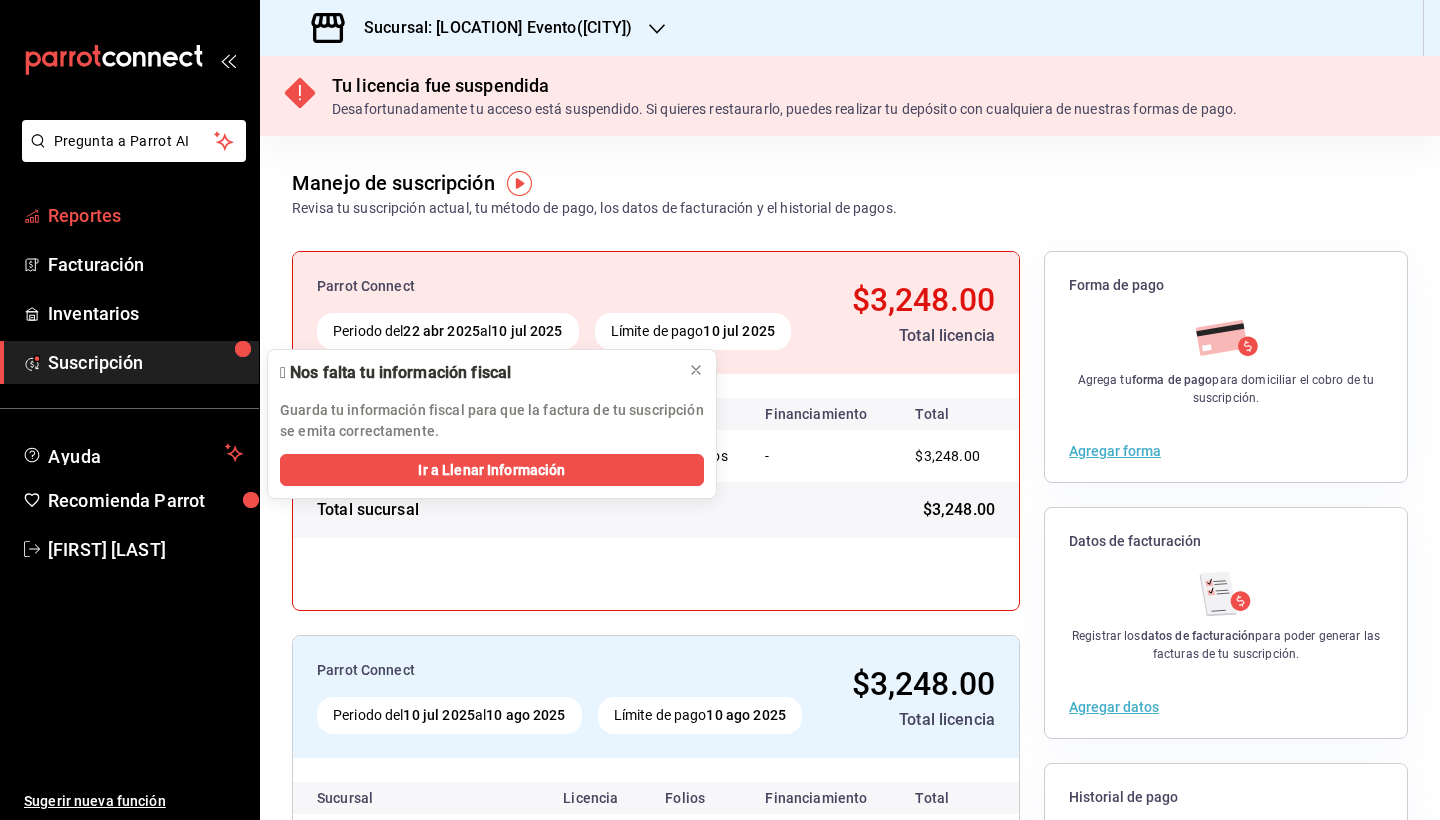 click on "Reportes" at bounding box center [145, 215] 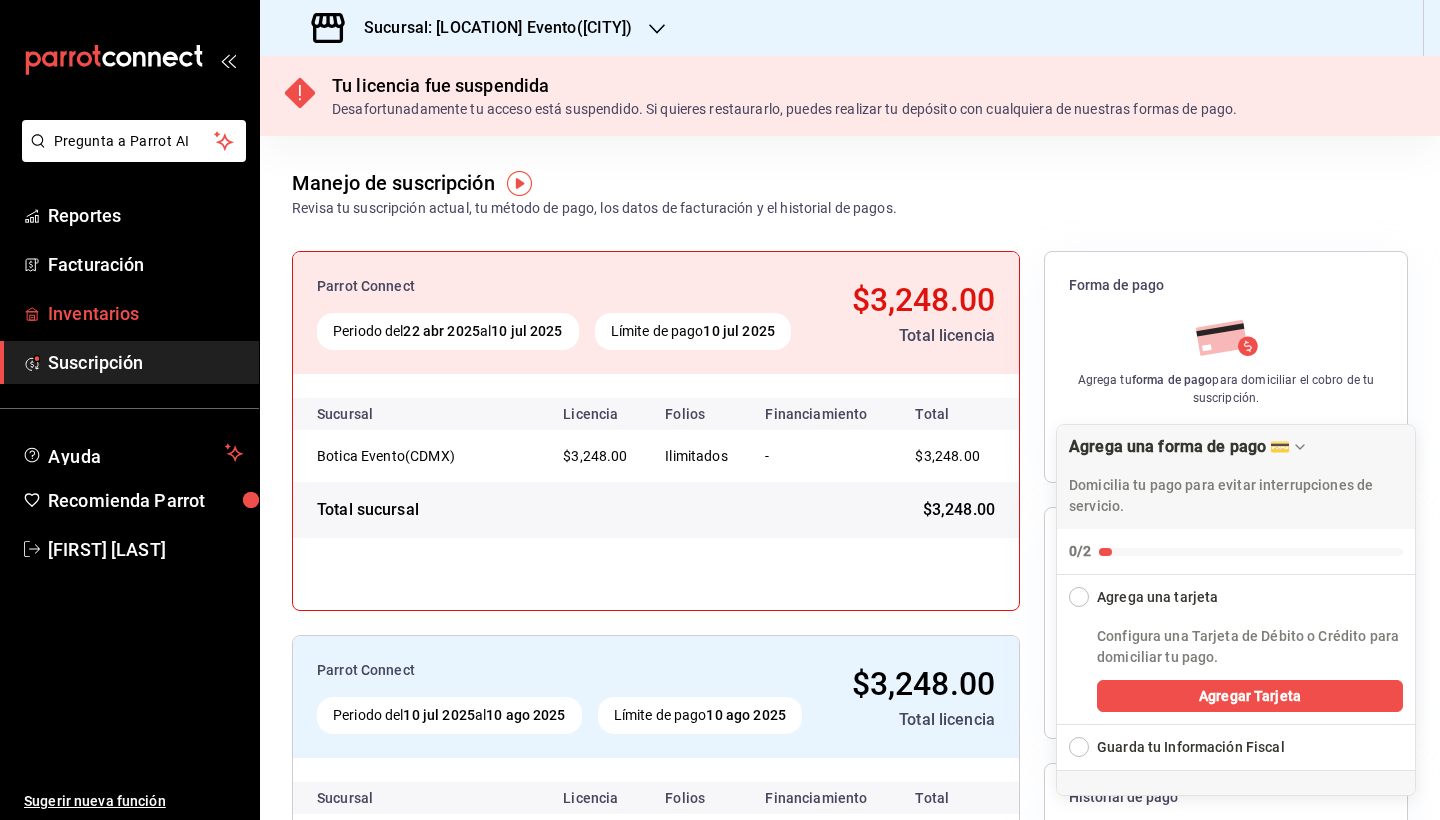 click on "Inventarios" at bounding box center (145, 313) 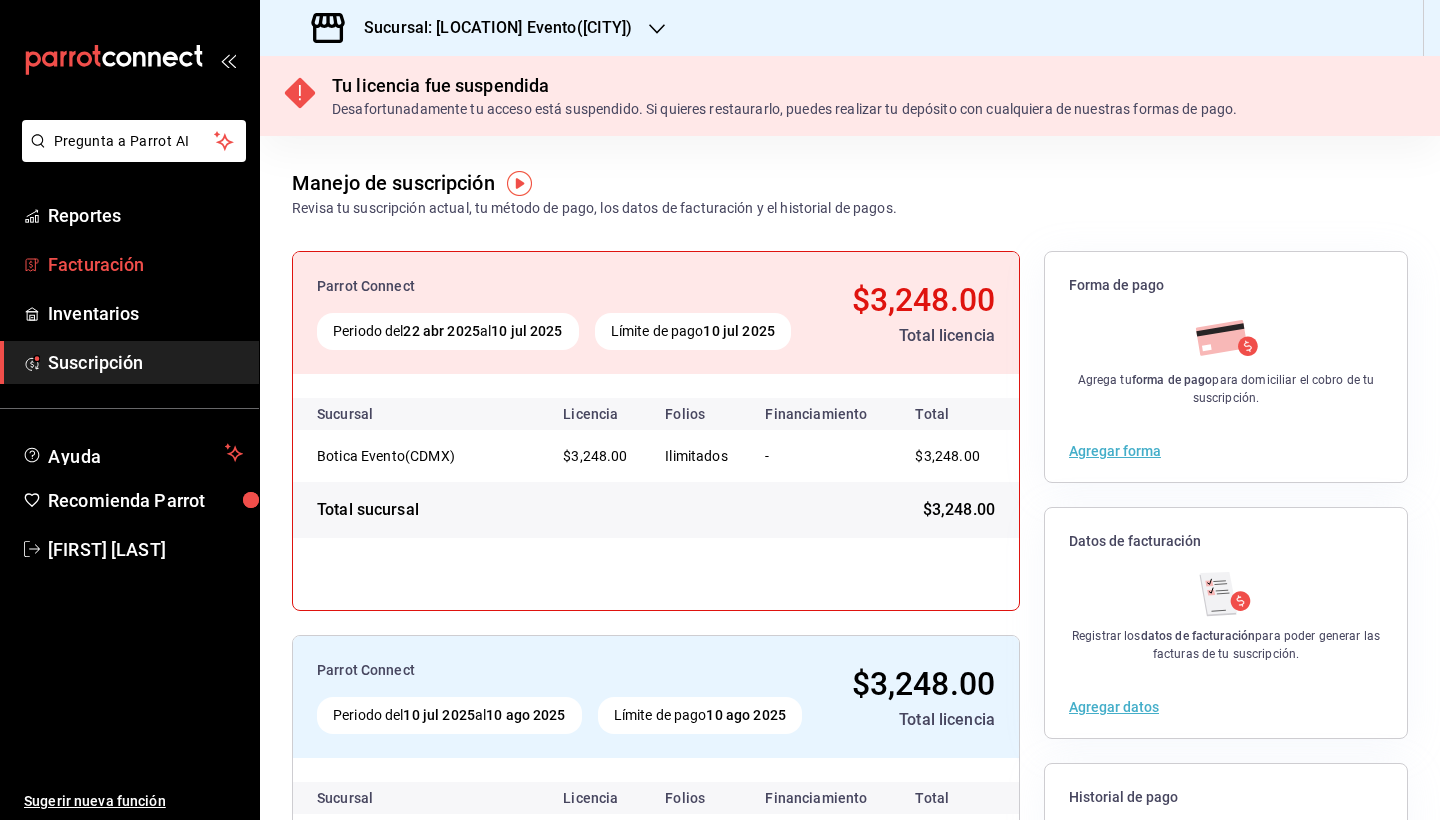 click on "Facturación" at bounding box center (145, 264) 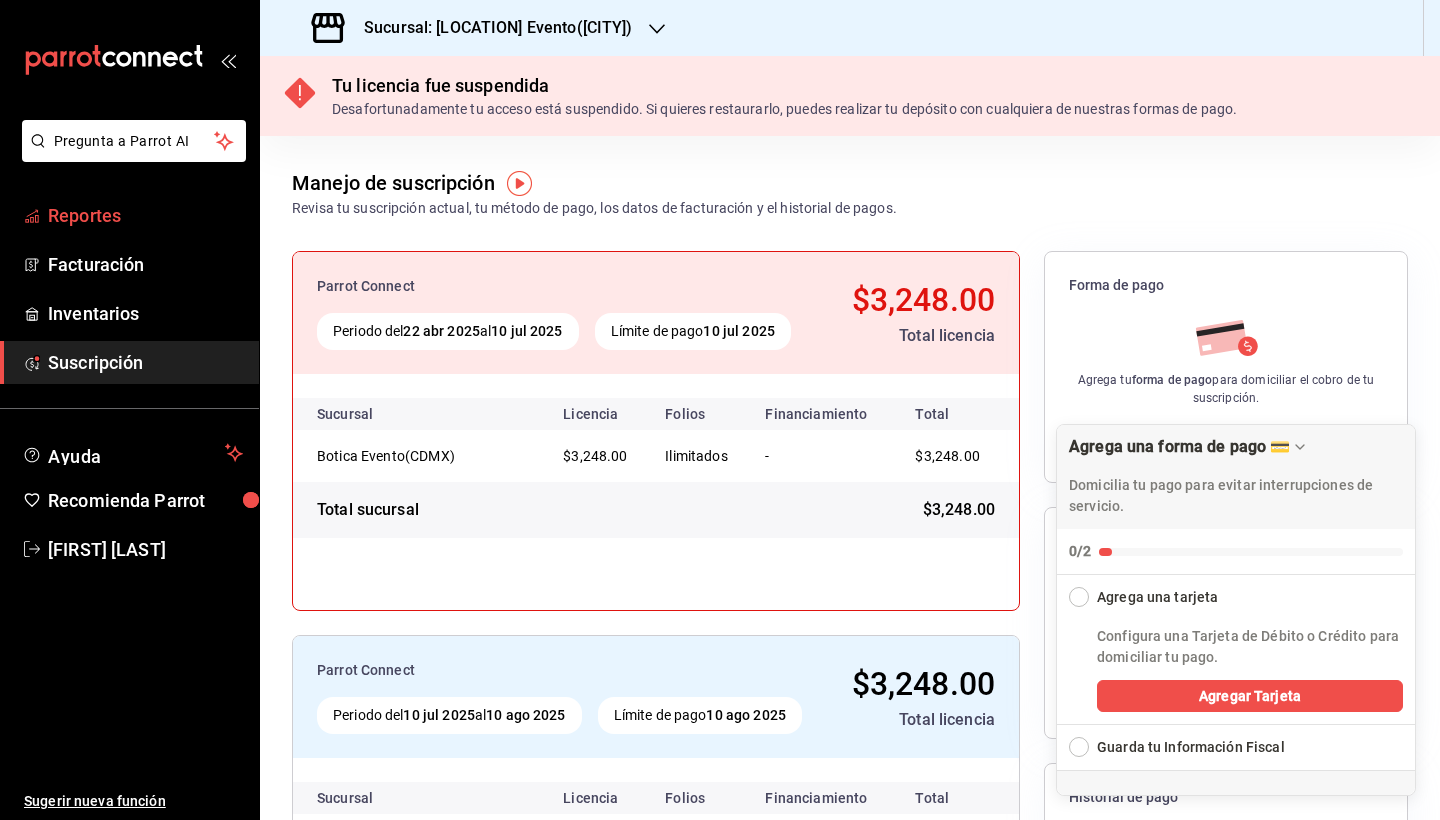 click on "Reportes" at bounding box center [129, 215] 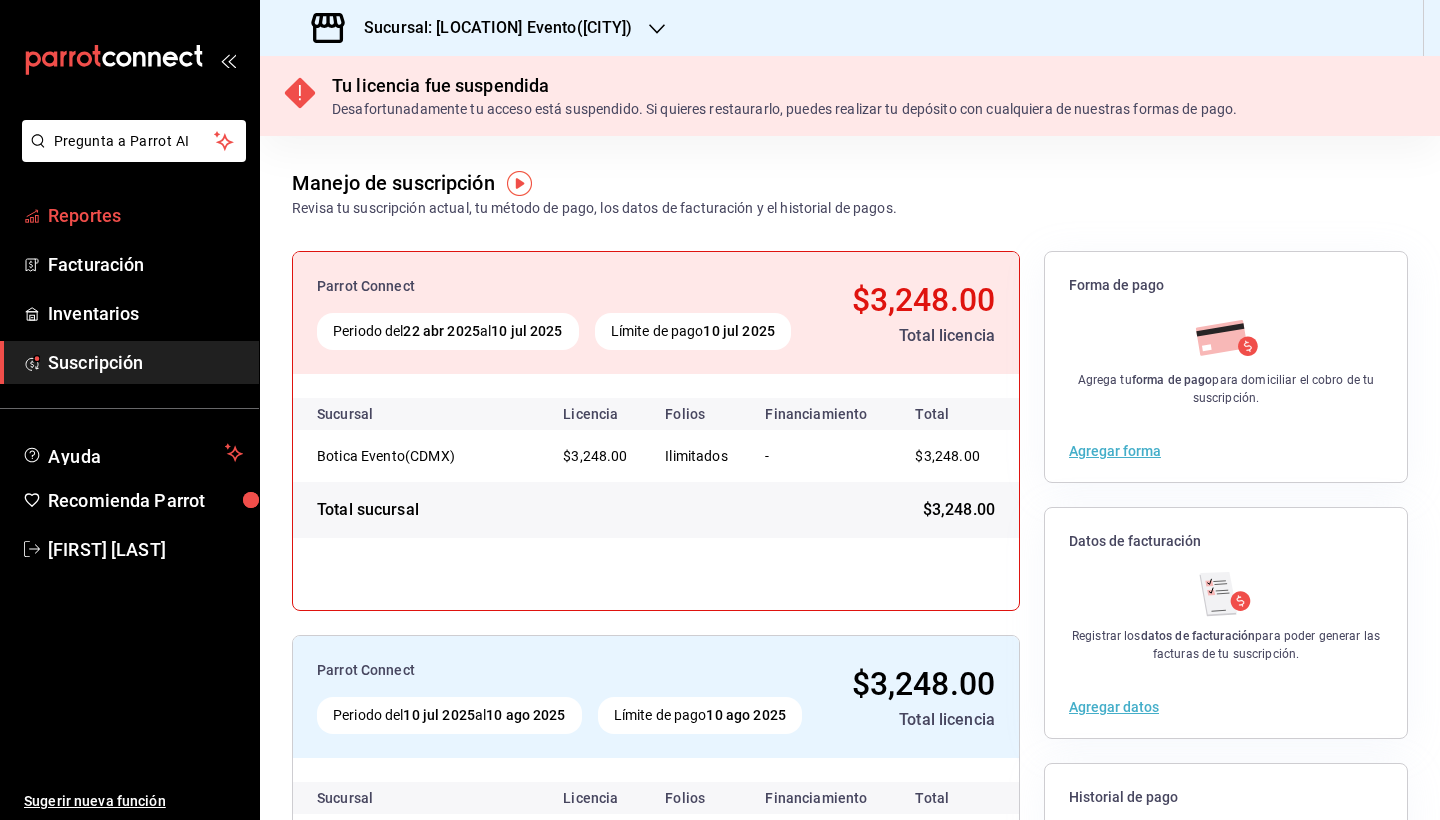 click on "Reportes" at bounding box center (145, 215) 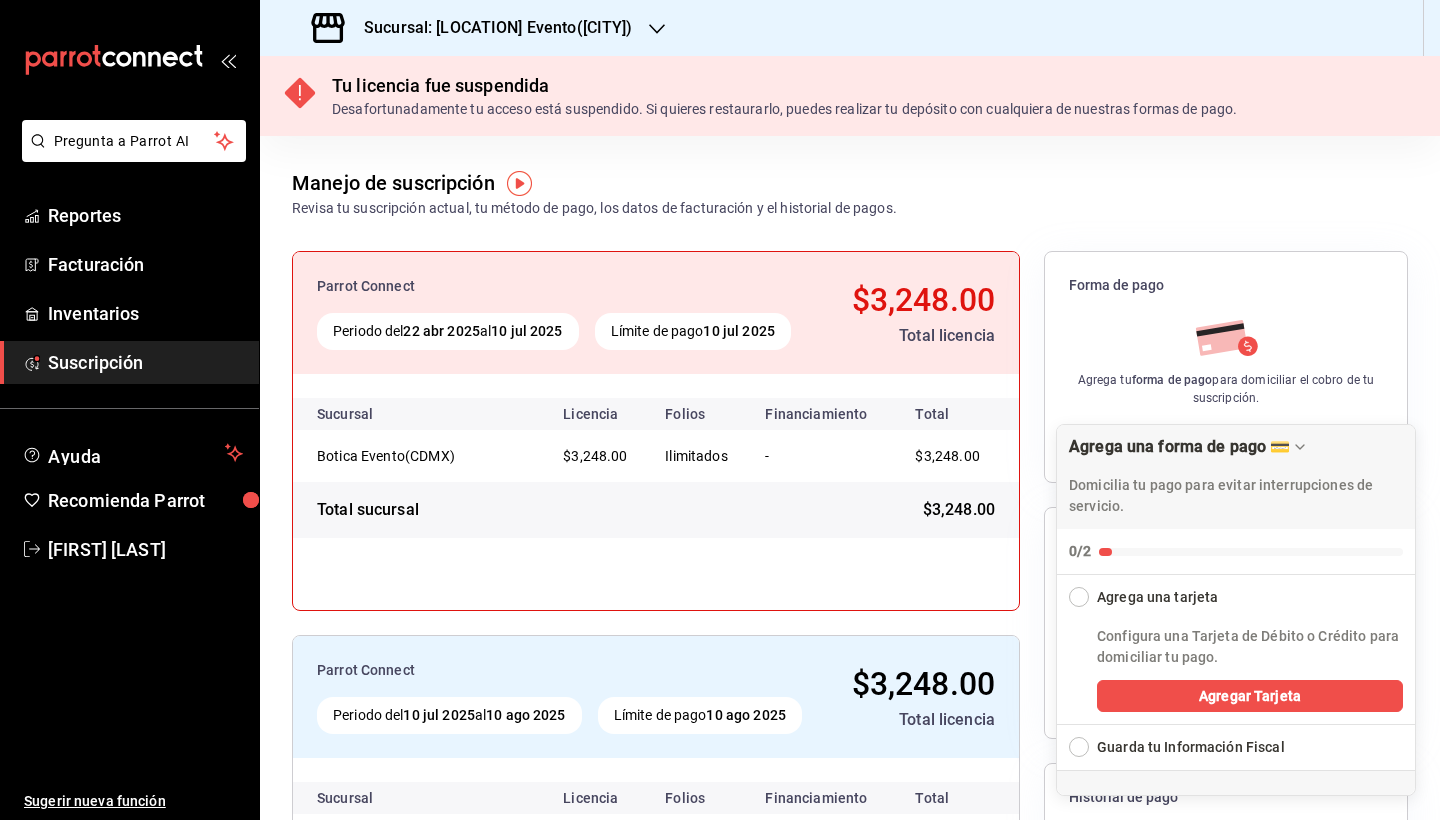 click on "Reportes" at bounding box center (145, 215) 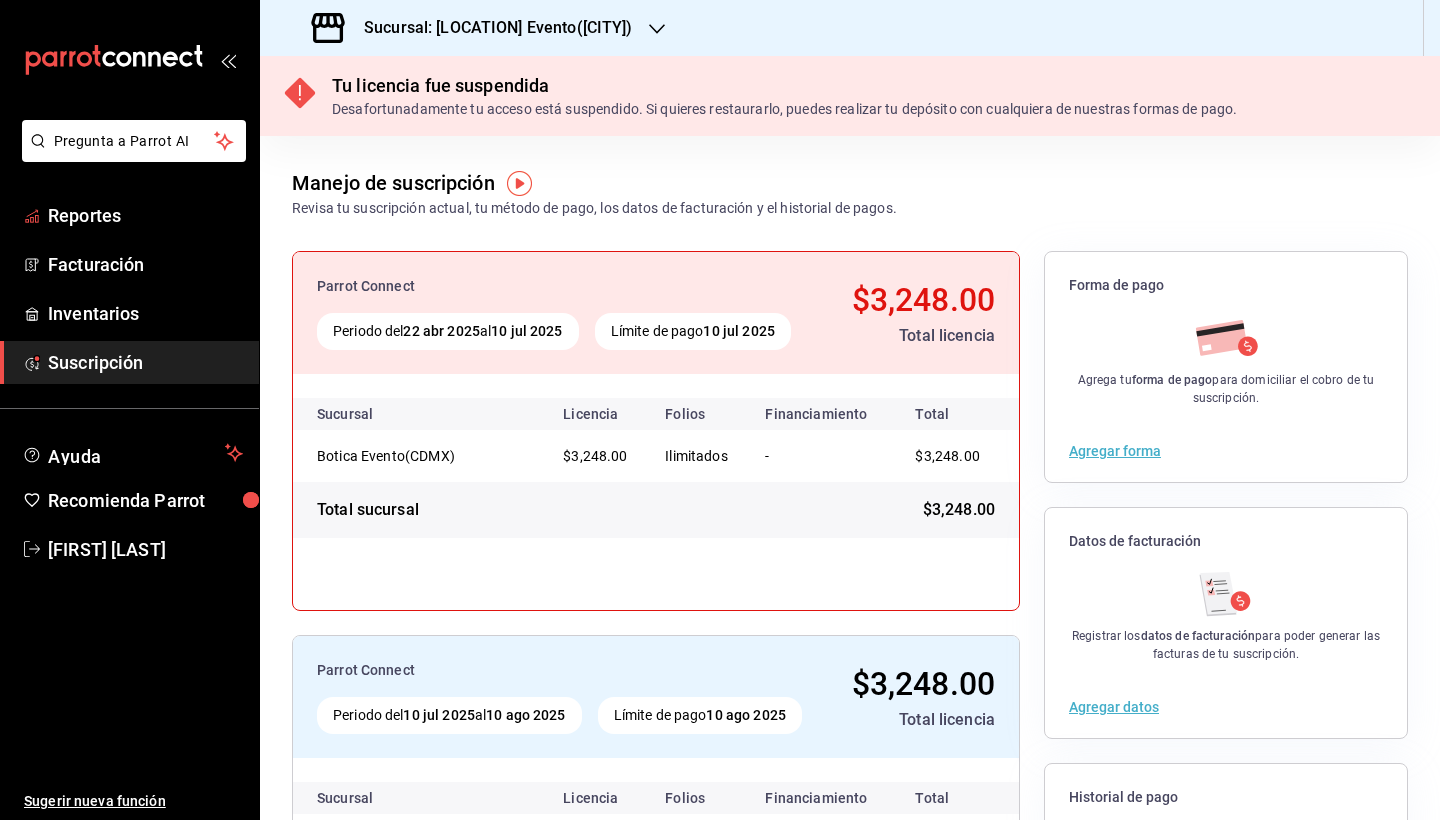 click on "Reportes" at bounding box center (145, 215) 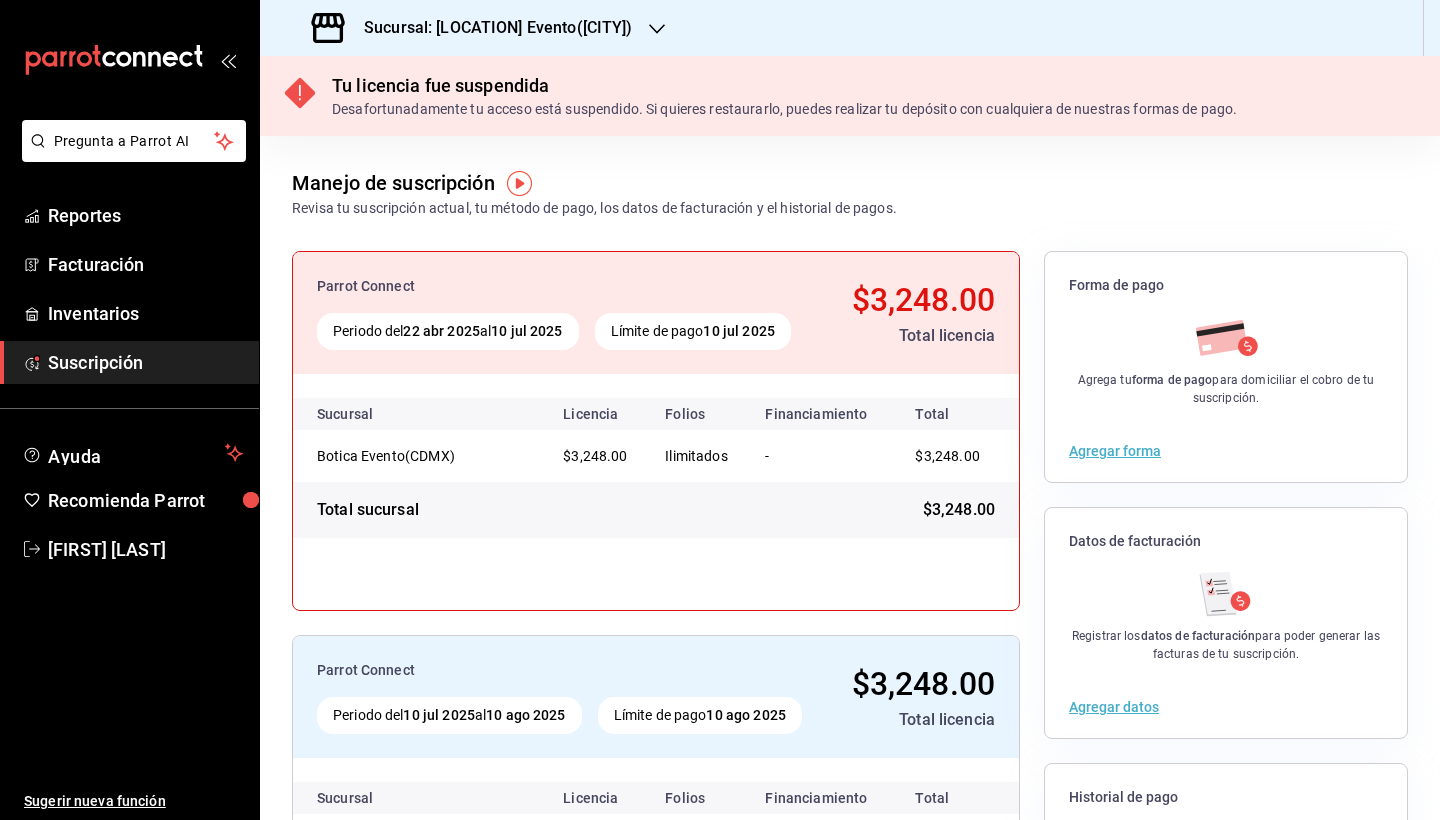 click on "Reportes" at bounding box center (145, 215) 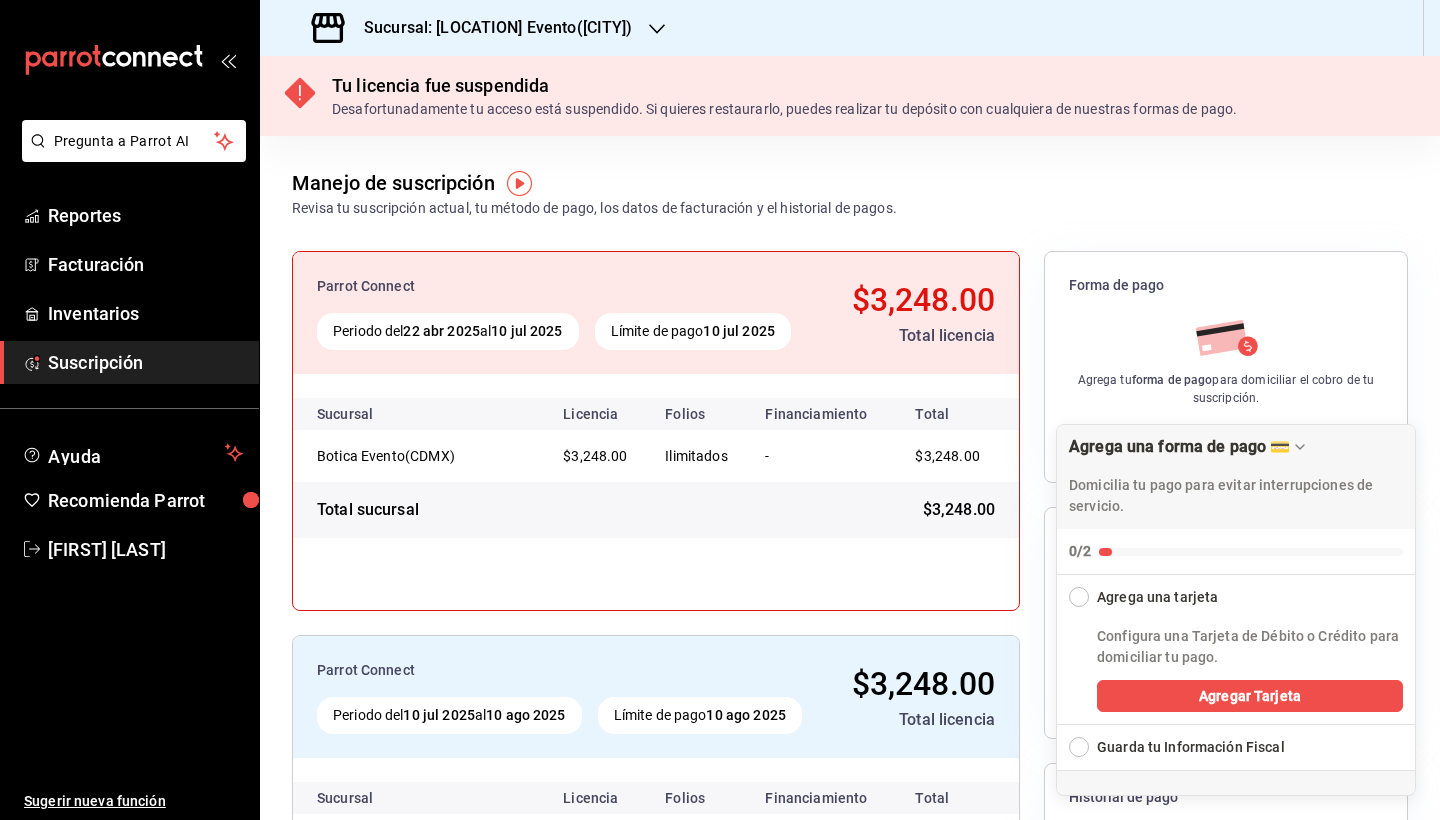 click on "Sucursal: [LOCATION]  Evento([CITY])" at bounding box center (490, 28) 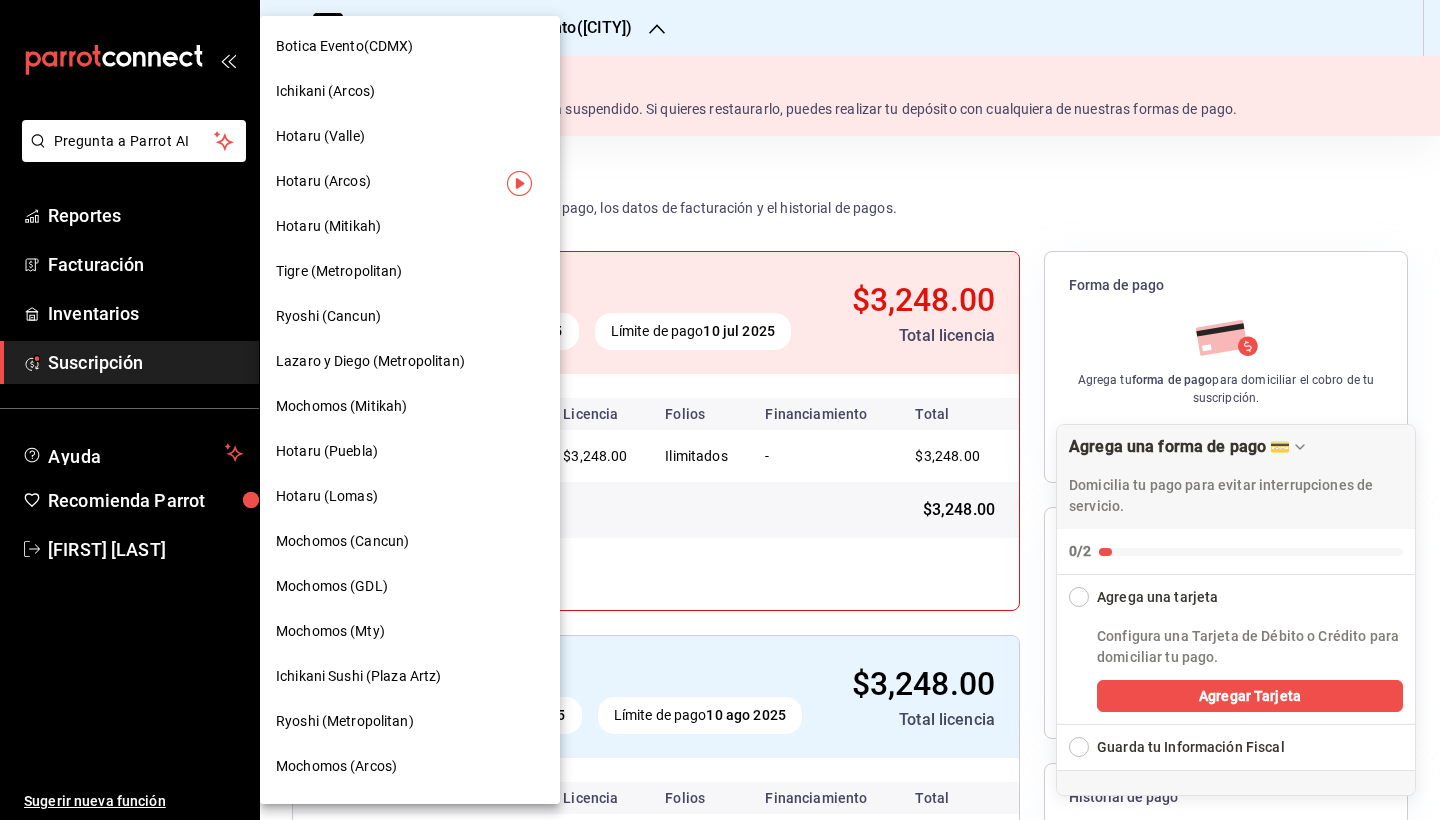 click at bounding box center (720, 410) 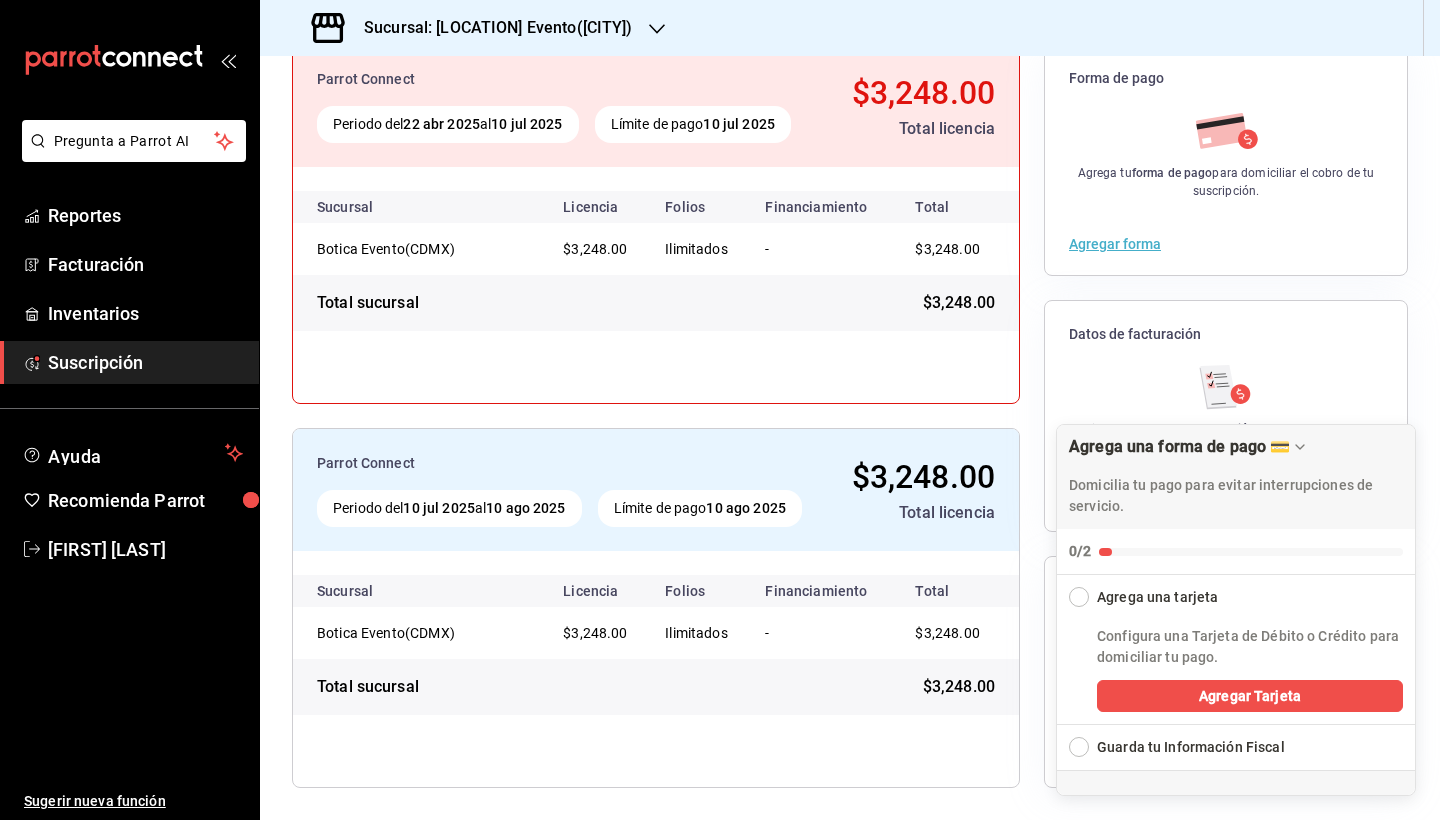 scroll, scrollTop: 207, scrollLeft: 0, axis: vertical 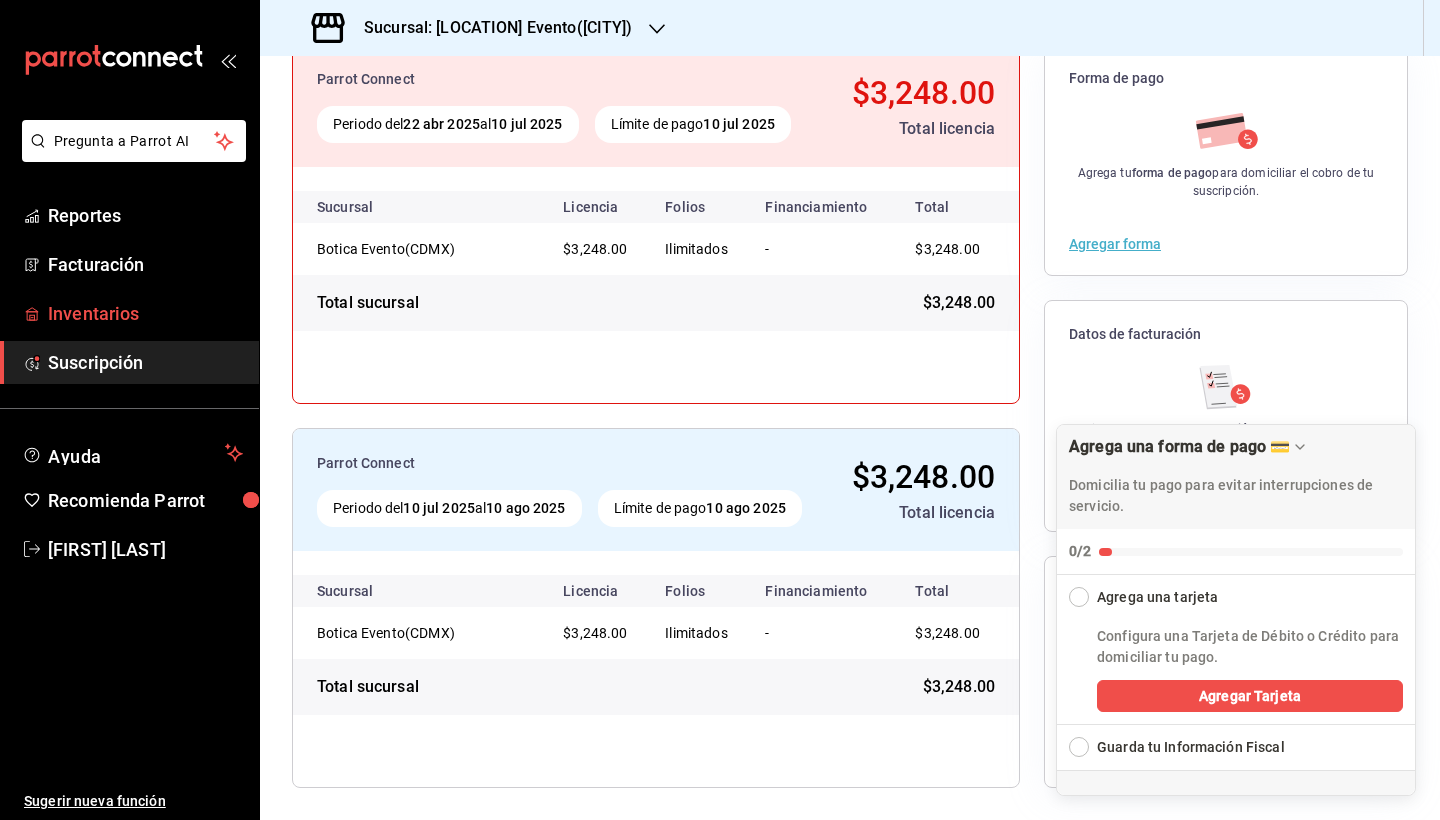 click on "Inventarios" at bounding box center (129, 313) 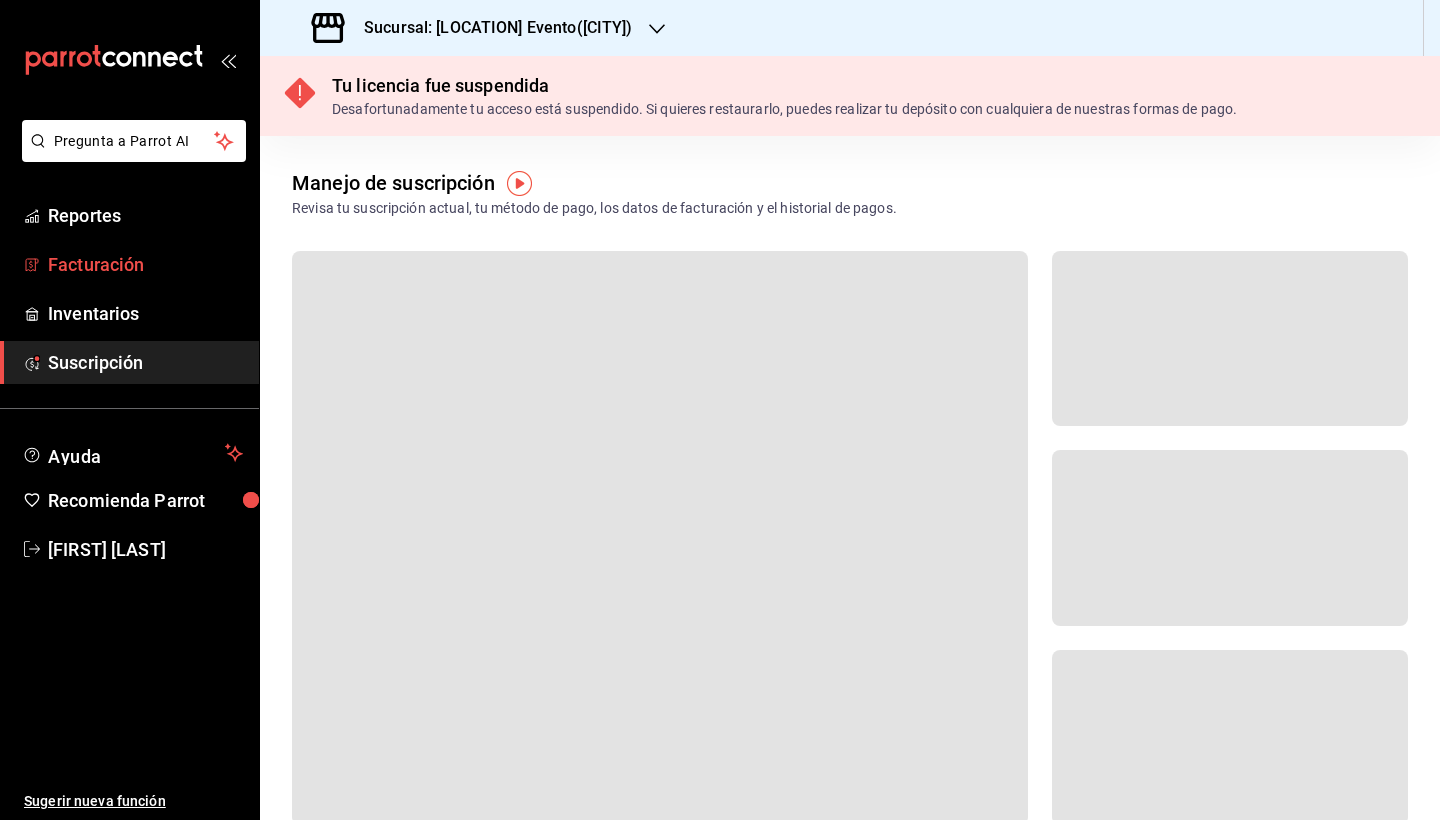 click on "Facturación" at bounding box center (145, 264) 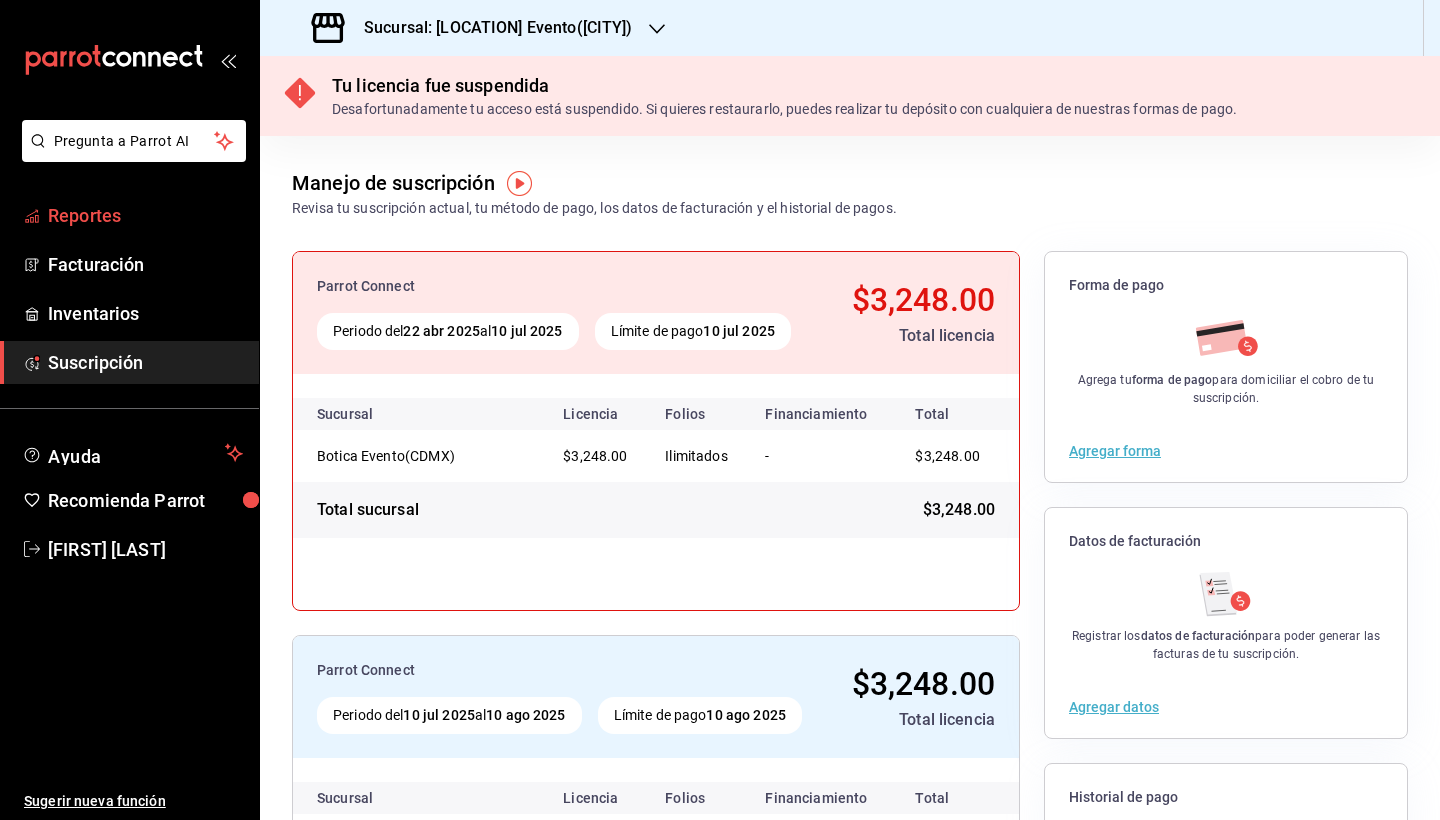 click on "Reportes" at bounding box center [129, 215] 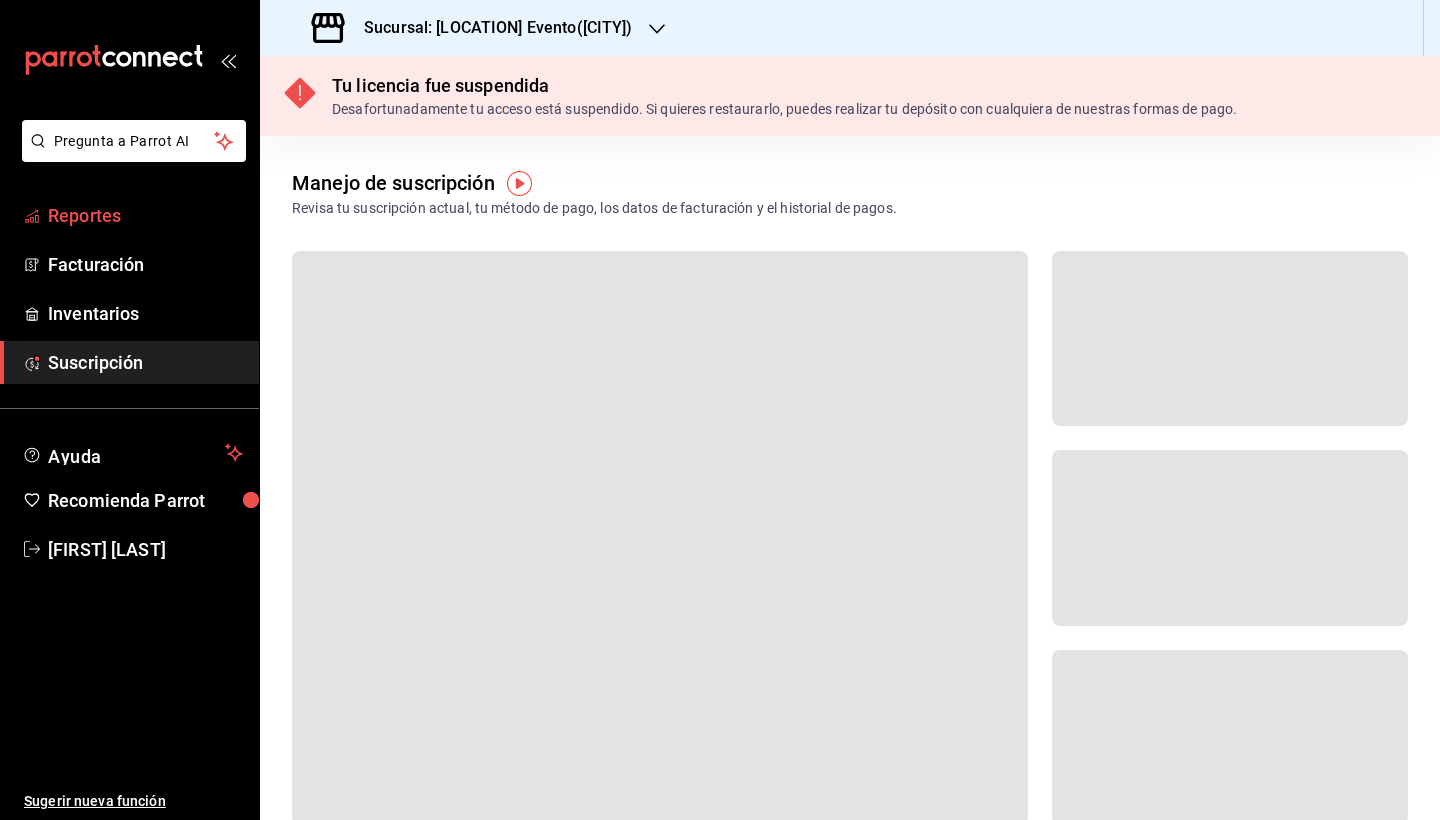 click on "Reportes" at bounding box center [145, 215] 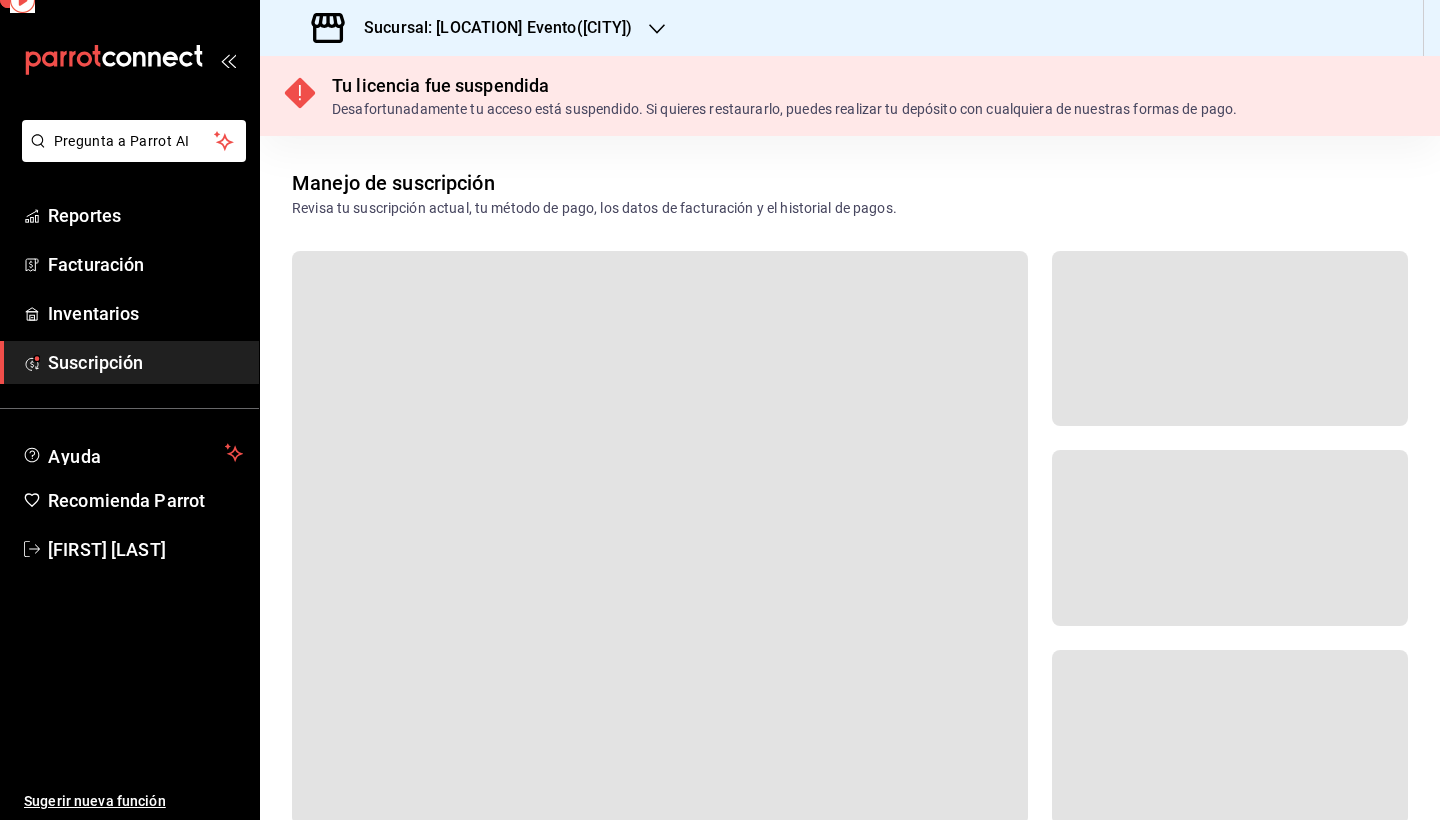 click on "Reportes" at bounding box center (145, 215) 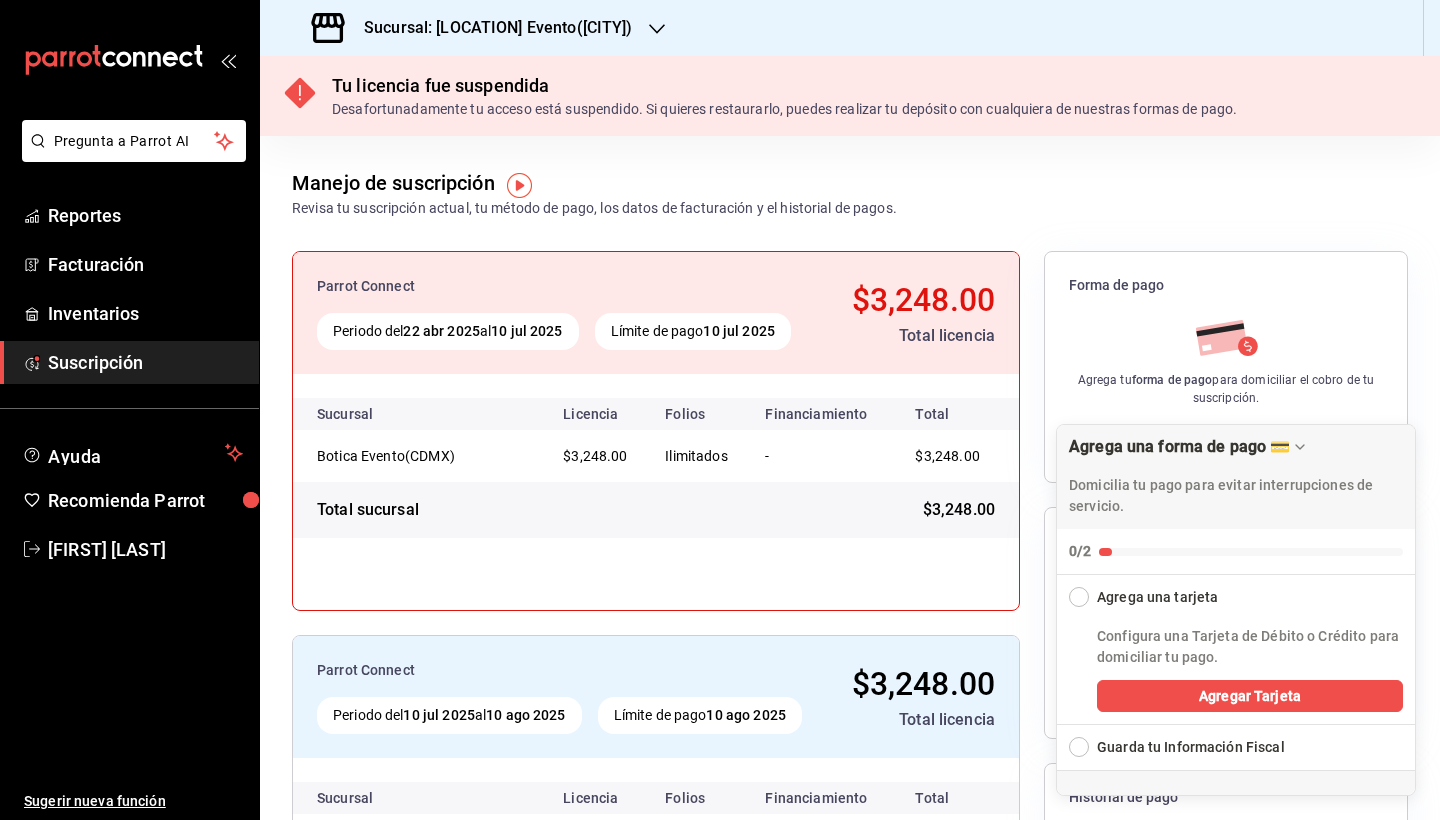 scroll, scrollTop: 0, scrollLeft: 0, axis: both 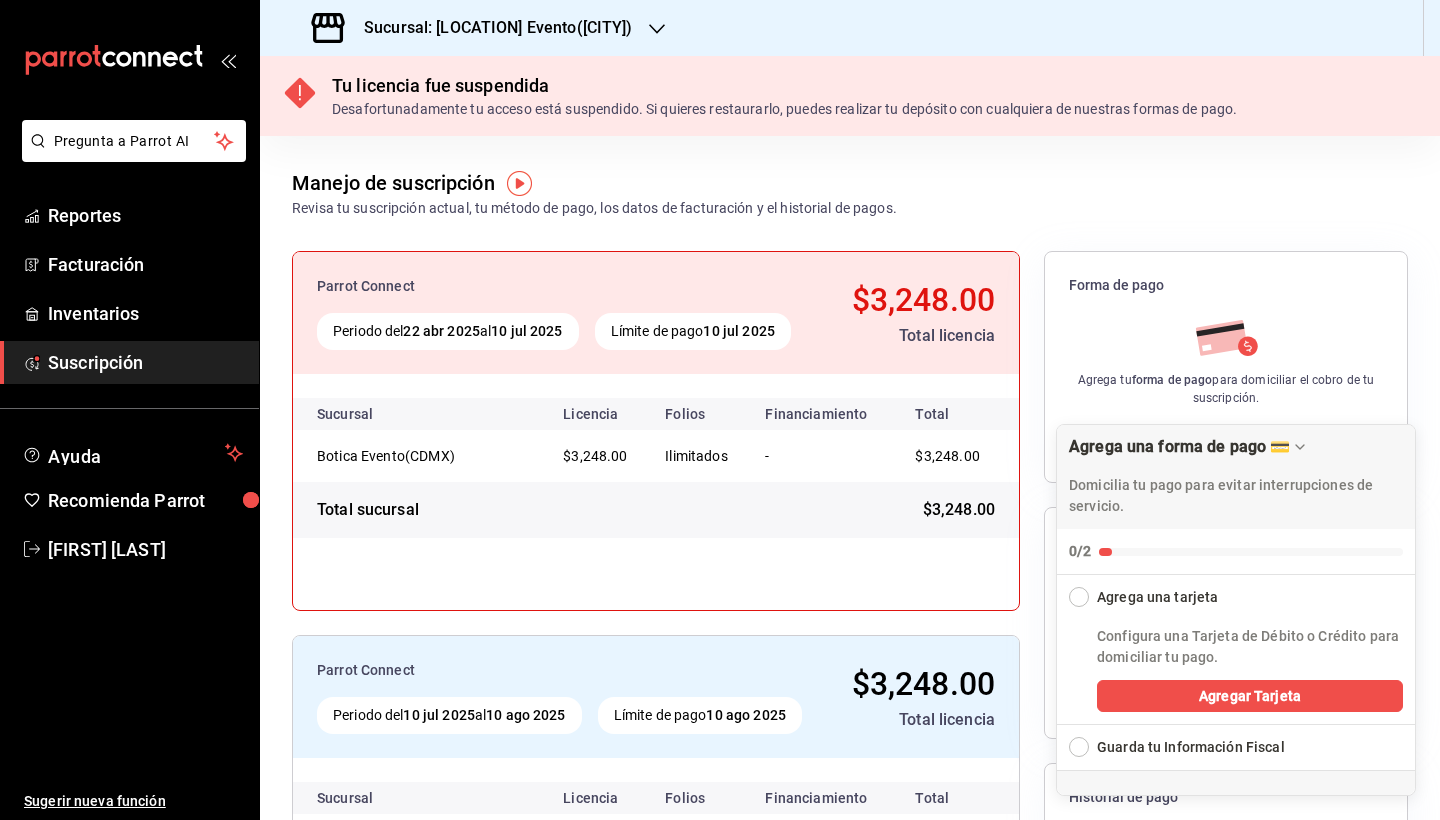 click on "Sucursal: [LOCATION]  Evento([CITY])" at bounding box center [490, 28] 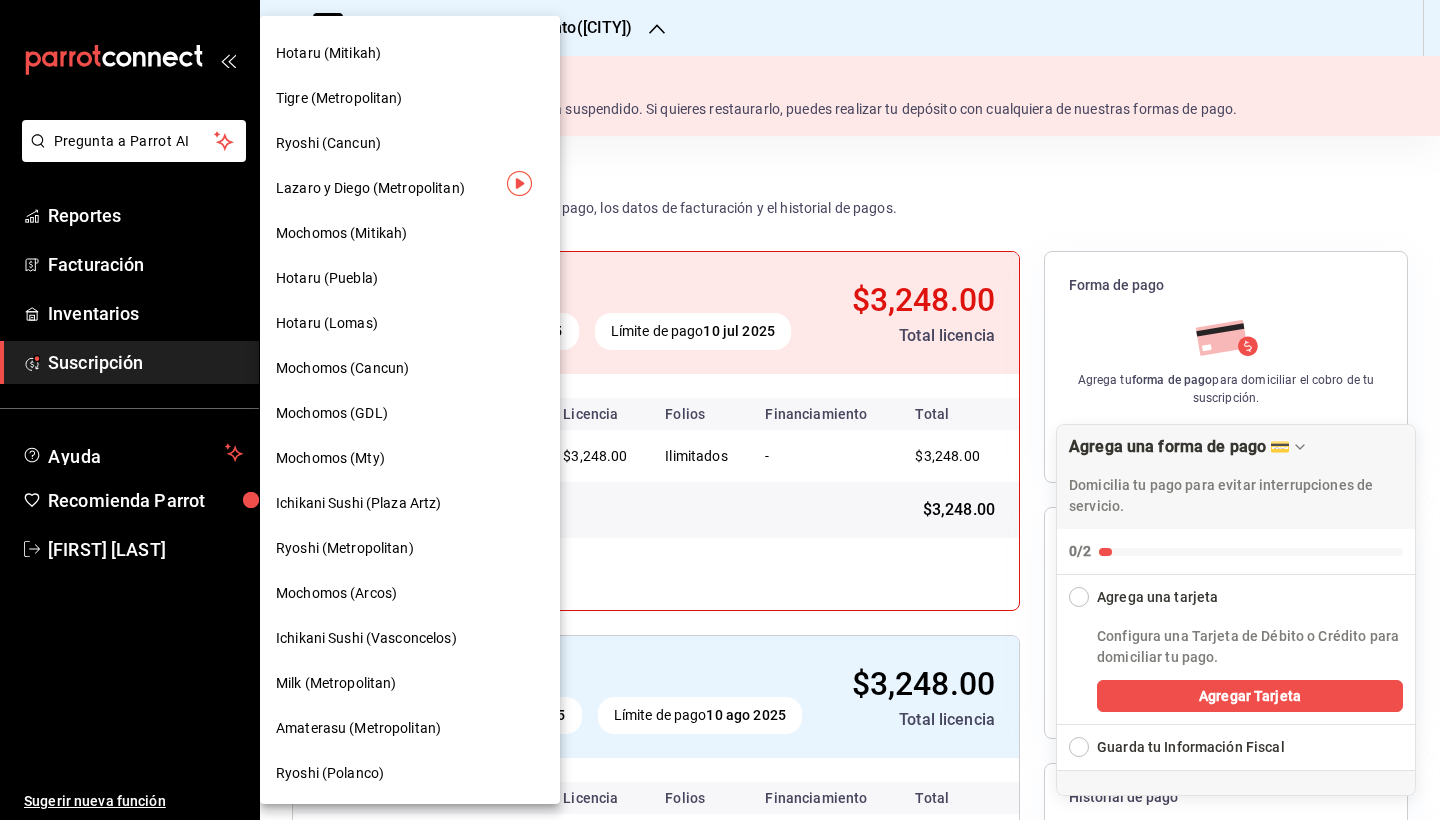scroll, scrollTop: 173, scrollLeft: 0, axis: vertical 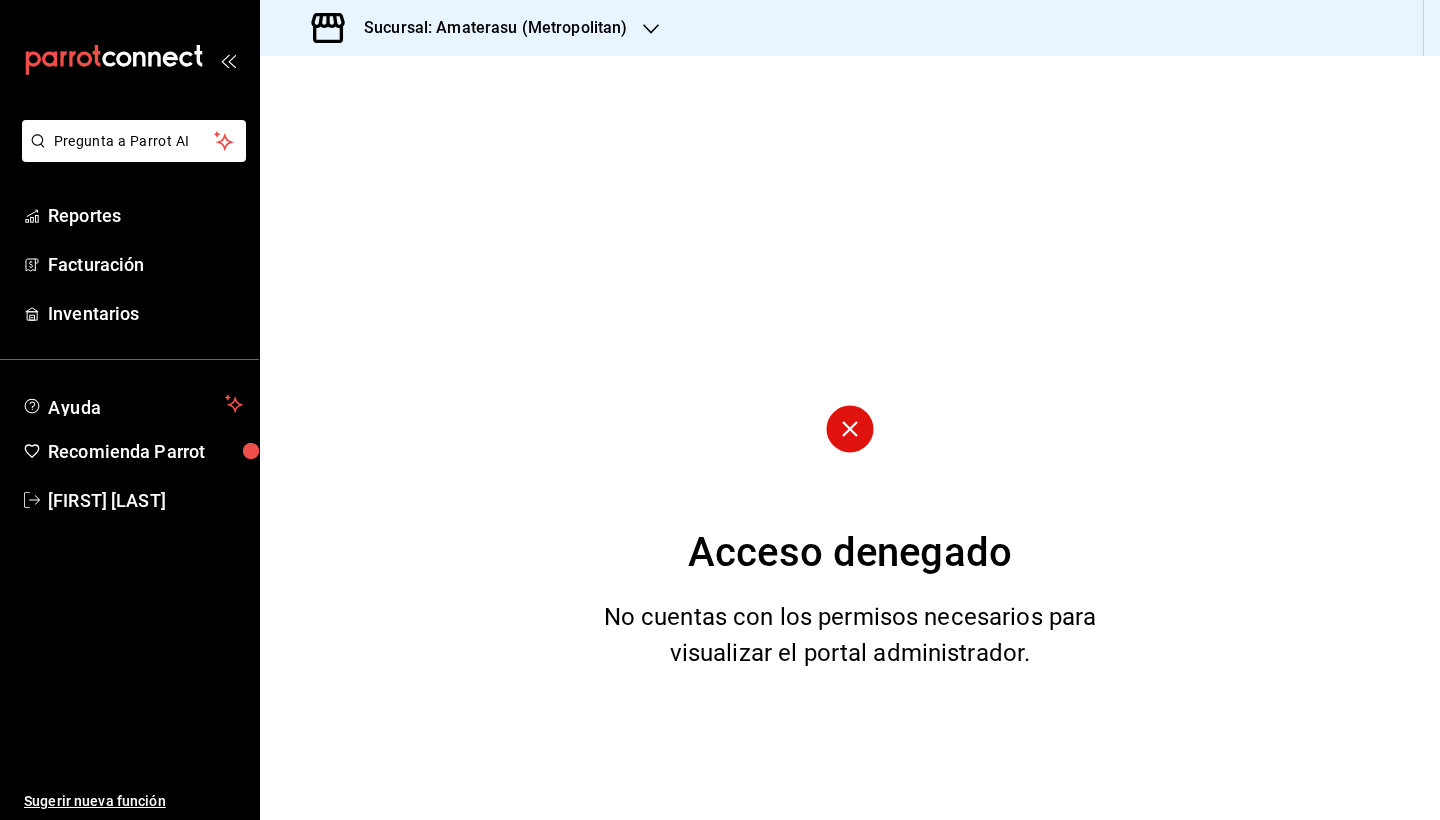 click on "Sucursal: Amaterasu (Metropolitan)" at bounding box center (487, 28) 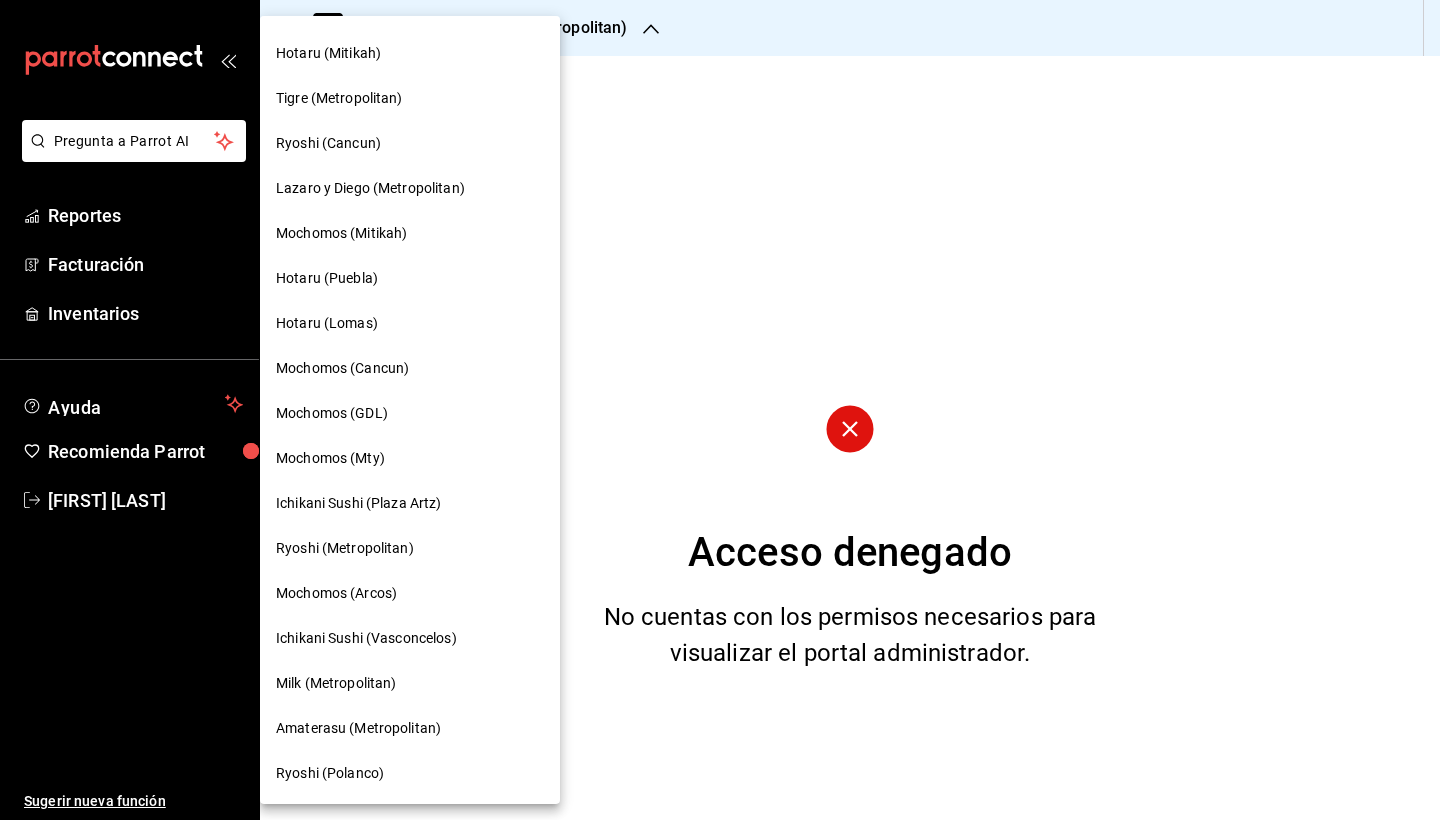 scroll, scrollTop: 173, scrollLeft: 0, axis: vertical 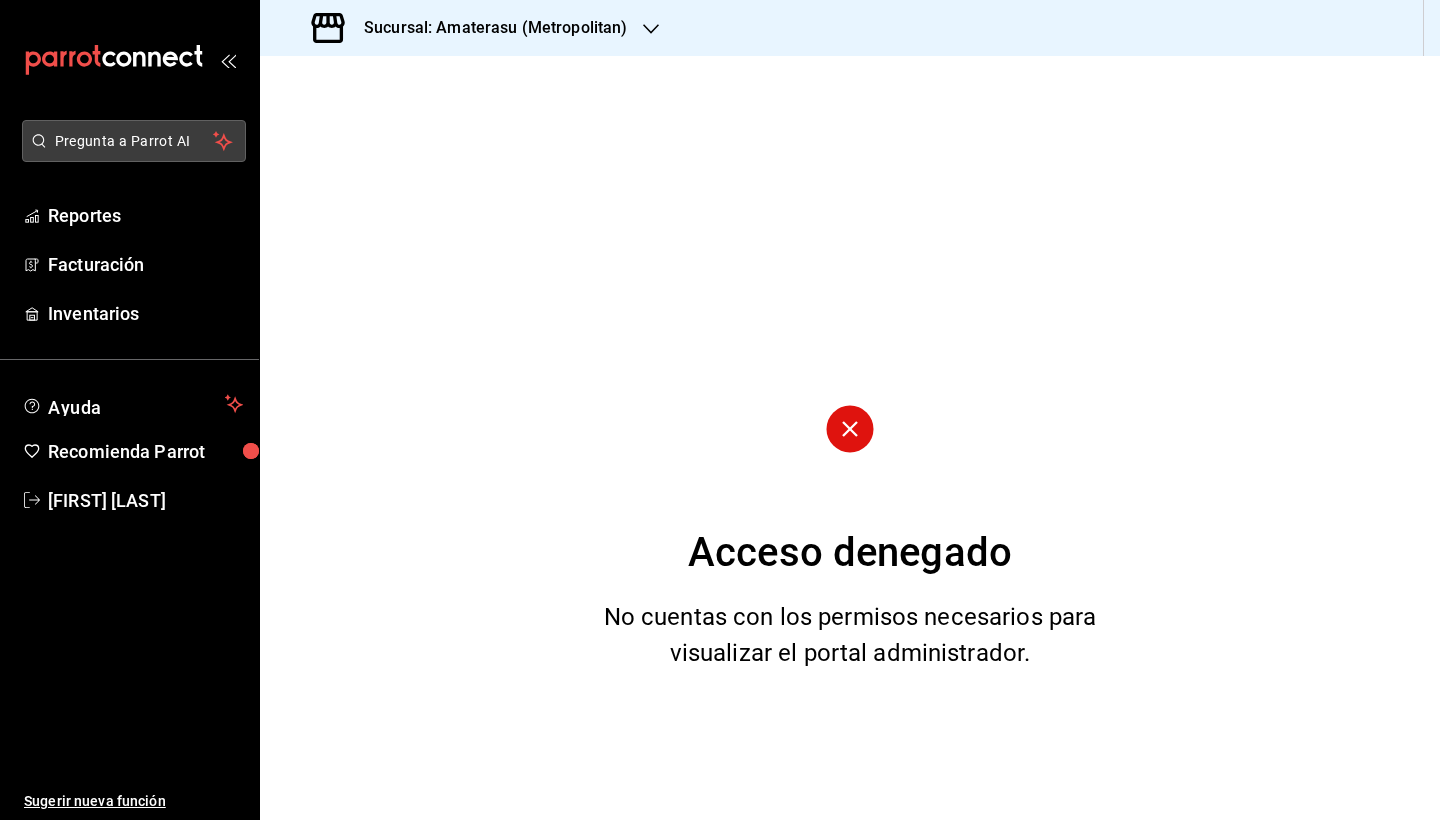 click on "Pregunta a Parrot AI" at bounding box center [134, 141] 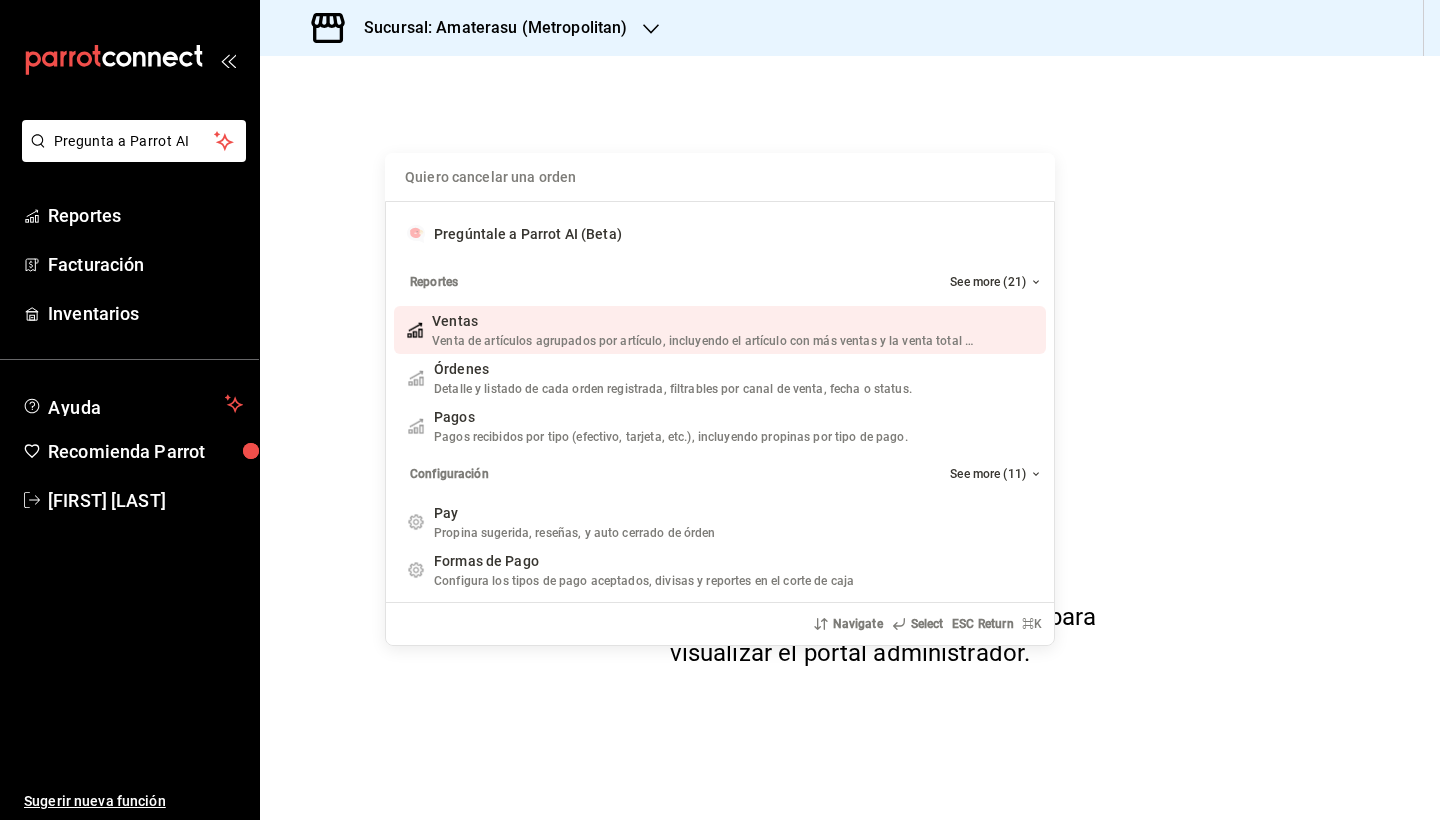 click on "Quiero cancelar una orden Pregúntale a Parrot AI (Beta) Reportes See more (21) Ventas Venta de artículos agrupados por artículo, incluyendo el artículo con más ventas y la venta total por periodo. Add shortcut Órdenes Detalle y listado de cada orden registrada, filtrables por canal de venta, fecha o status. Add shortcut Pagos Pagos recibidos por tipo (efectivo, tarjeta, etc.), incluyendo propinas por tipo de pago. Add shortcut Configuración See more (11) Pay Propina sugerida, reseñas, y auto cerrado de órden Add shortcut Formas de Pago Configura los tipos de pago aceptados, divisas y reportes en el corte de caja Add shortcut Descuentos Configura los descuentos aplicables a órdenes o artículos en el restaurante. Add shortcut Personal Roles Administra los roles de permisos disponibles en tu restaurante Add shortcut Usuarios Administra los usuarios, sus accesos y permisos así como notificaciones. Add shortcut Referidos Referidos Refiérenos a través de WhatsApp y recibe 1 mes gratis de suscripción" at bounding box center (720, 410) 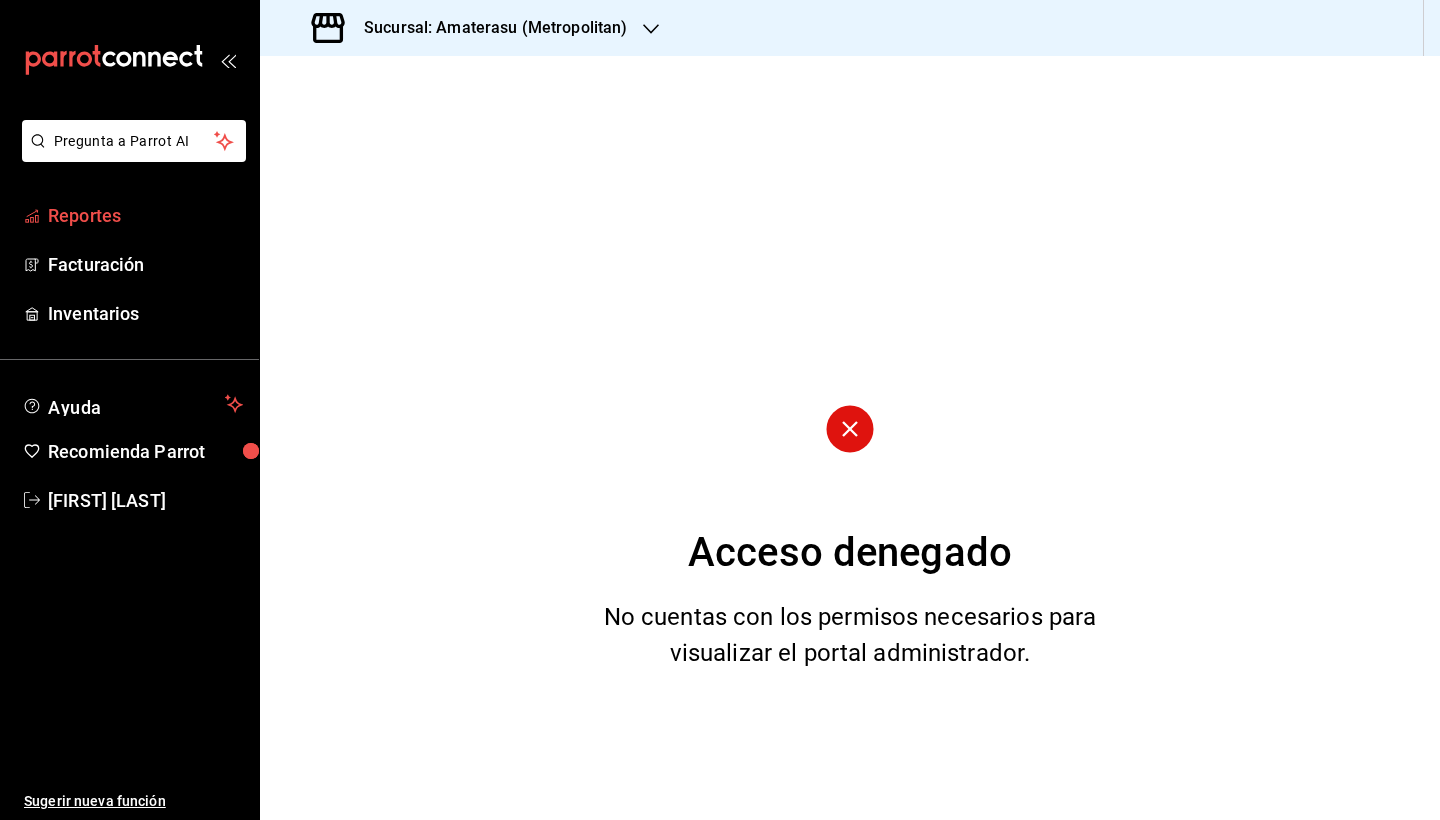 click on "Reportes" at bounding box center (145, 215) 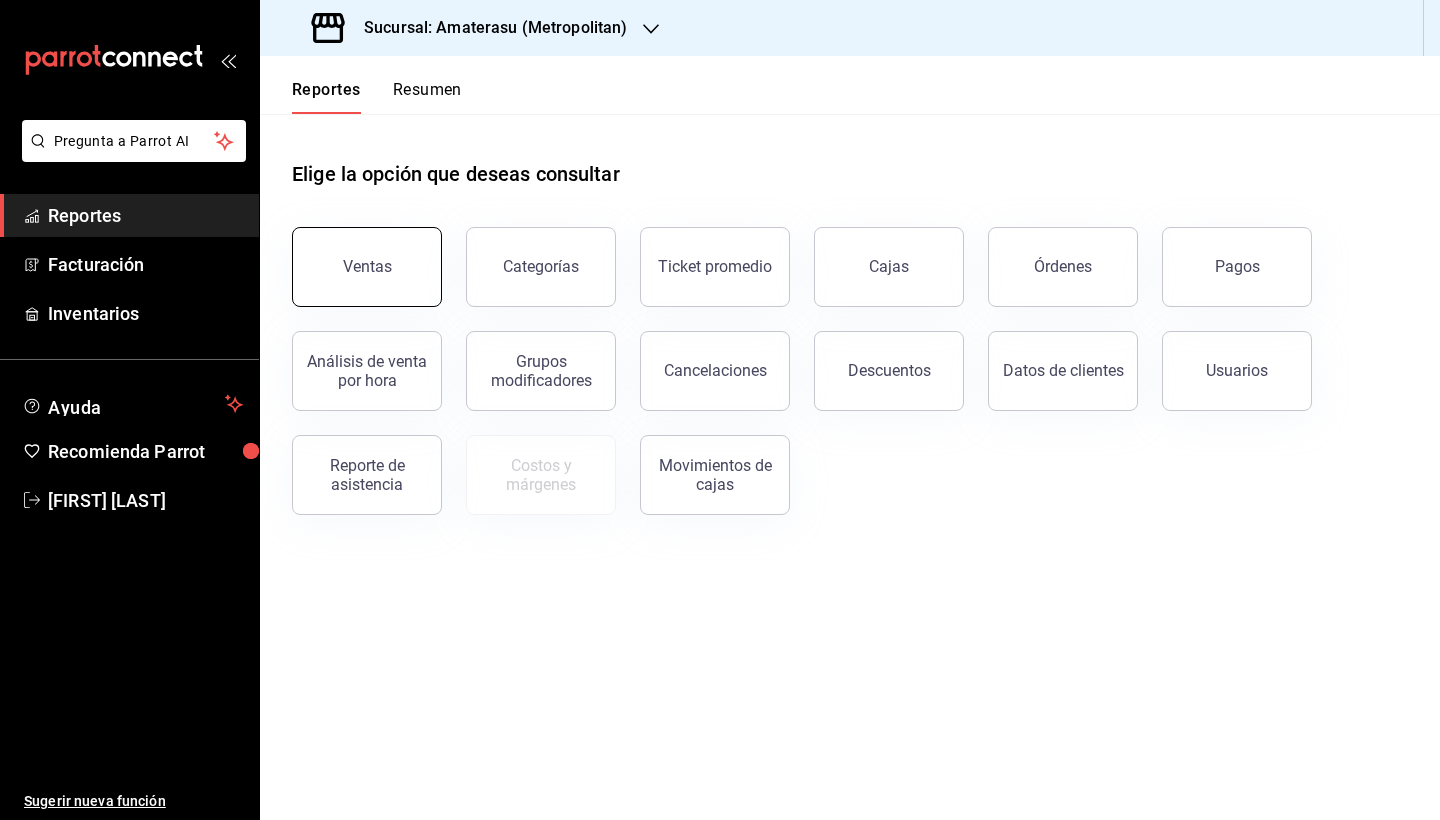click on "Ventas" at bounding box center [367, 266] 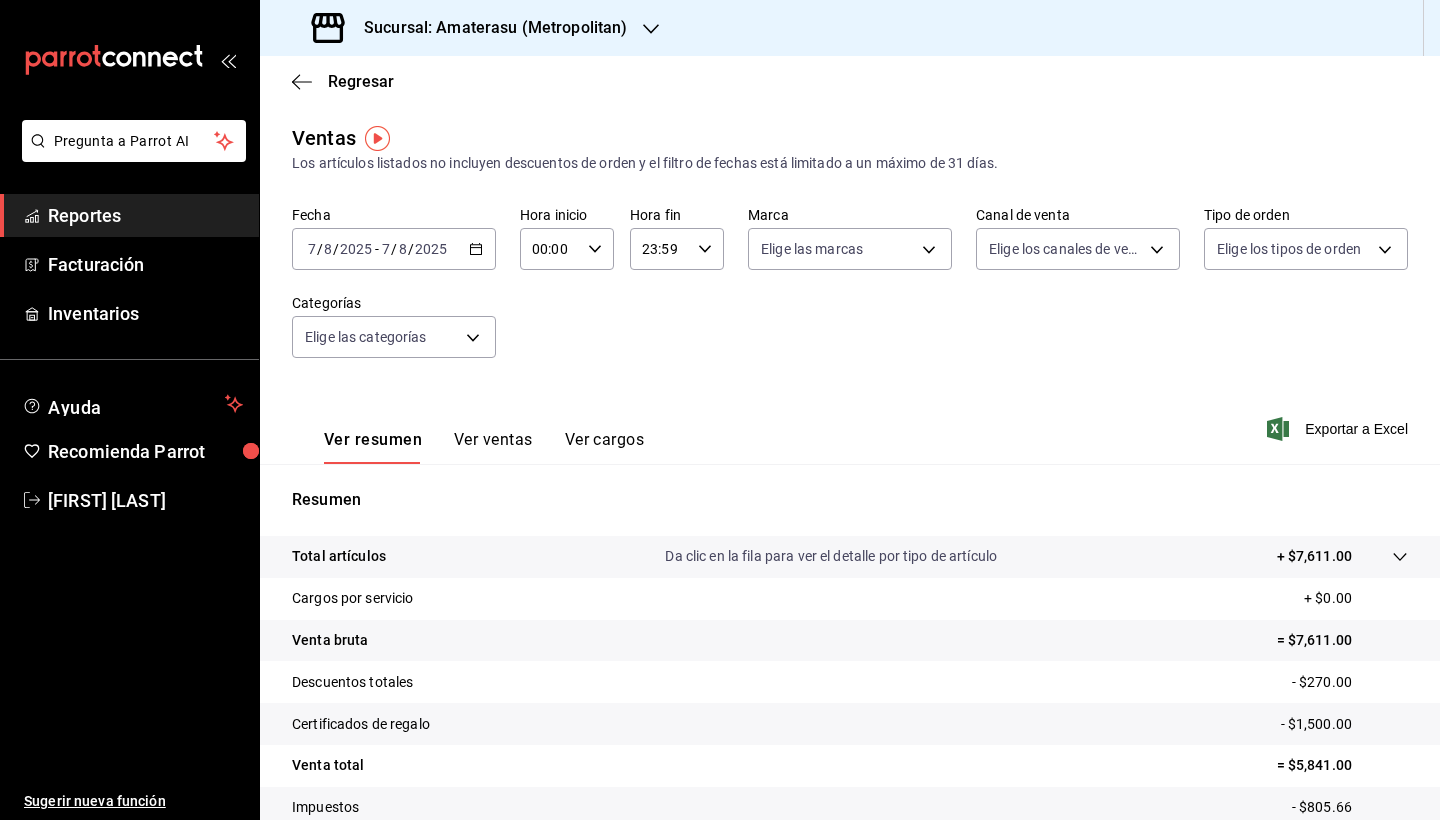 click 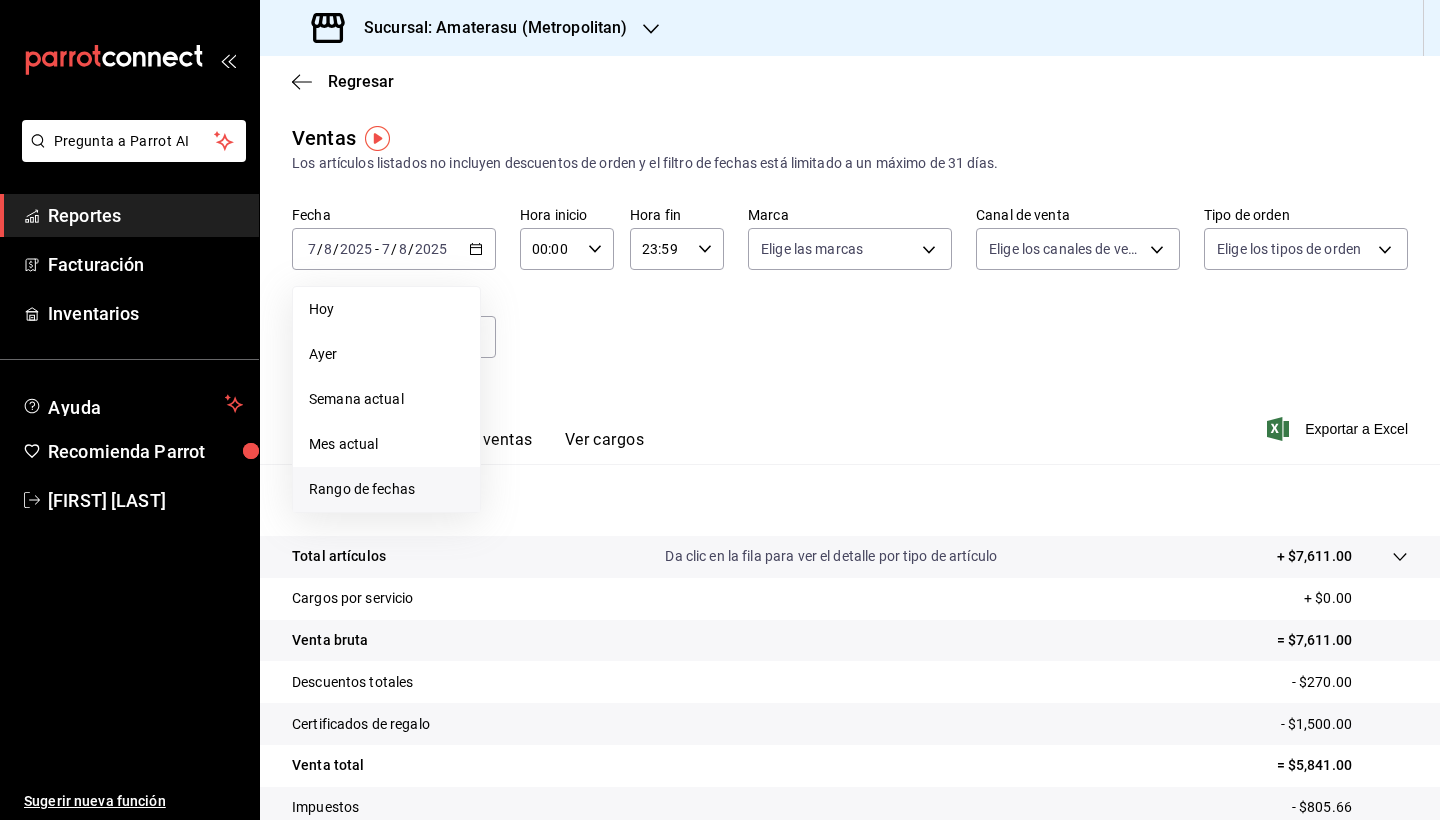 click on "Rango de fechas" at bounding box center [386, 489] 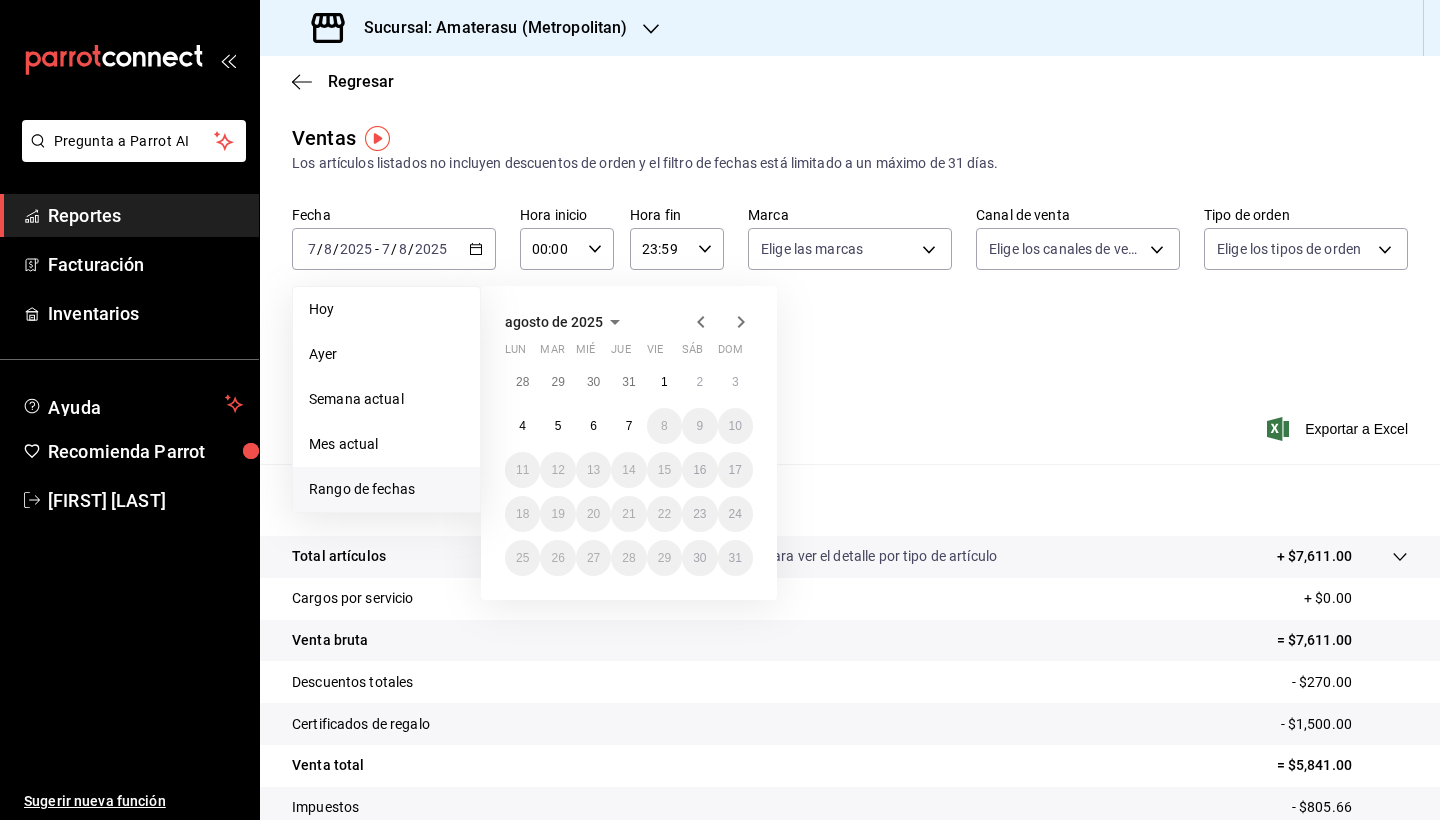 click 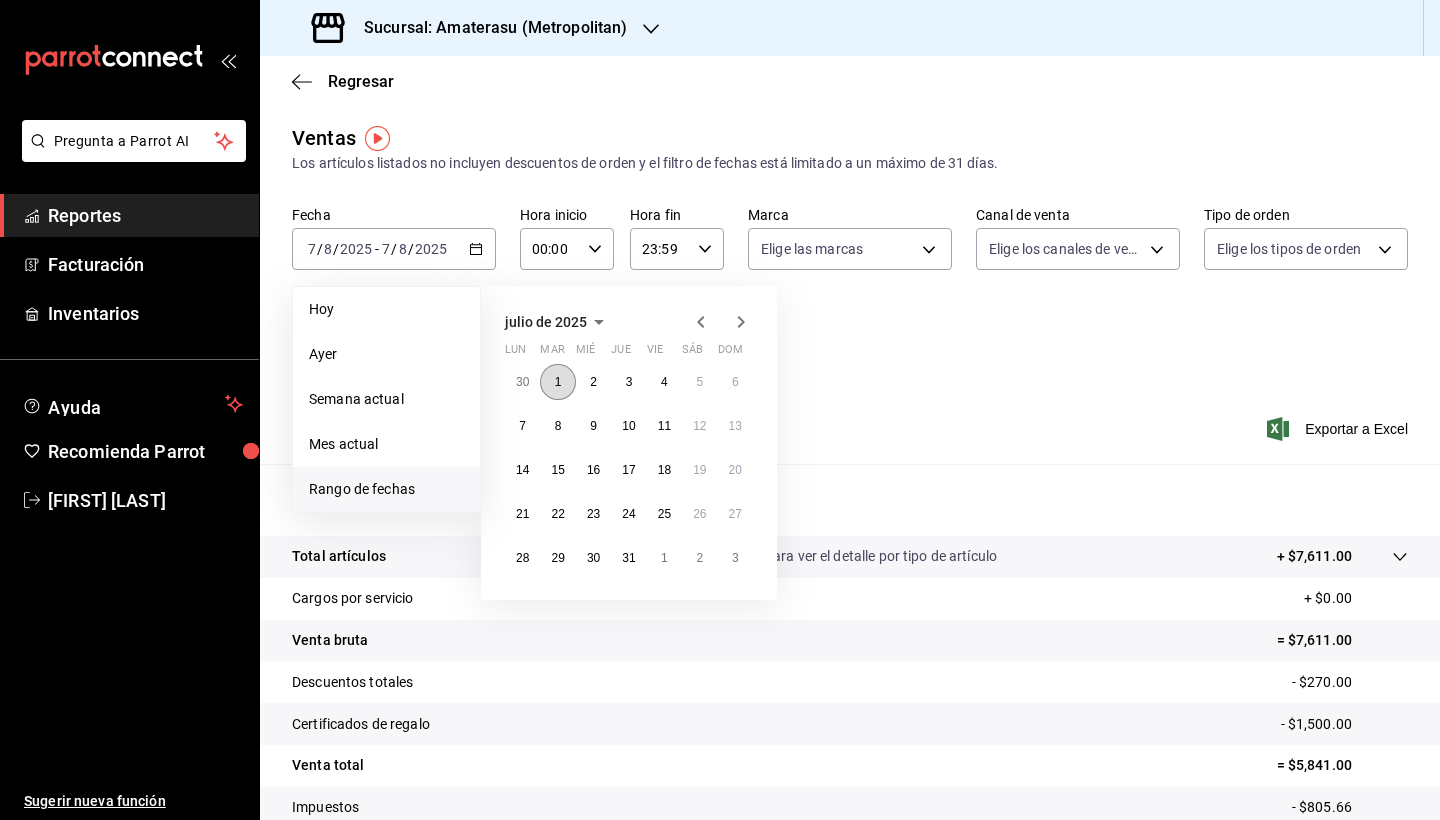click on "1" at bounding box center (557, 382) 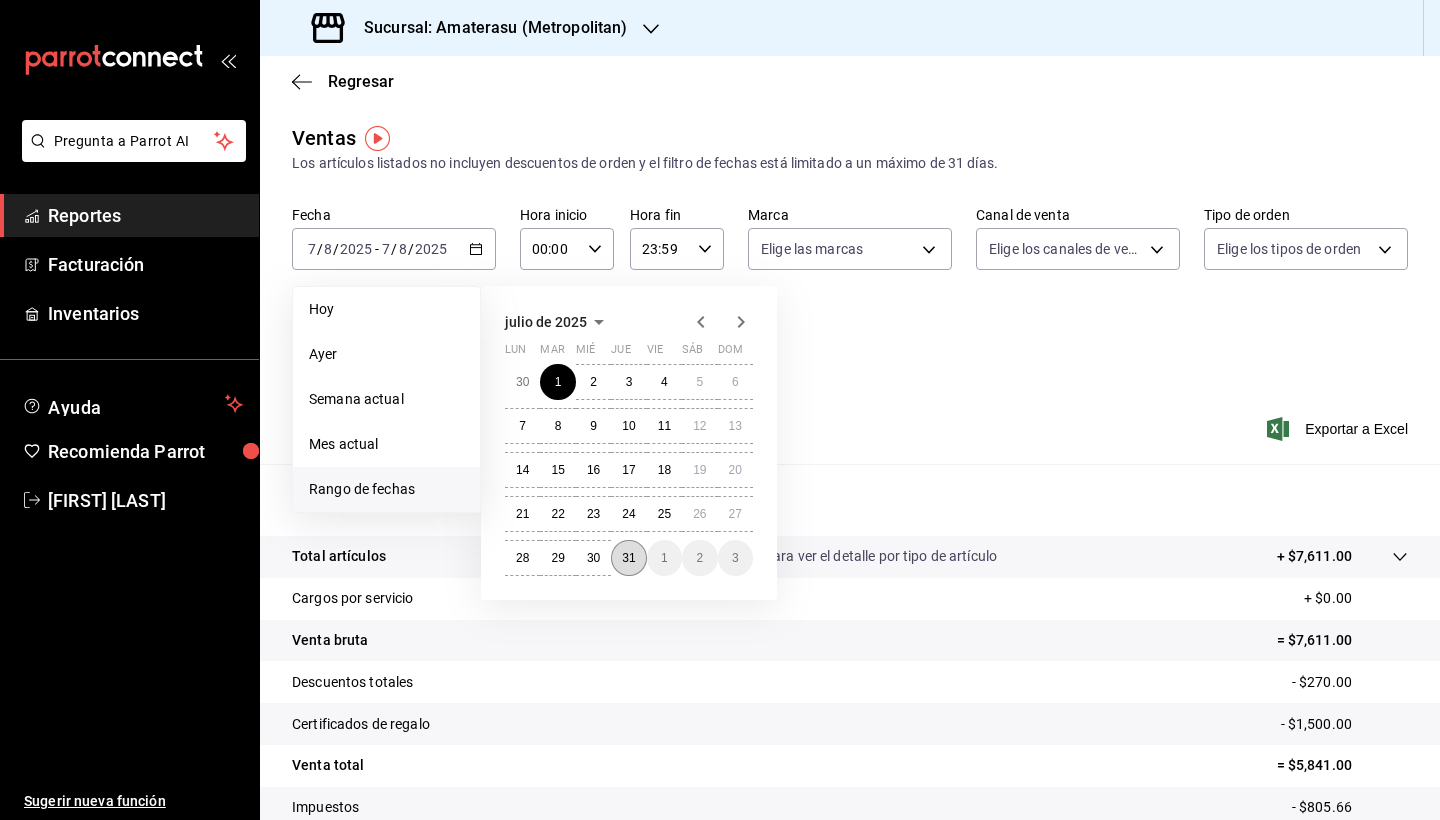 click on "31" at bounding box center (628, 558) 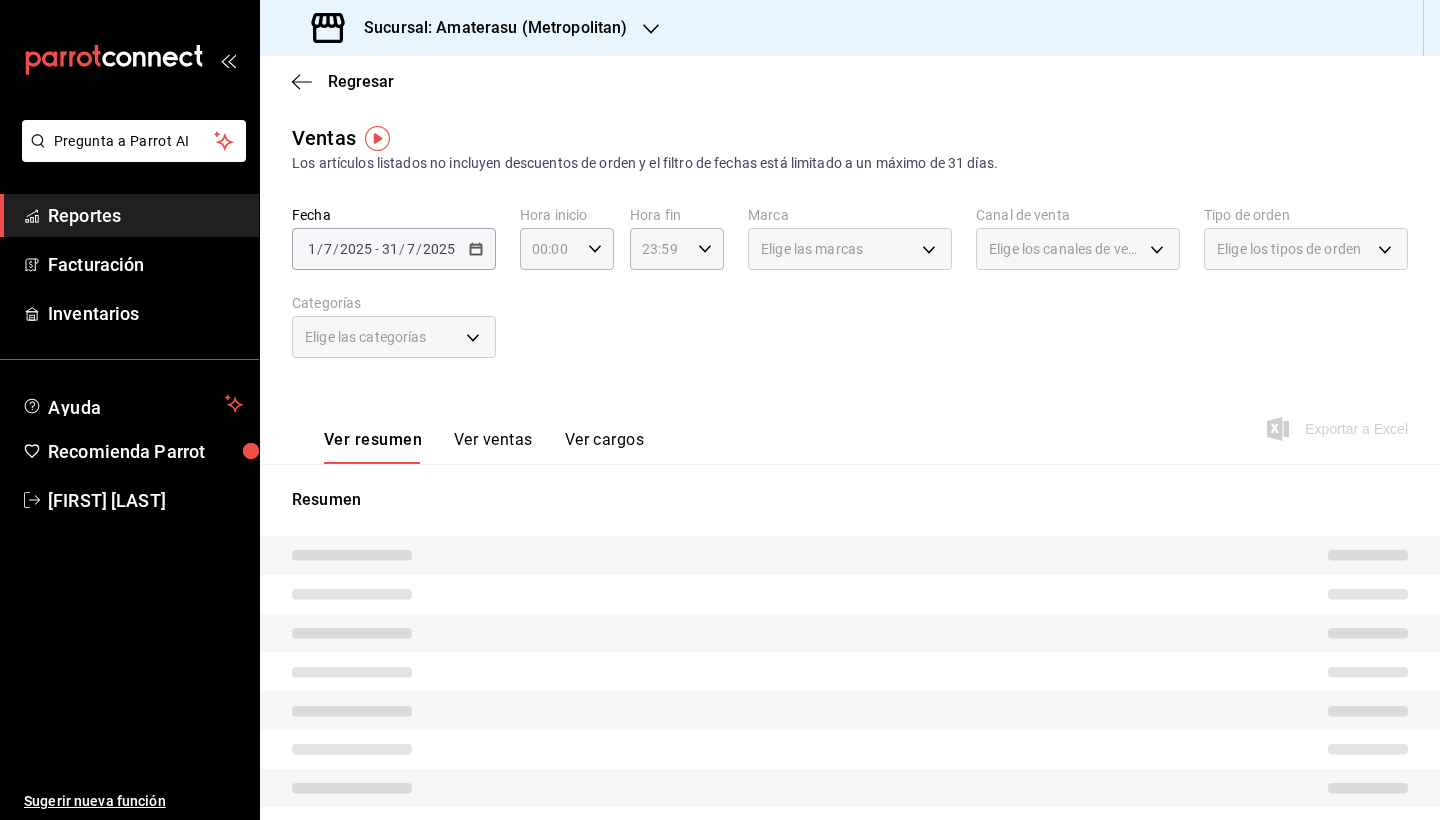 click on "Ver ventas" at bounding box center [493, 447] 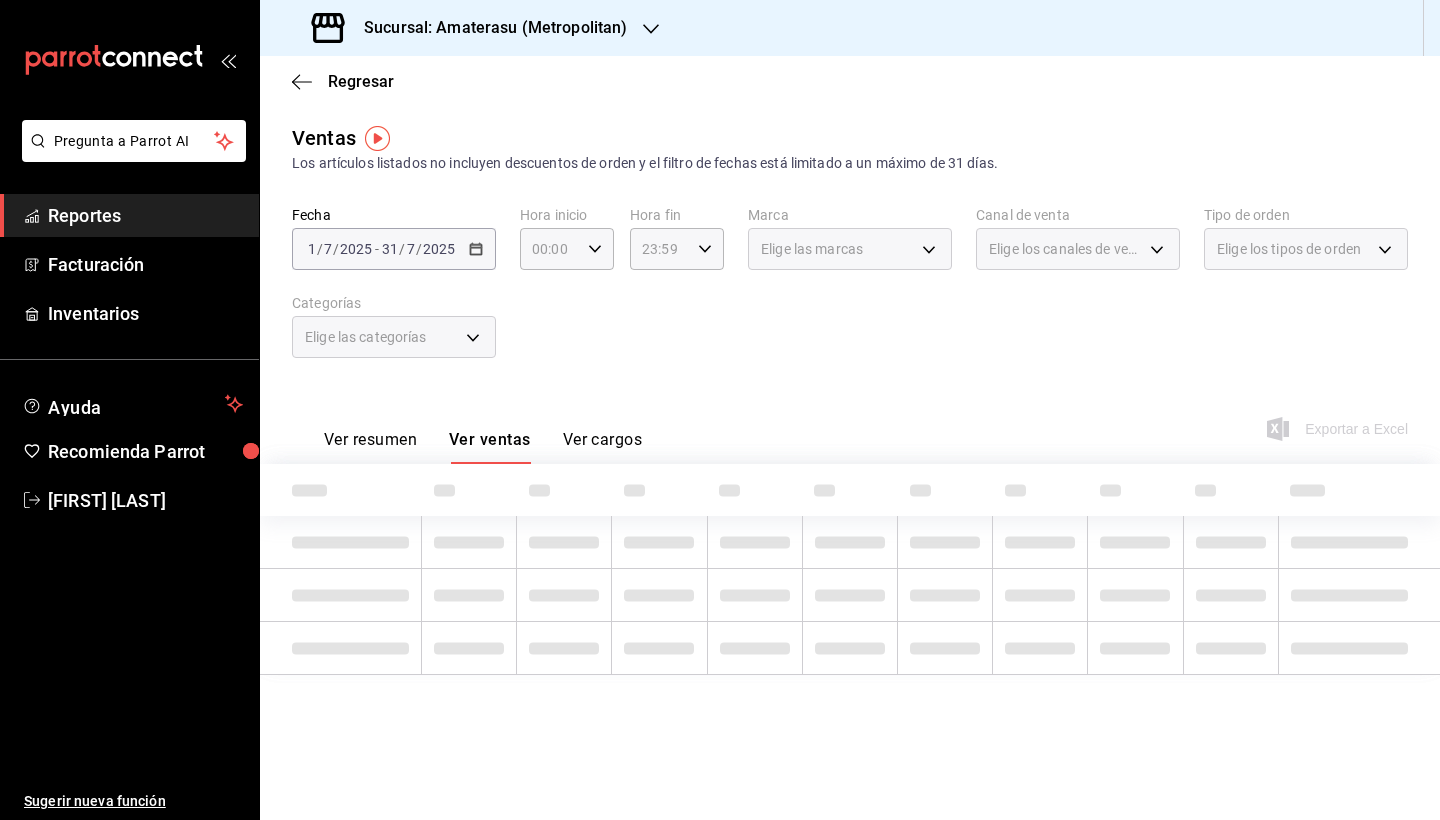 click on "Sucursal: Amaterasu (Metropolitan)" at bounding box center (850, 28) 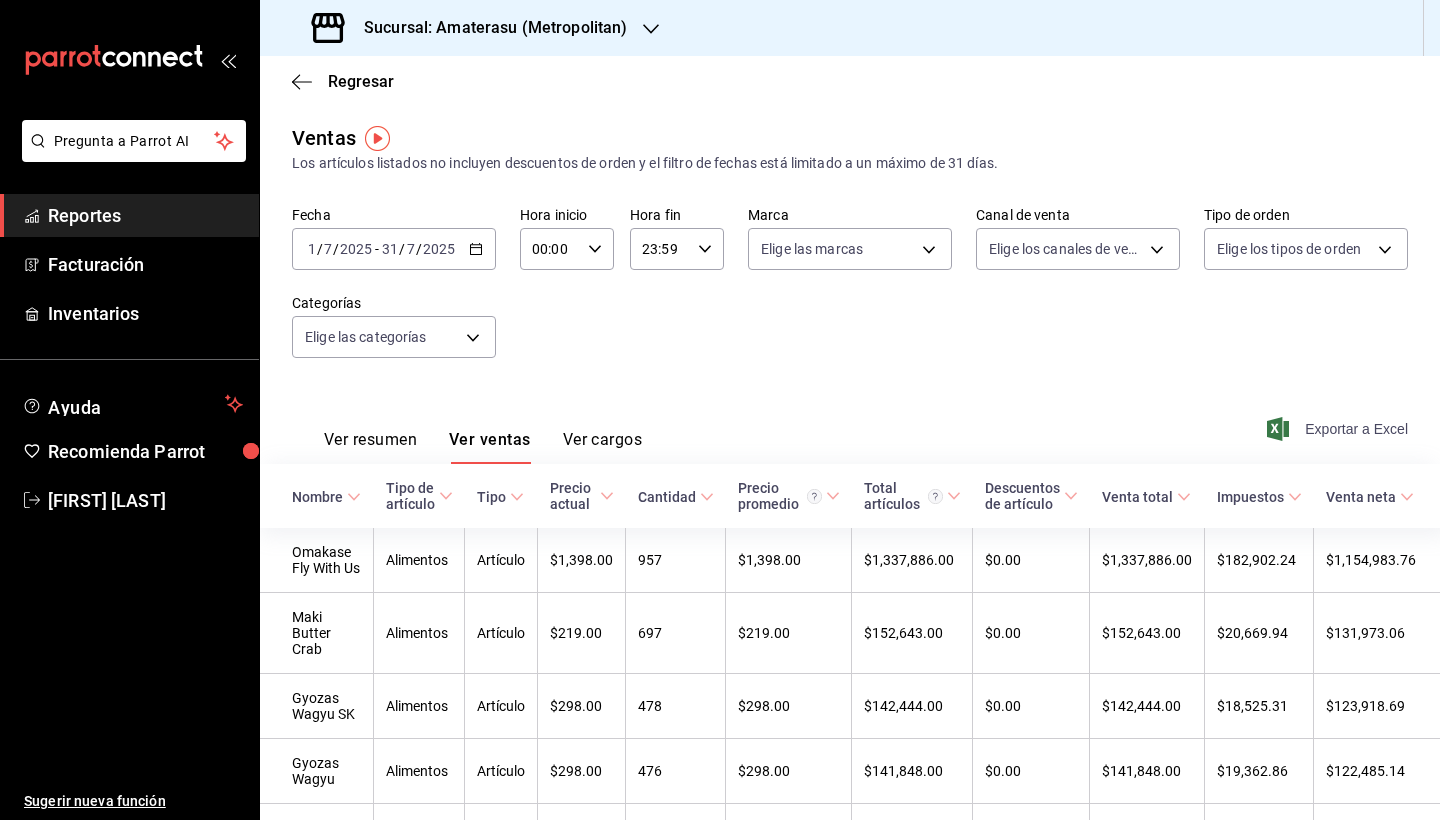 click on "Exportar a Excel" at bounding box center [1339, 429] 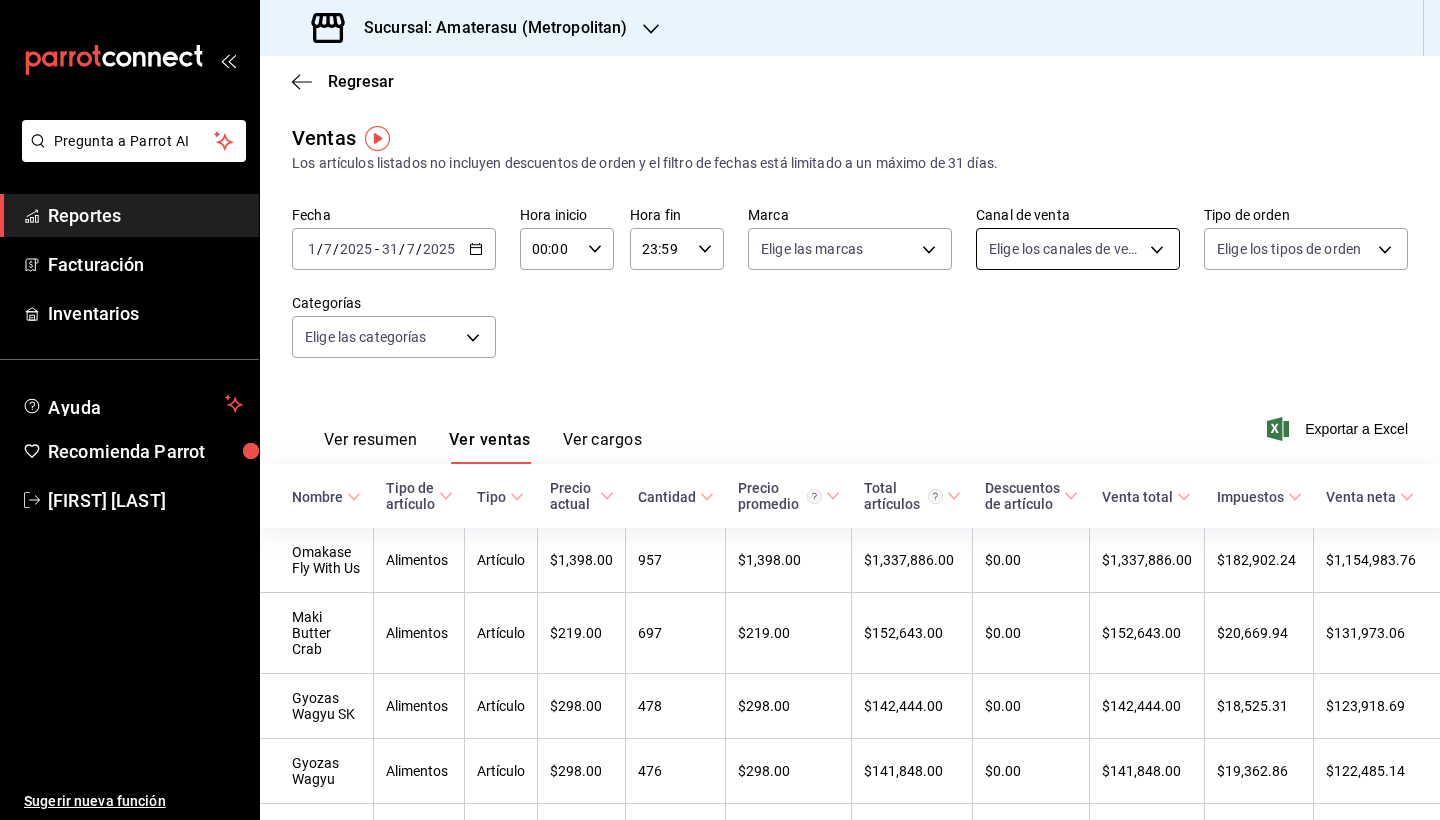 click on "Pregunta a Parrot AI Reportes Facturación Inventarios Ayuda Recomienda Parrot Manuel Salas Sugerir nueva función Sucursal: Amaterasu (Metropolitan) Regresar Ventas Los artículos listados no incluyen descuentos de orden y el filtro de fechas está limitado a un máximo de 31 días. Fecha 2025-07-01 1 / 7 / 2025 - 2025-07-31 31 / 7 / 2025 Hora inicio 00:00 Hora inicio Hora fin 23:59 Hora fin Marca Elige las marcas Canal de venta Elige los canales de venta Tipo de orden Elige los tipos de orden Categorías Elige las categorías Ver resumen Ver ventas Ver cargos Exportar a Excel Nombre Tipo de artículo Tipo Precio actual Cantidad Precio promedio Total artículos Descuentos de artículo Venta total Impuestos Venta neta Omakase Fly With Us Alimentos Artículo $1,398.00 957 $1,398.00 $1,337,886.00 $0.00 $1,337,886.00 $182,902.24 $1,154,983.76 Maki Butter Crab Alimentos Artículo $219.00 697 $219.00 $152,643.00 $0.00 $152,643.00 $20,669.94 $131,973.06 Gyozas Wagyu SK Alimentos Artículo $298.00" at bounding box center (720, 410) 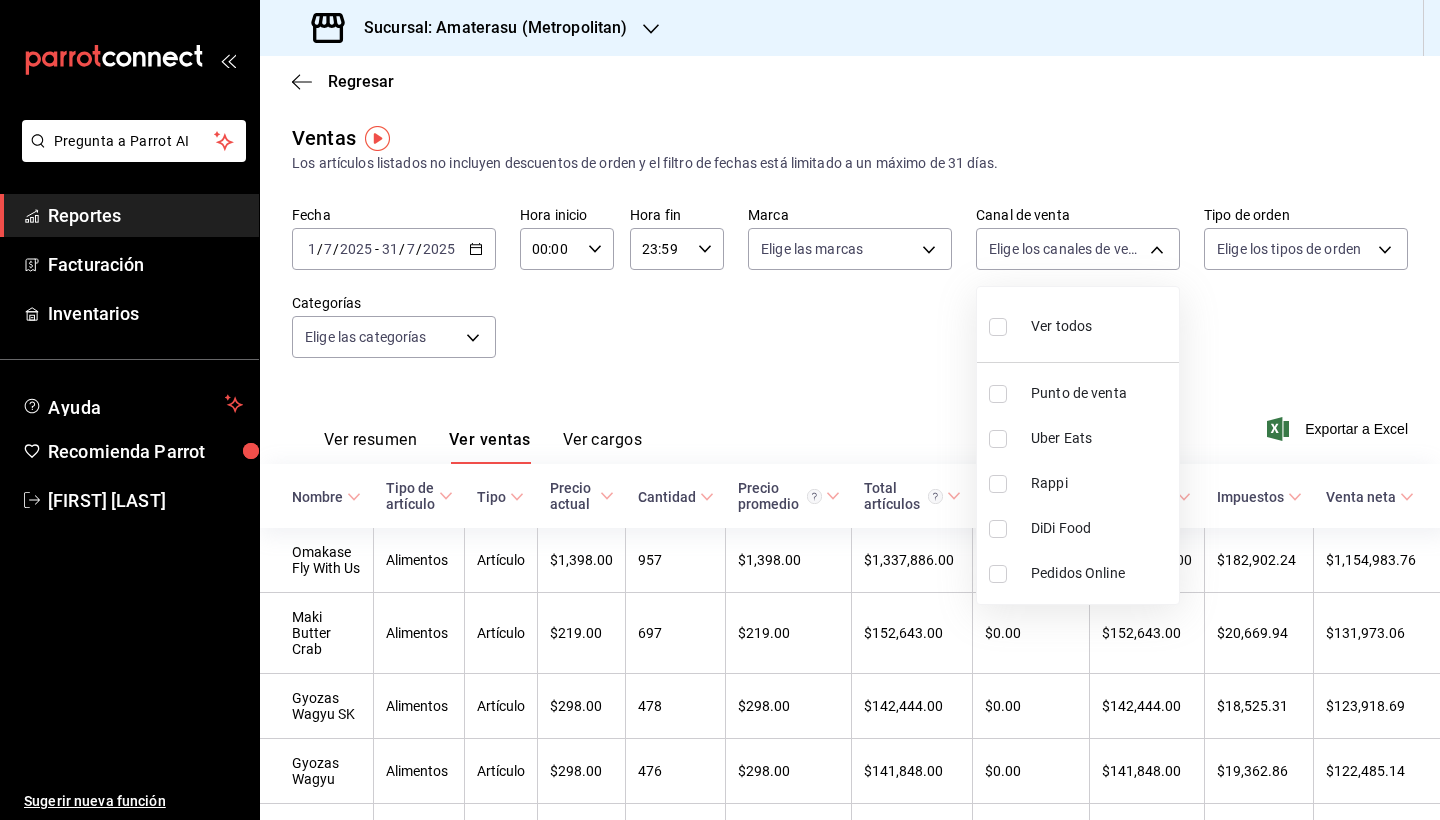 click at bounding box center [720, 410] 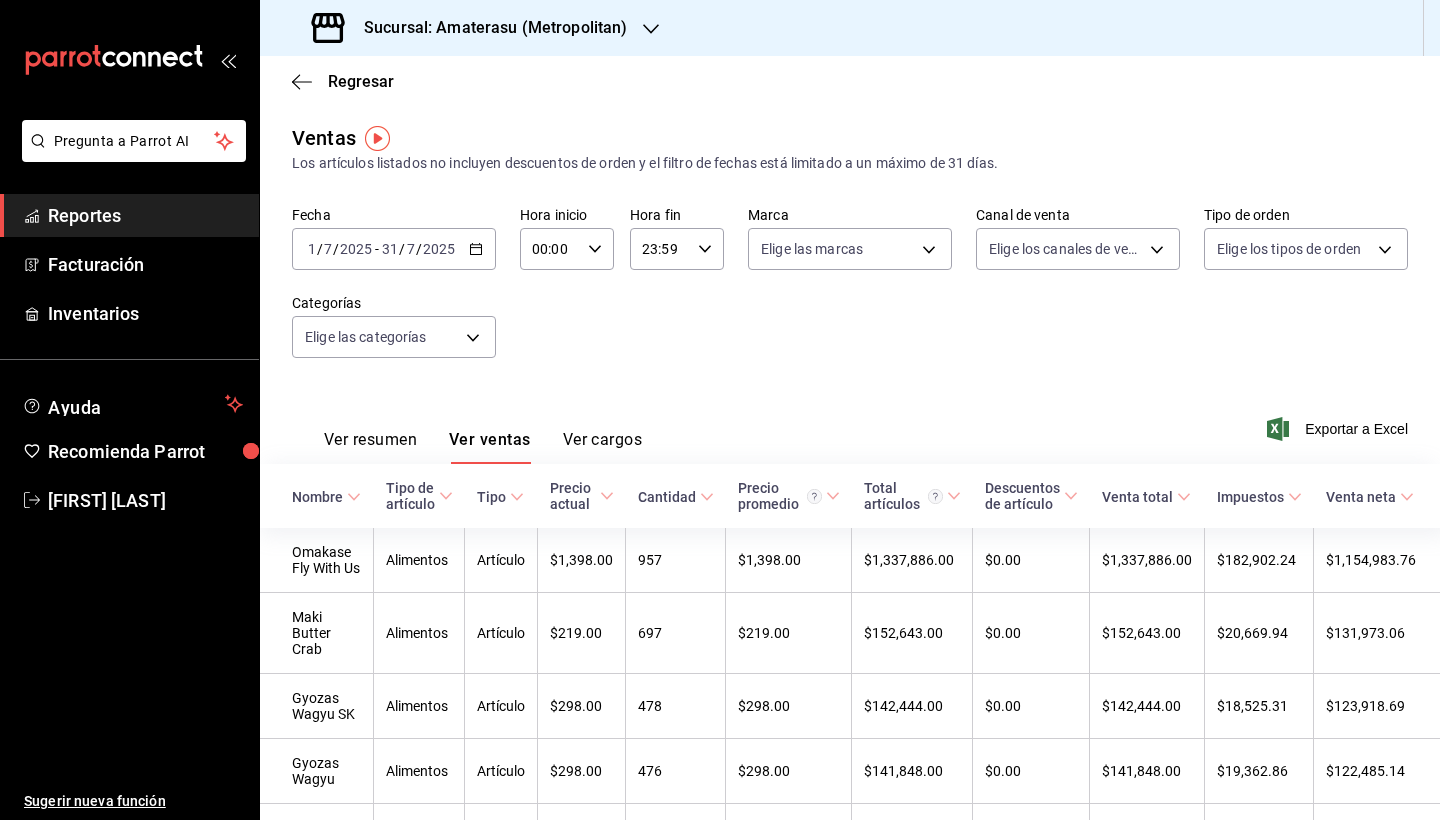 click on "Pregunta a Parrot AI Reportes Facturación Inventarios Ayuda Recomienda Parrot Manuel Salas Sugerir nueva función Sucursal: Amaterasu (Metropolitan) Regresar Ventas Los artículos listados no incluyen descuentos de orden y el filtro de fechas está limitado a un máximo de 31 días. Fecha 2025-07-01 1 / 7 / 2025 - 2025-07-31 31 / 7 / 2025 Hora inicio 00:00 Hora inicio Hora fin 23:59 Hora fin Marca Elige las marcas Canal de venta Elige los canales de venta Tipo de orden Elige los tipos de orden Categorías Elige las categorías Ver resumen Ver ventas Ver cargos Exportar a Excel Nombre Tipo de artículo Tipo Precio actual Cantidad Precio promedio Total artículos Descuentos de artículo Venta total Impuestos Venta neta Omakase Fly With Us Alimentos Artículo $1,398.00 957 $1,398.00 $1,337,886.00 $0.00 $1,337,886.00 $182,902.24 $1,154,983.76 Maki Butter Crab Alimentos Artículo $219.00 697 $219.00 $152,643.00 $0.00 $152,643.00 $20,669.94 $131,973.06 Gyozas Wagyu SK Alimentos Artículo $298.00" at bounding box center (720, 410) 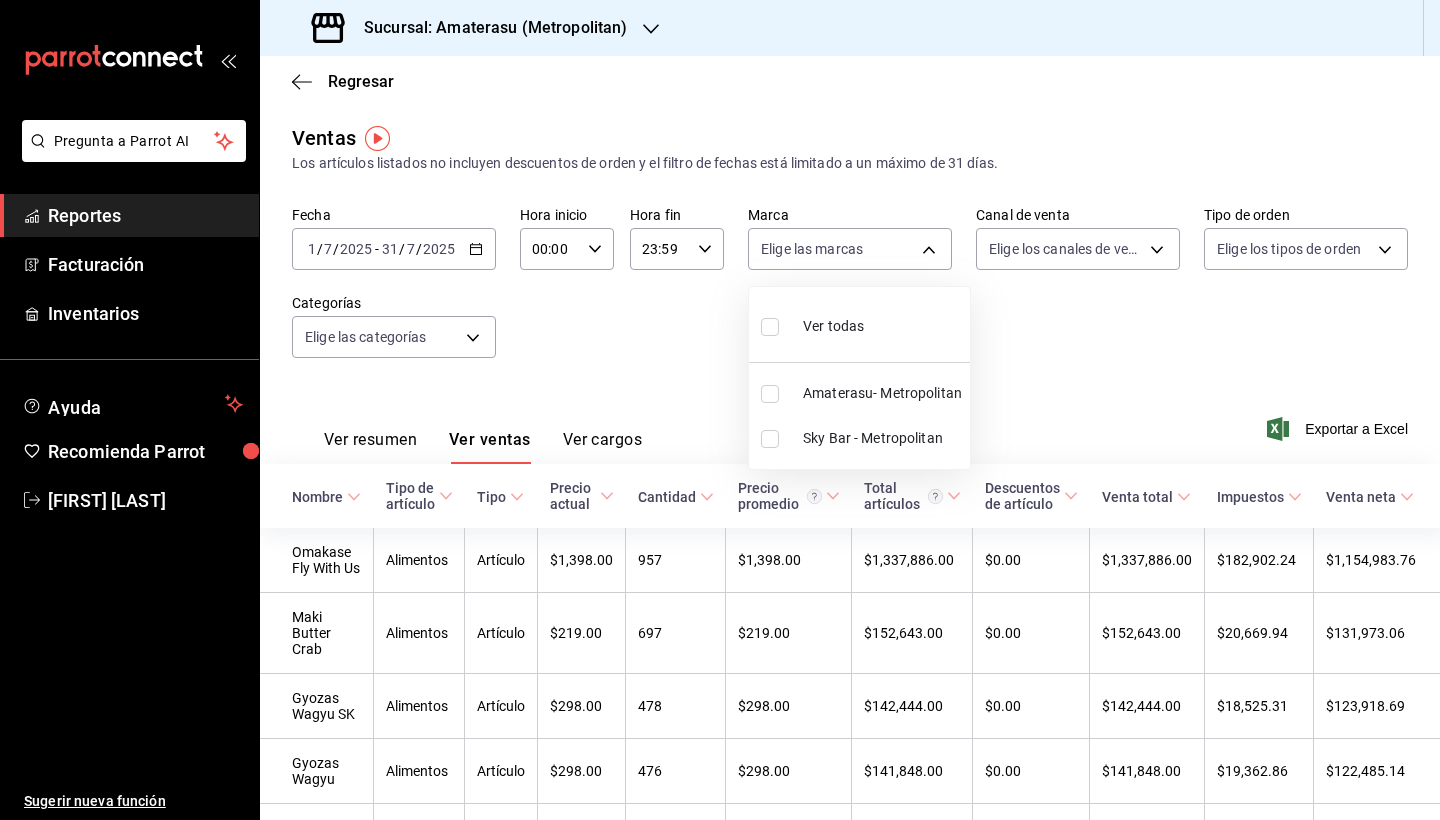 click on "Amaterasu- Metropolitan" at bounding box center (882, 393) 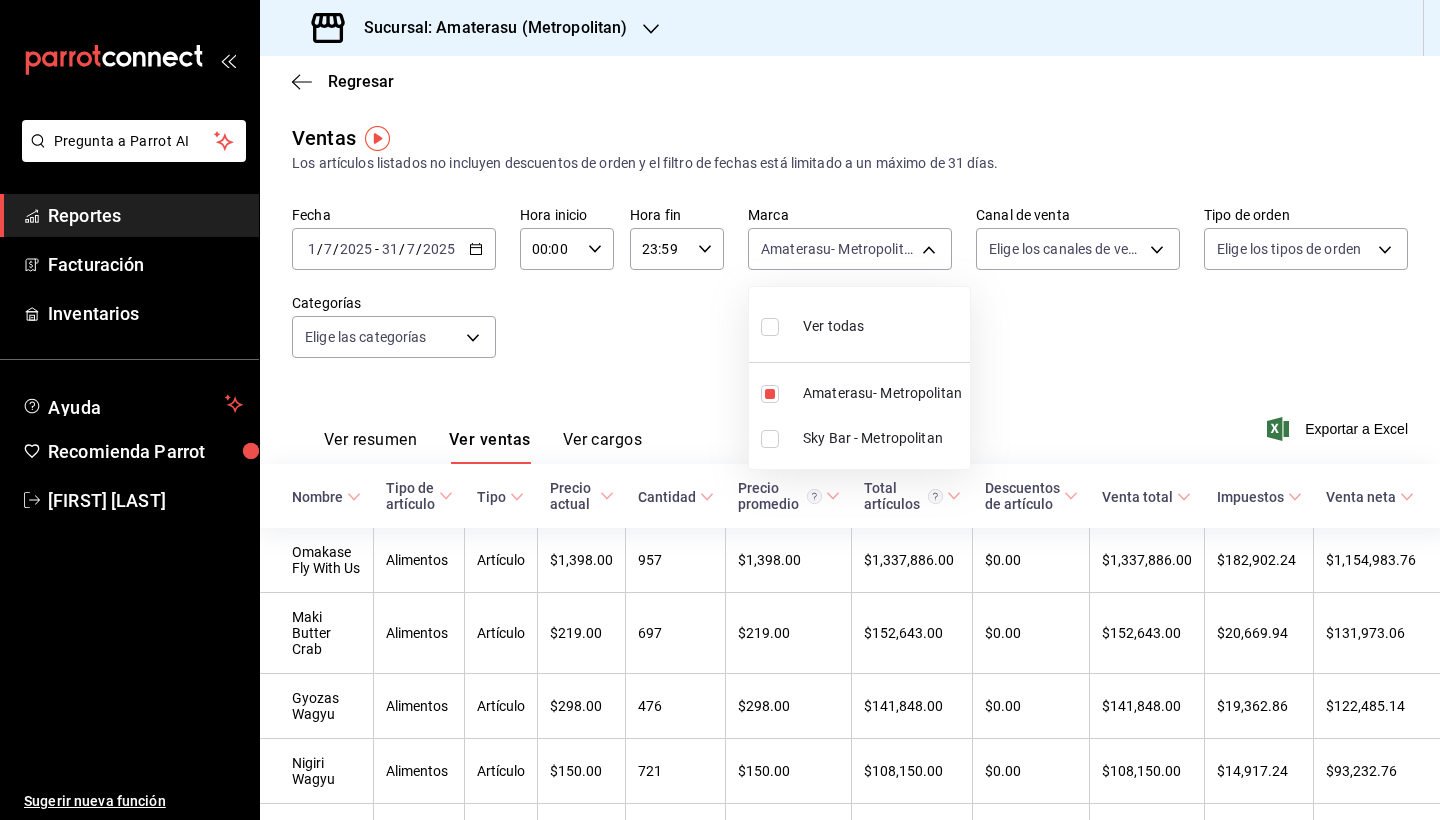 click at bounding box center [720, 410] 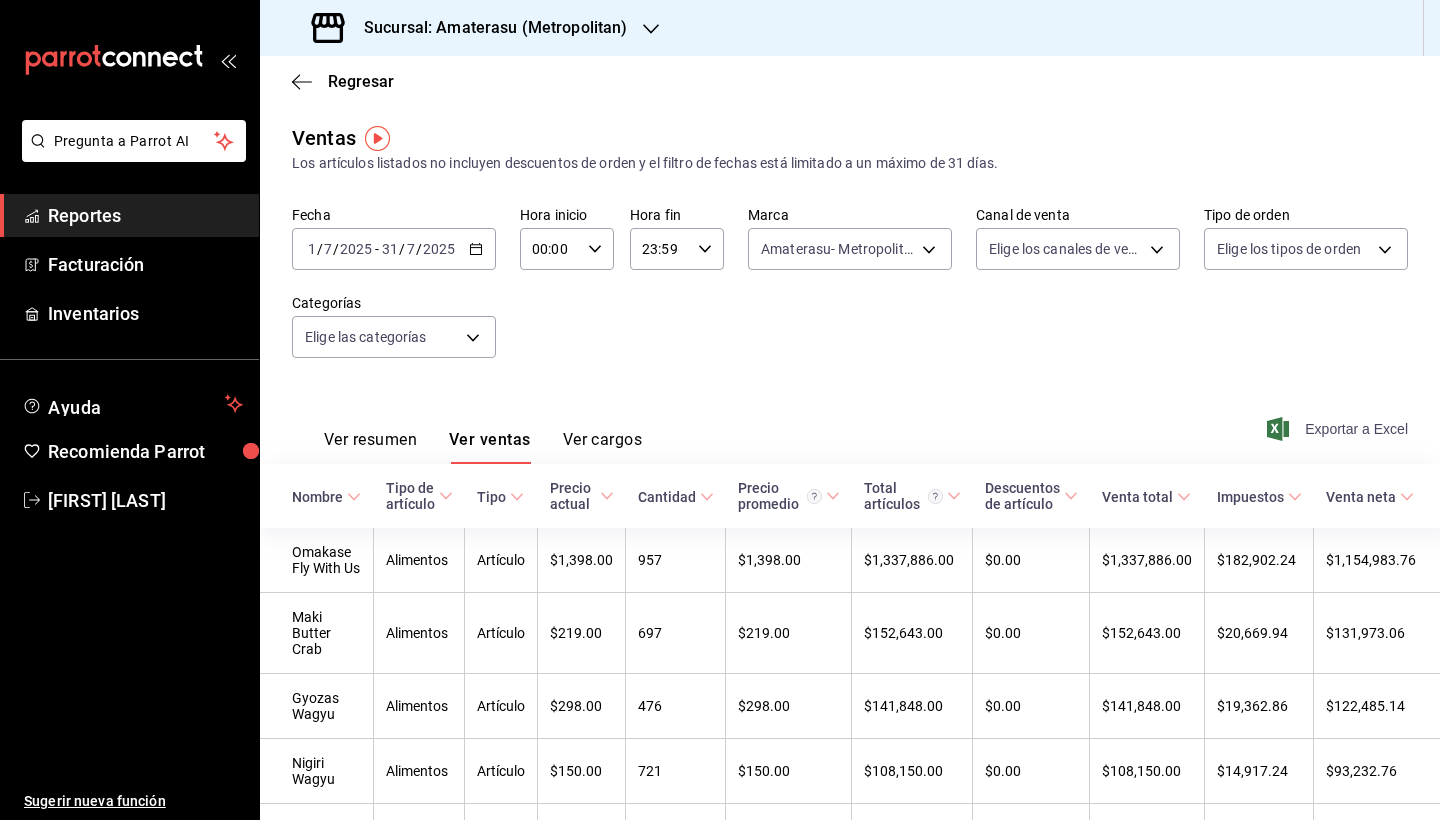 click 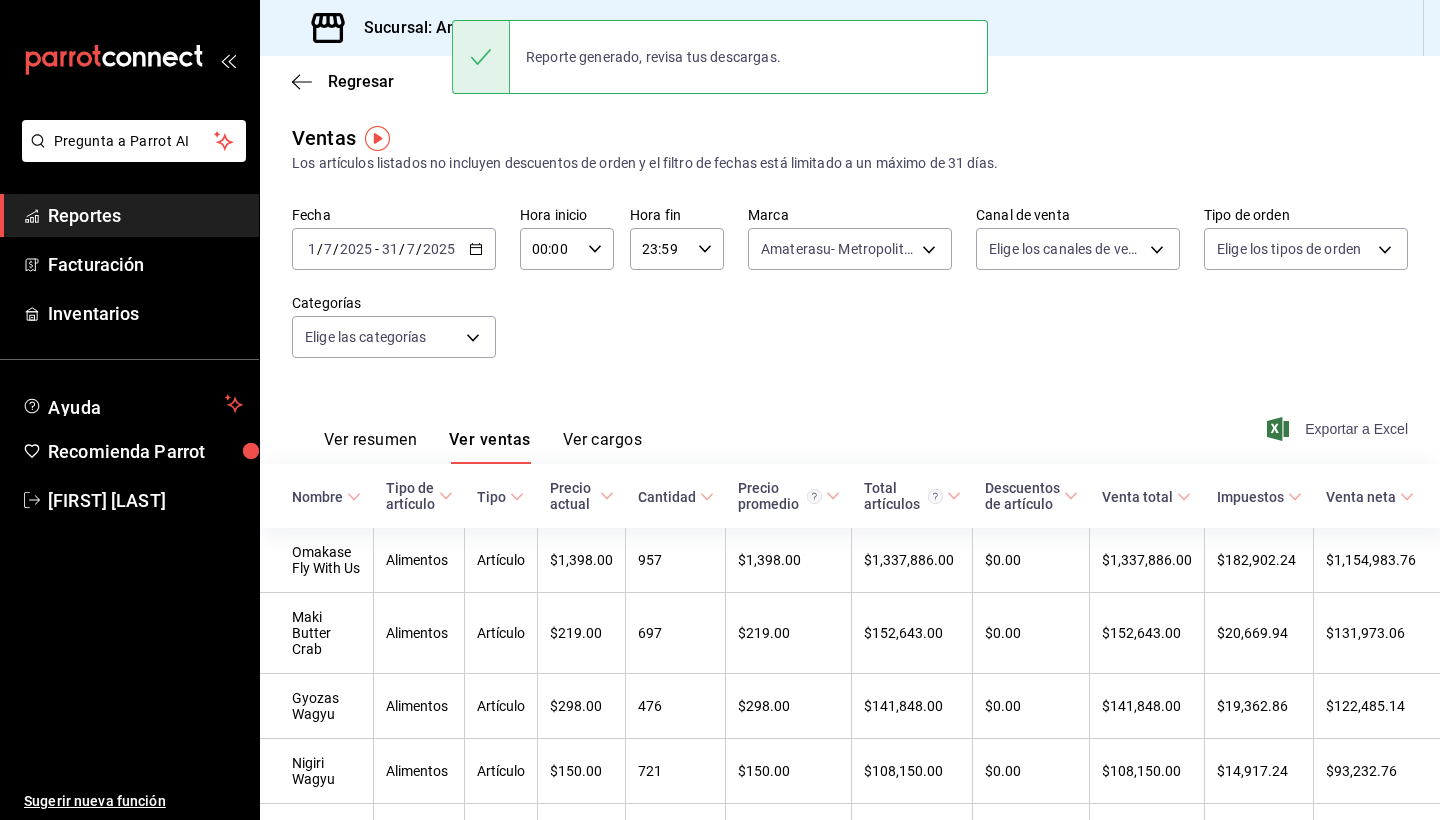 click on "Ventas Los artículos listados no incluyen descuentos de orden y el filtro de fechas está limitado a un máximo de 31 días." at bounding box center [850, 148] 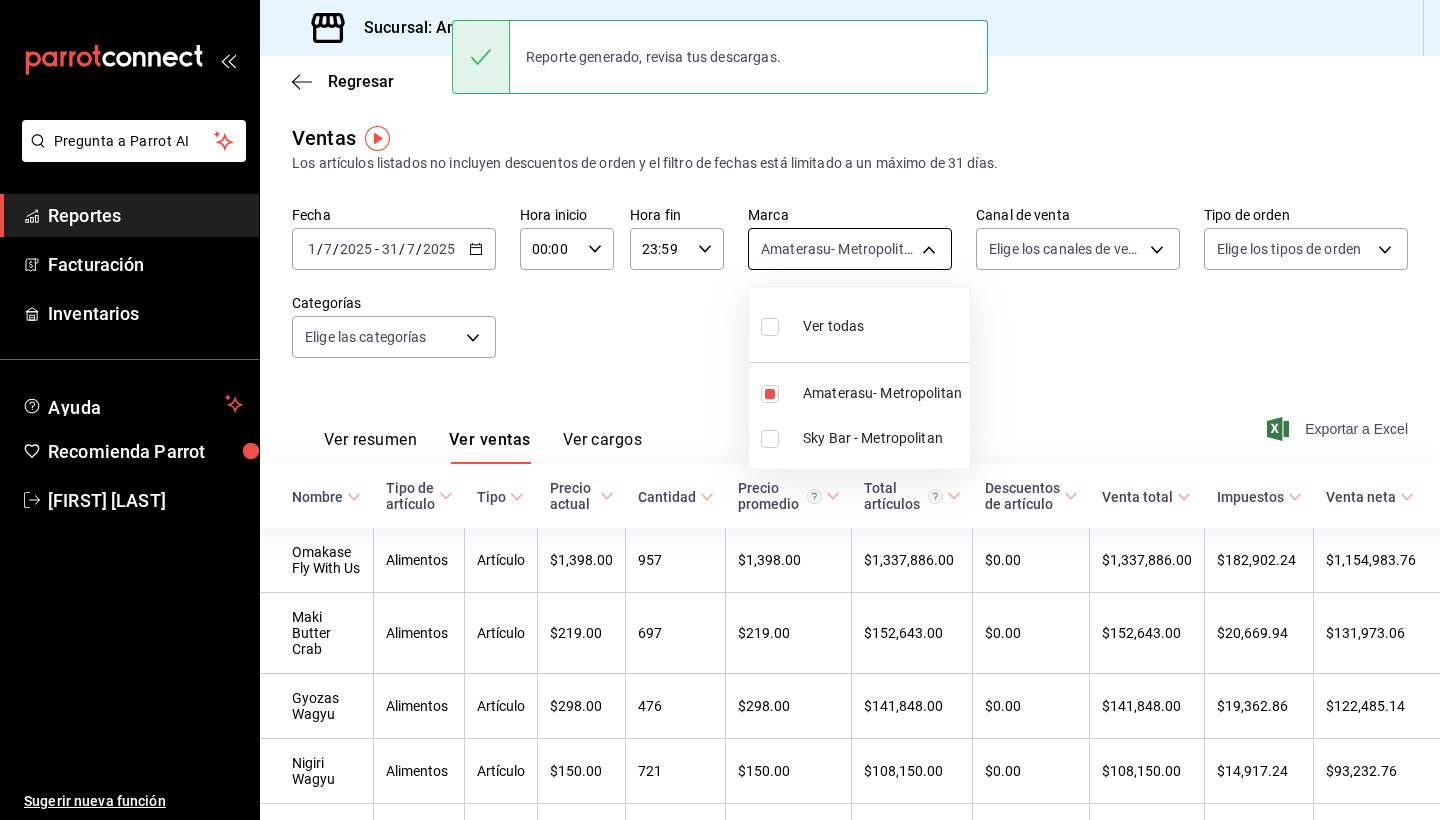 click on "Fecha [DATE] [TIME] [TIME] [TIME] [TIME] Marca Amaterasu- Metropolitan e4cd7fcb-d45b-43ae-a99f-ad4ccfcd9032 Canal de venta Elige los canales de venta Tipo de orden Elige los tipos de orden Categorías Elige las categorías Ver resumen Ver ventas Ver cargos Exportar a Excel Nombre Tipo de artículo Tipo Precio actual Cantidad Precio promedio   Total artículos   Descuentos de artículo Venta total Impuestos Venta neta Omakase Fly With Us Alimentos Artículo $1,398.00 957 $1,398.00 $1,337,886.00 $0.00 $1,337,886.00 $182,902.24 $1,154,983.76 Maki Butter Crab Alimentos Artículo $219.00 697 $219.00 $152,643.00 $0.00 $152,643.00 $20,669.94 $131,973.06 93" at bounding box center (720, 410) 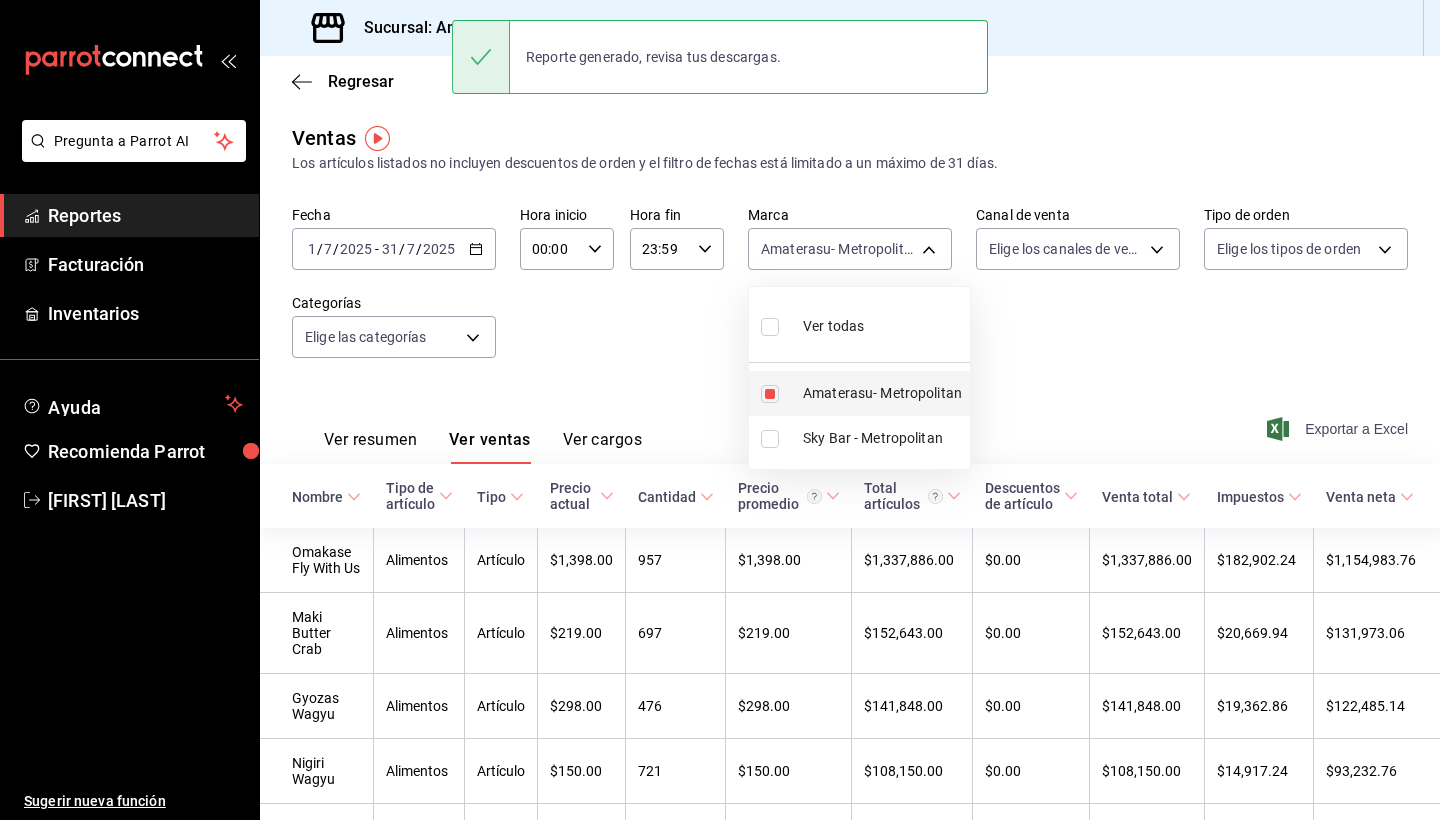 click on "Amaterasu- Metropolitan" at bounding box center (882, 393) 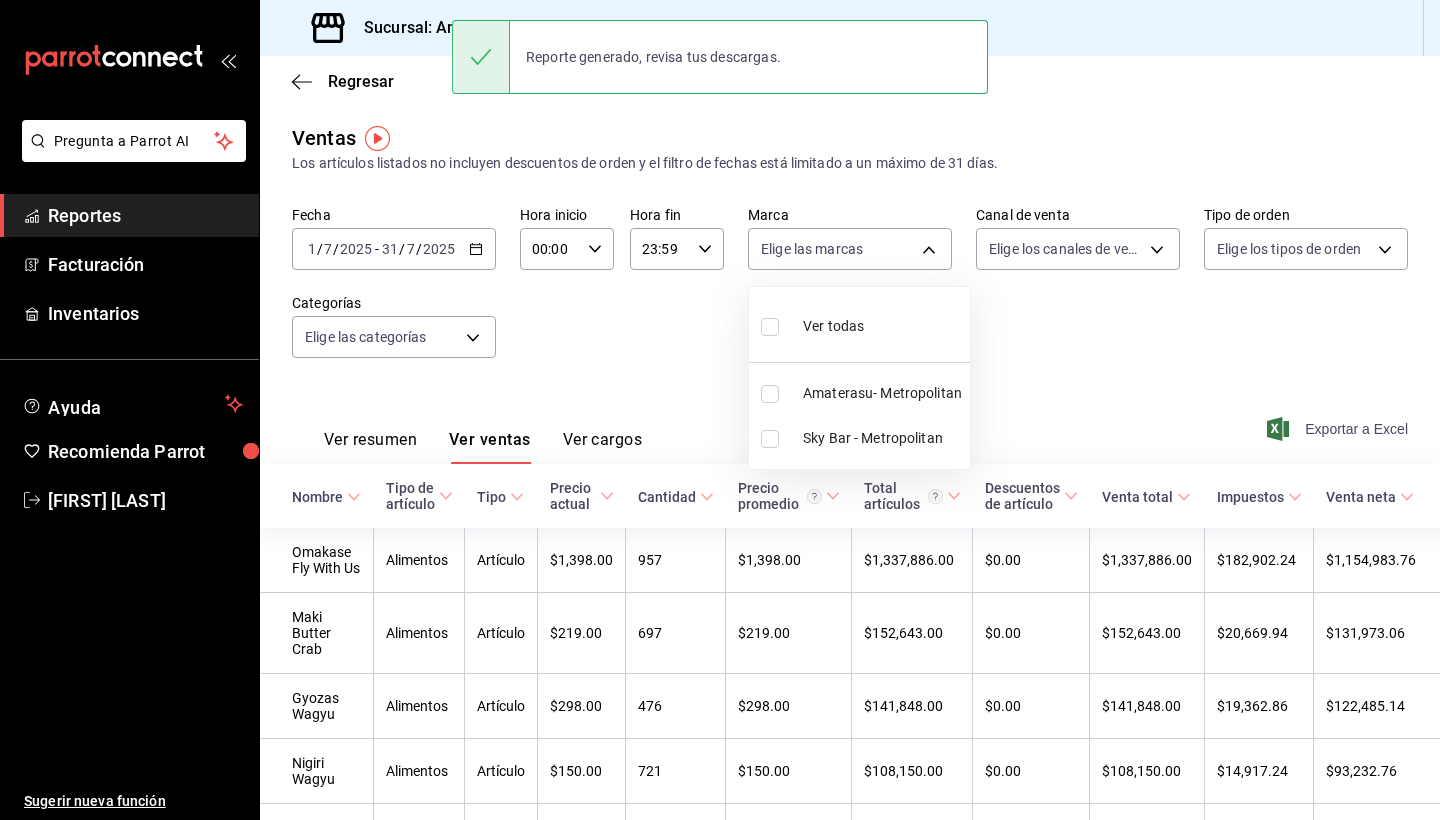 type 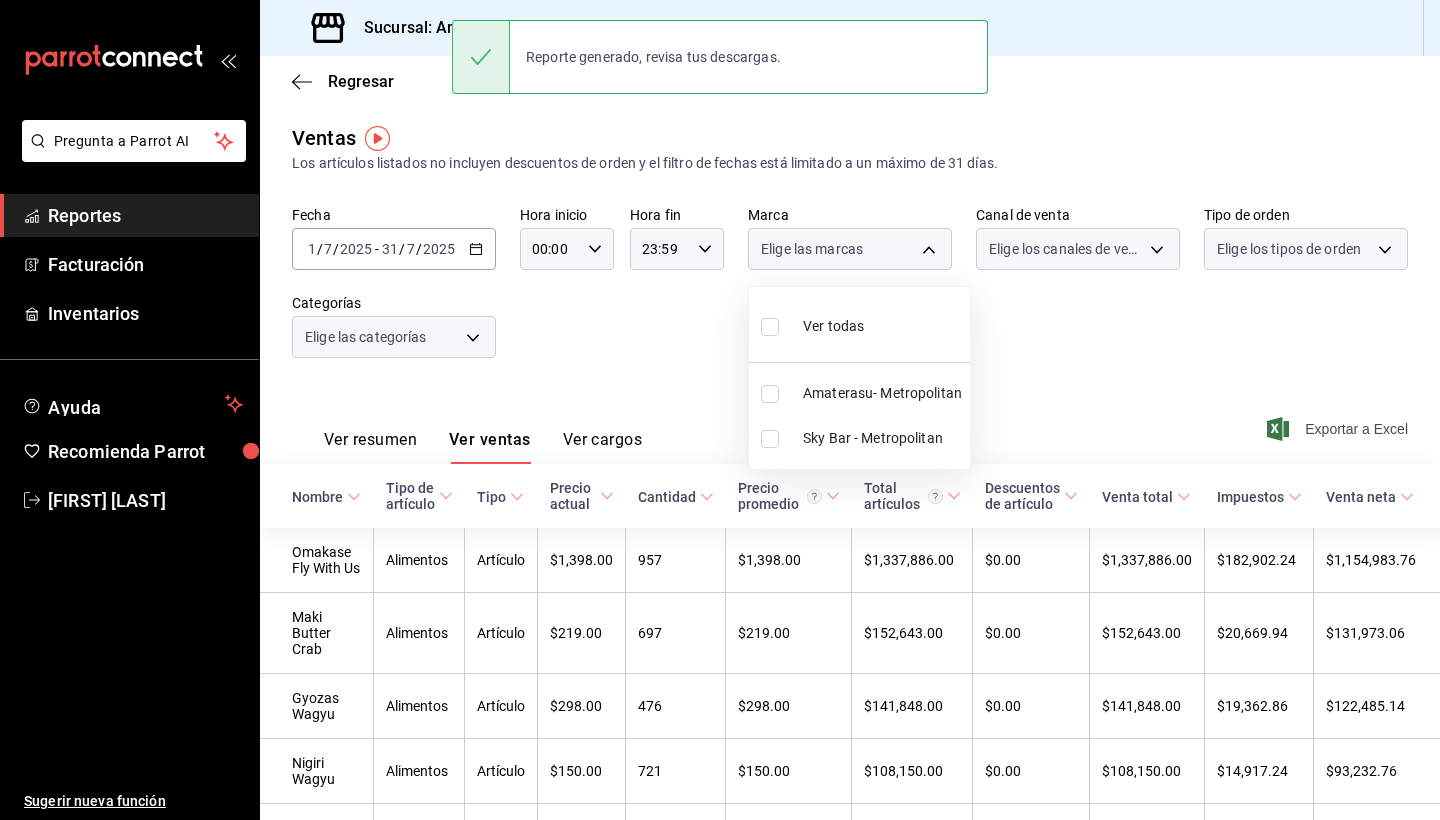 click on "Ver todas Amaterasu- Metropolitan Sky Bar - Metropolitan" at bounding box center (859, 378) 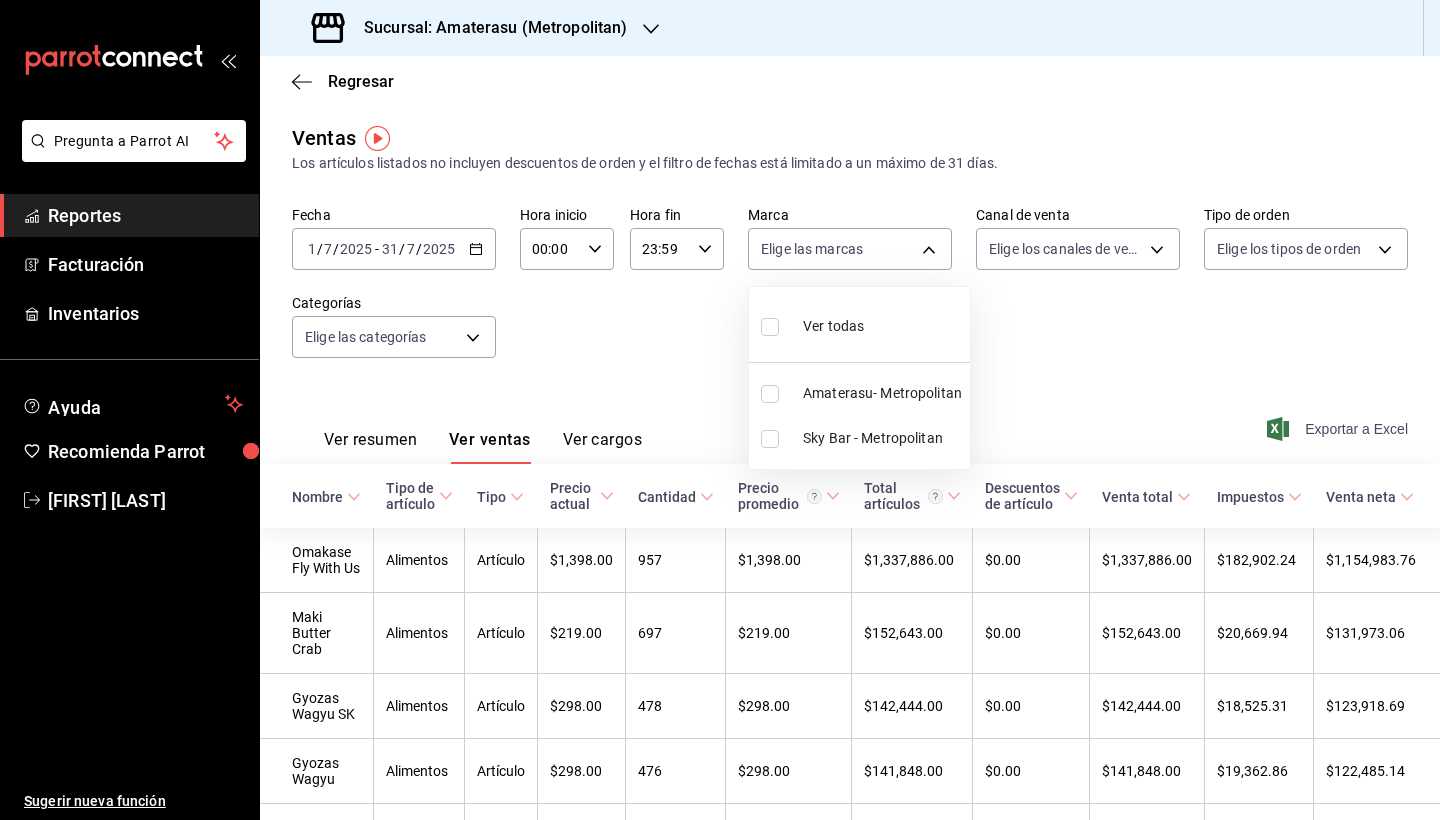 click at bounding box center (774, 439) 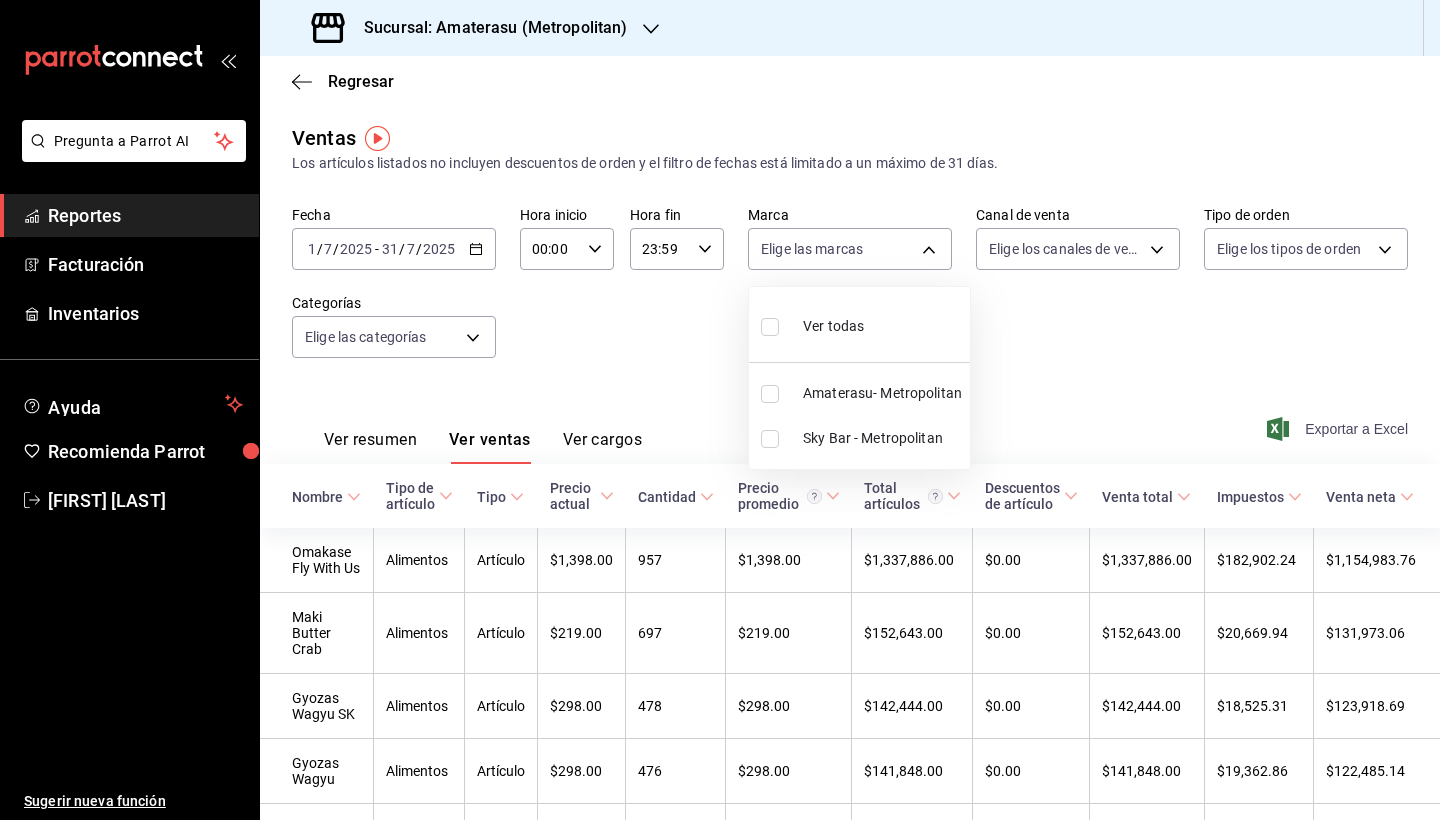 click at bounding box center [770, 439] 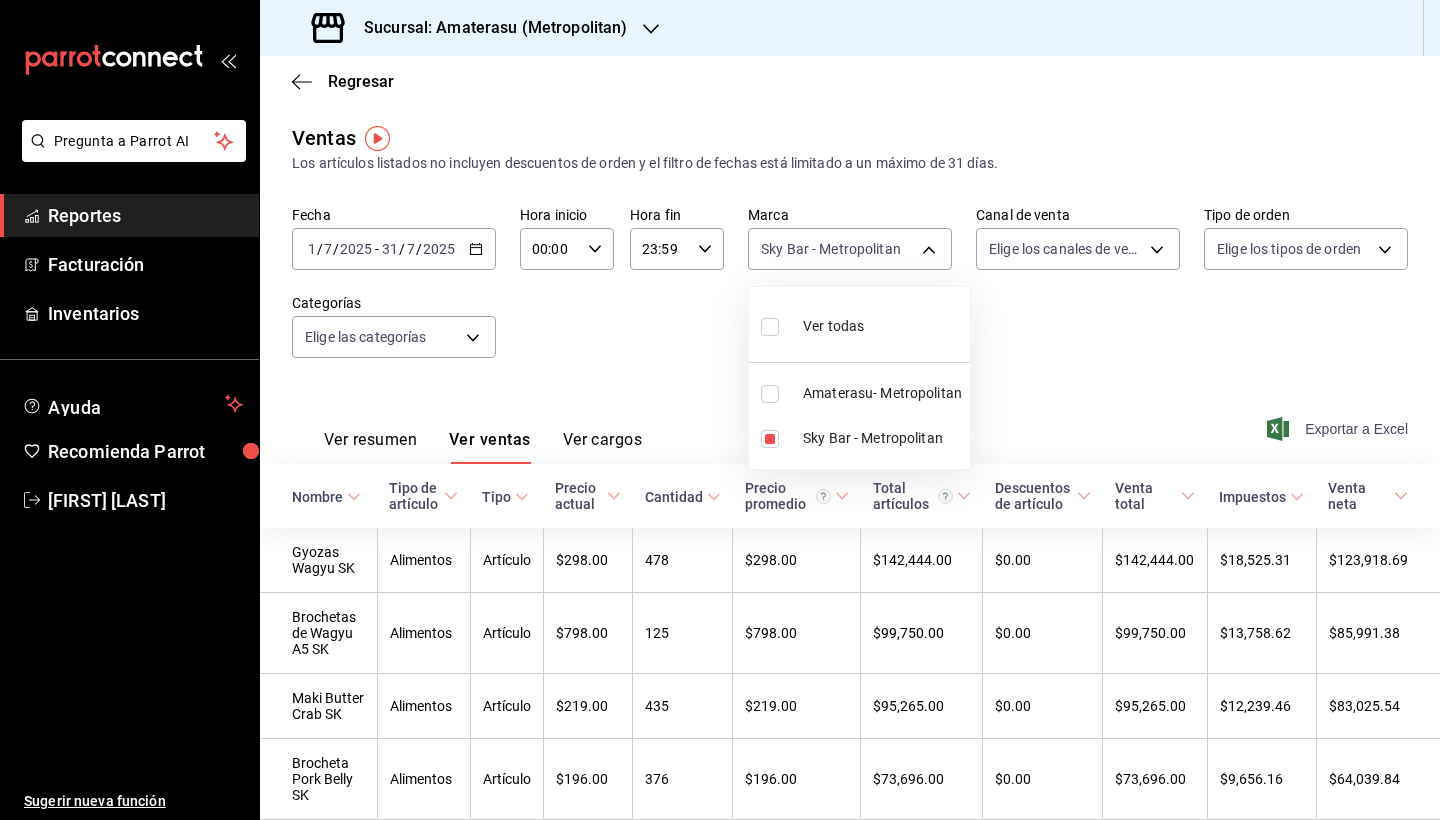 click at bounding box center (720, 410) 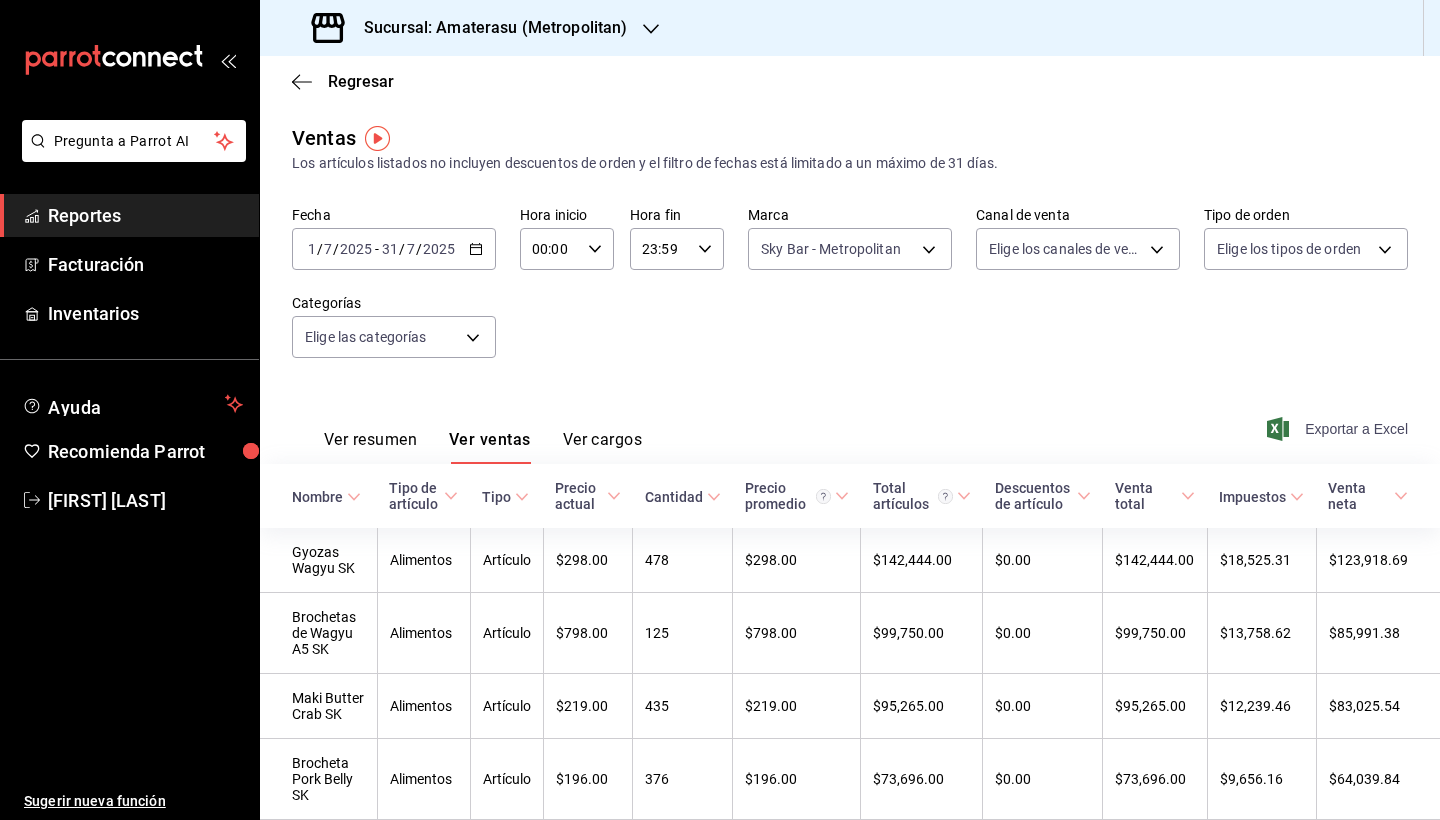 click 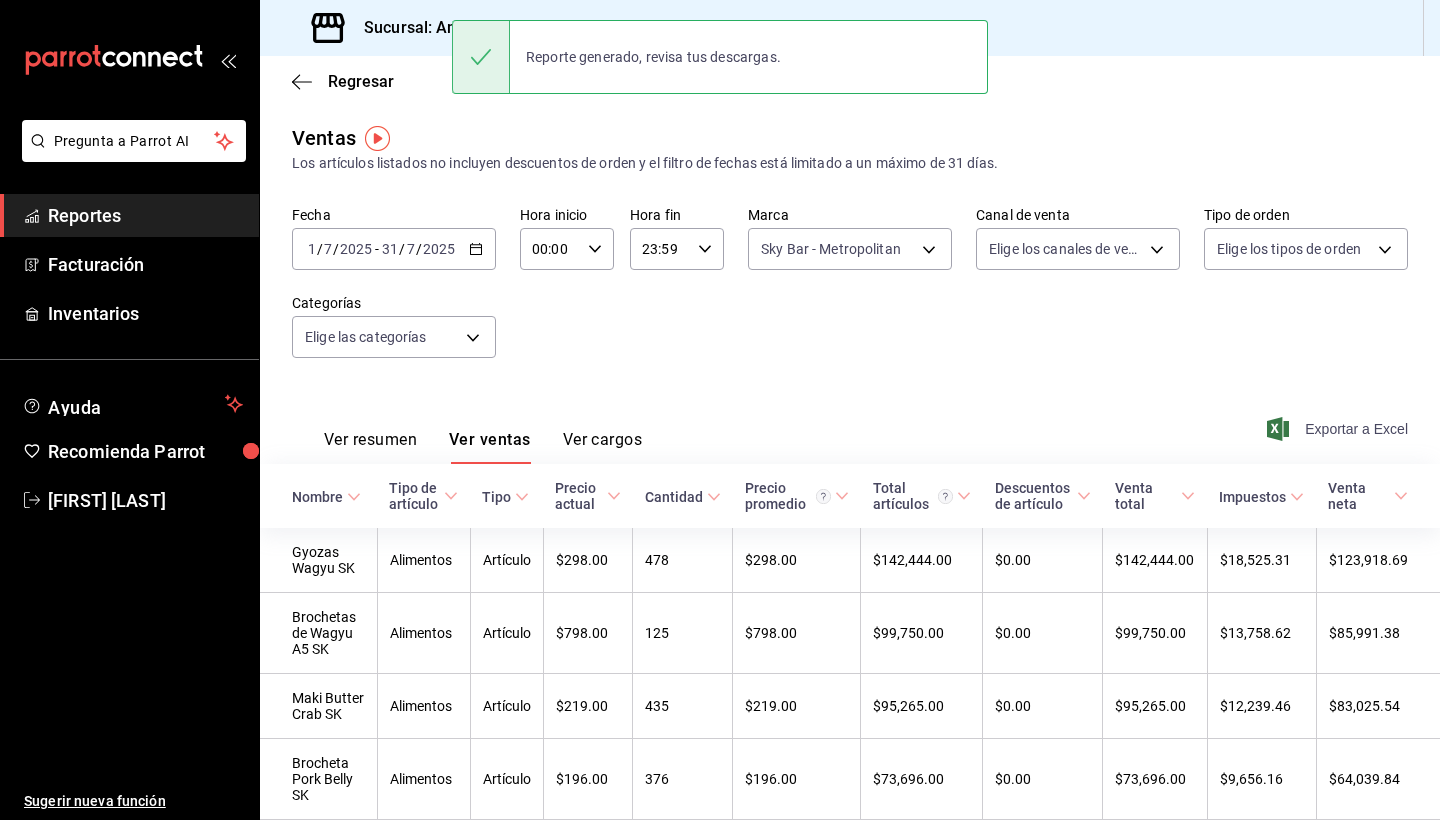 click on "Sucursal: Amaterasu (Metropolitan)" at bounding box center [487, 28] 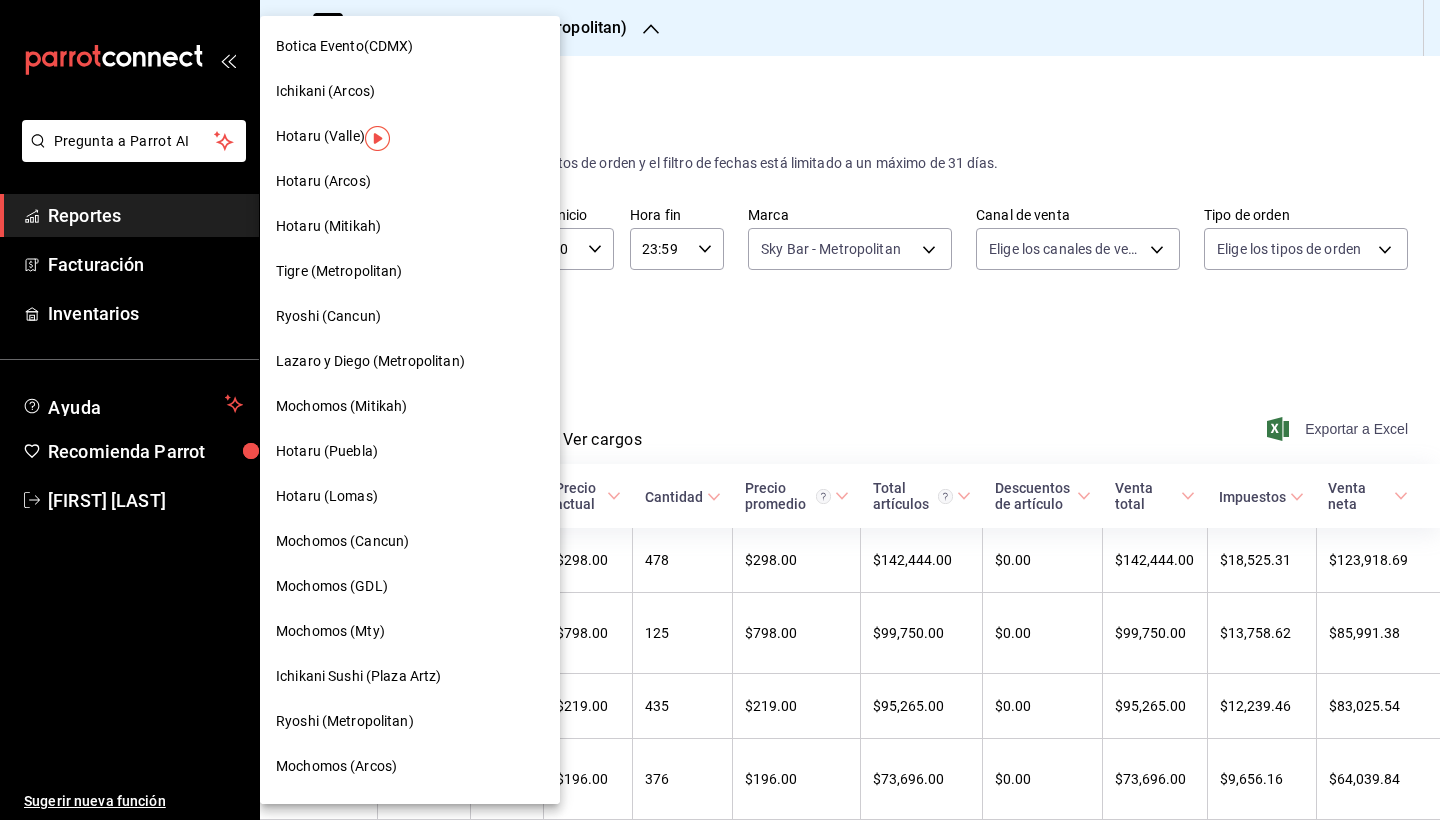 click on "Botica  Evento(CDMX)" at bounding box center [345, 46] 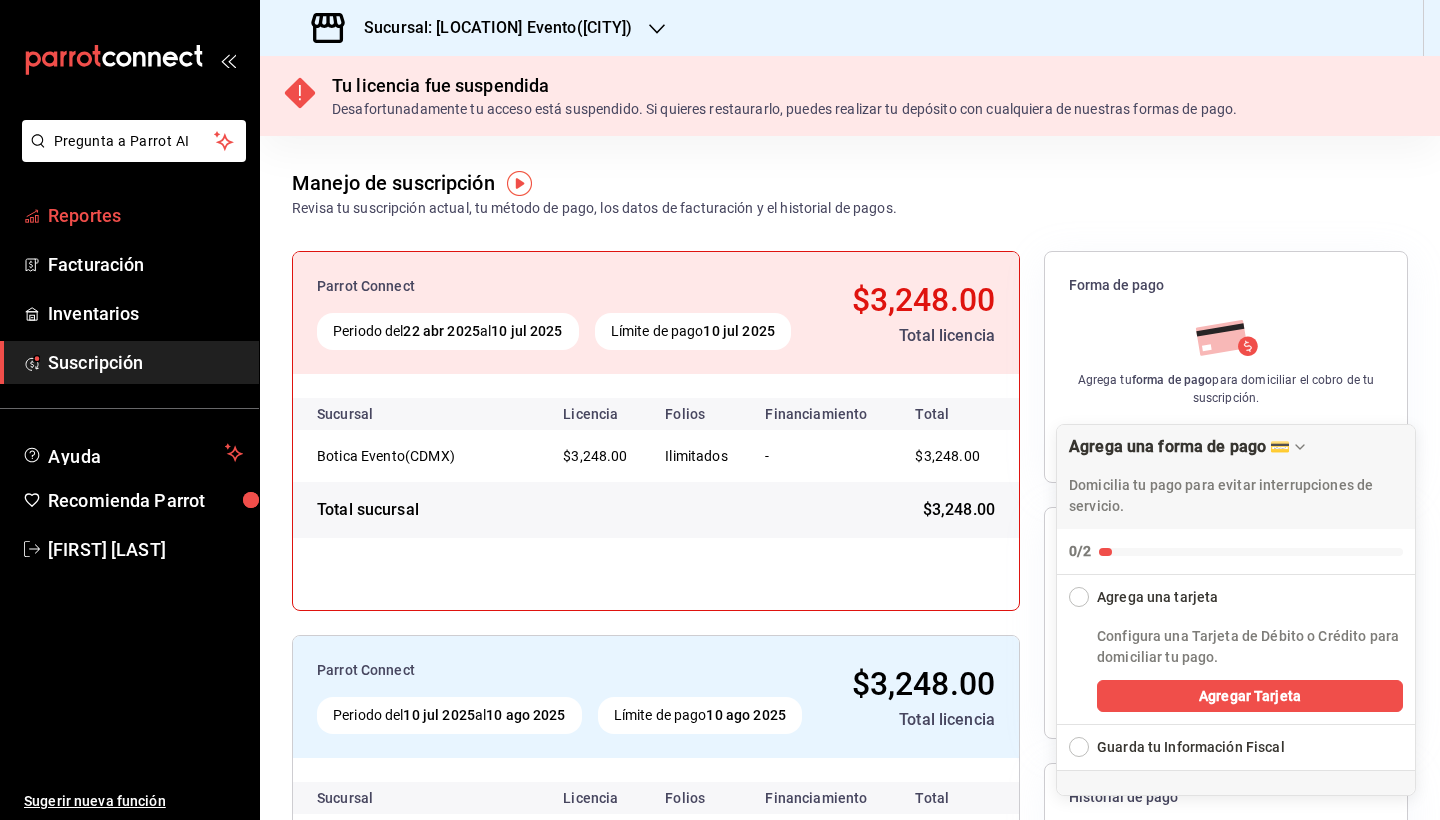 click on "Reportes" at bounding box center [145, 215] 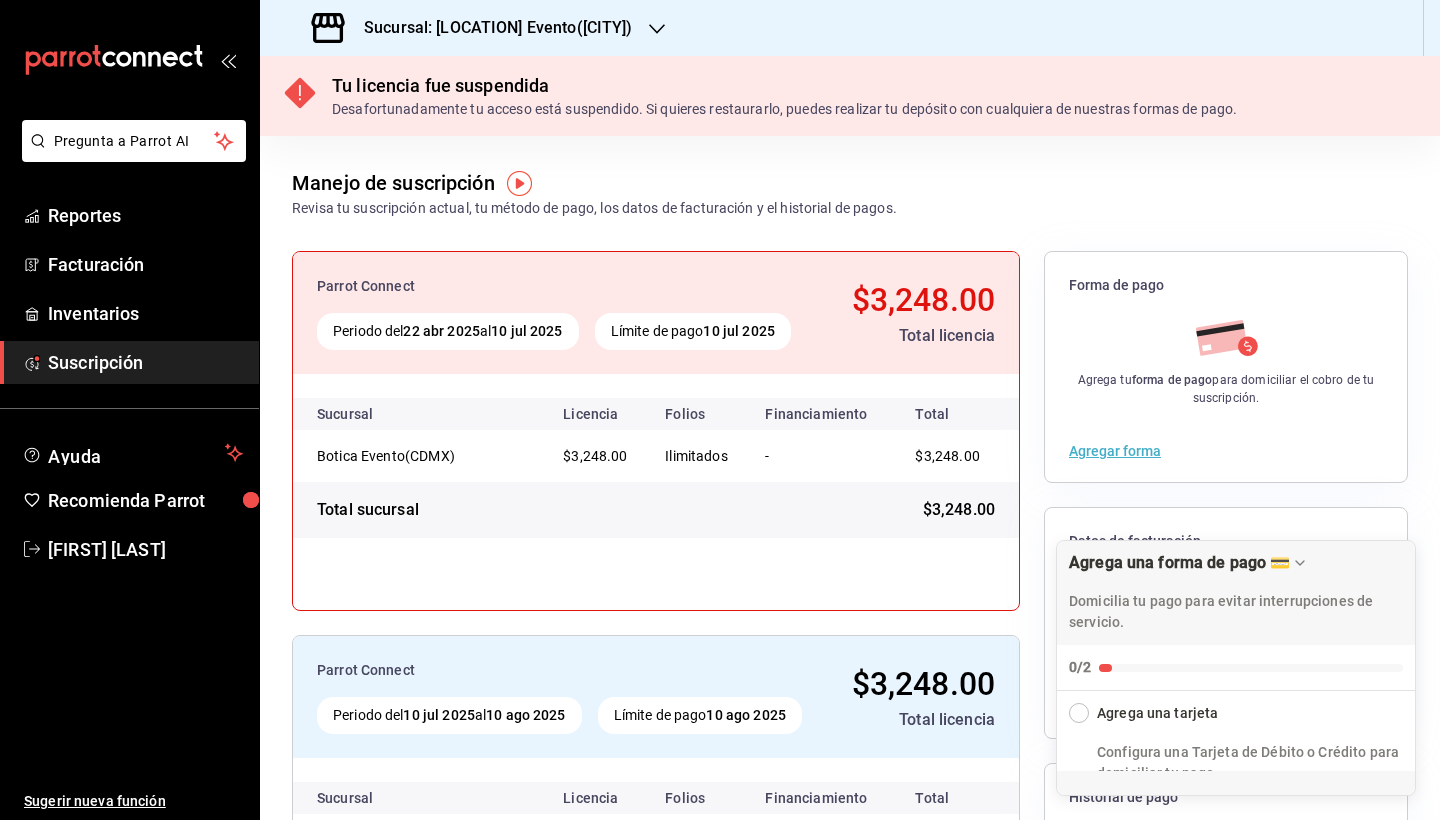 click on "Reportes" at bounding box center (145, 215) 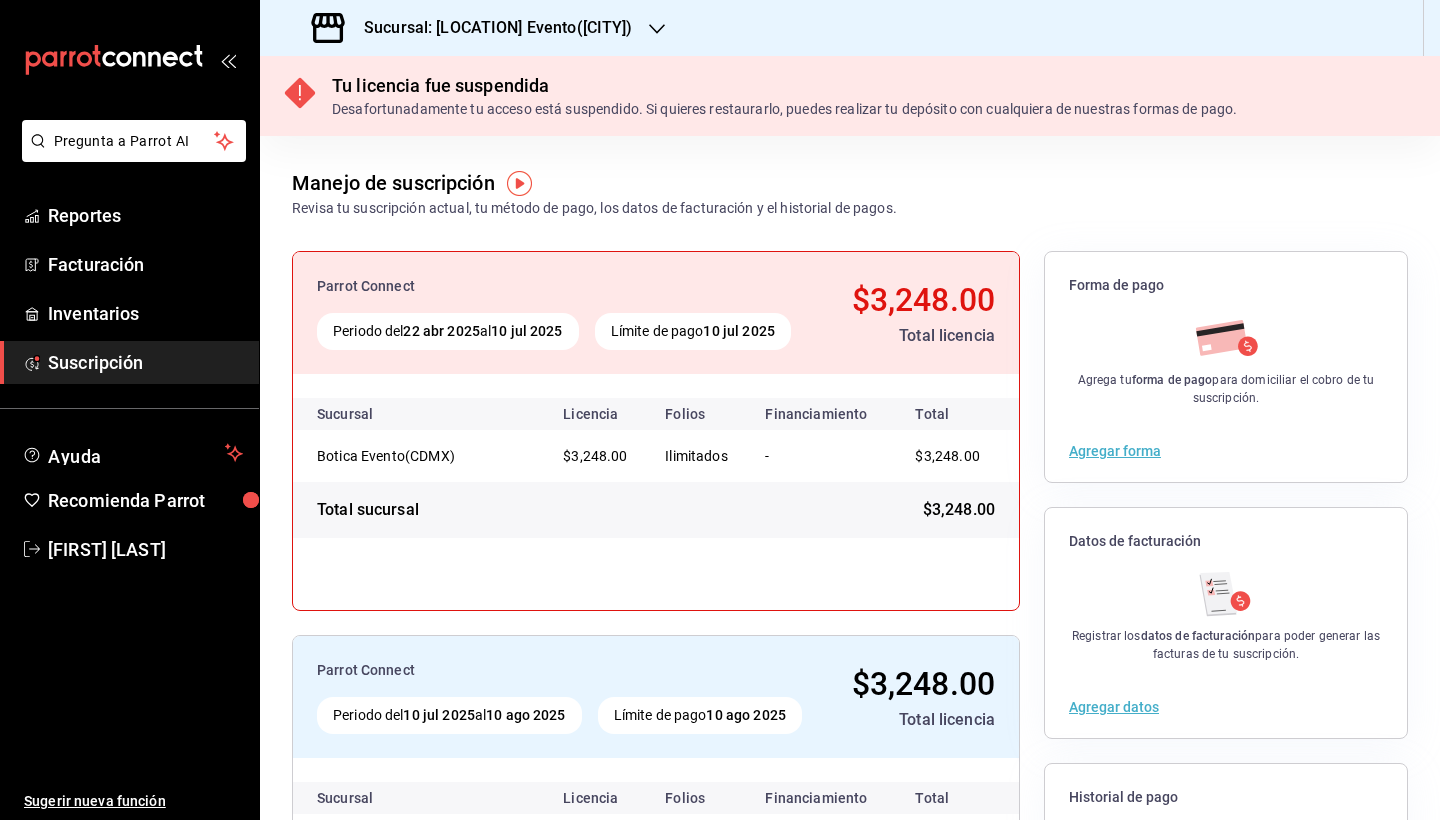 click on "Sucursal: [LOCATION]  Evento([CITY])" at bounding box center (490, 28) 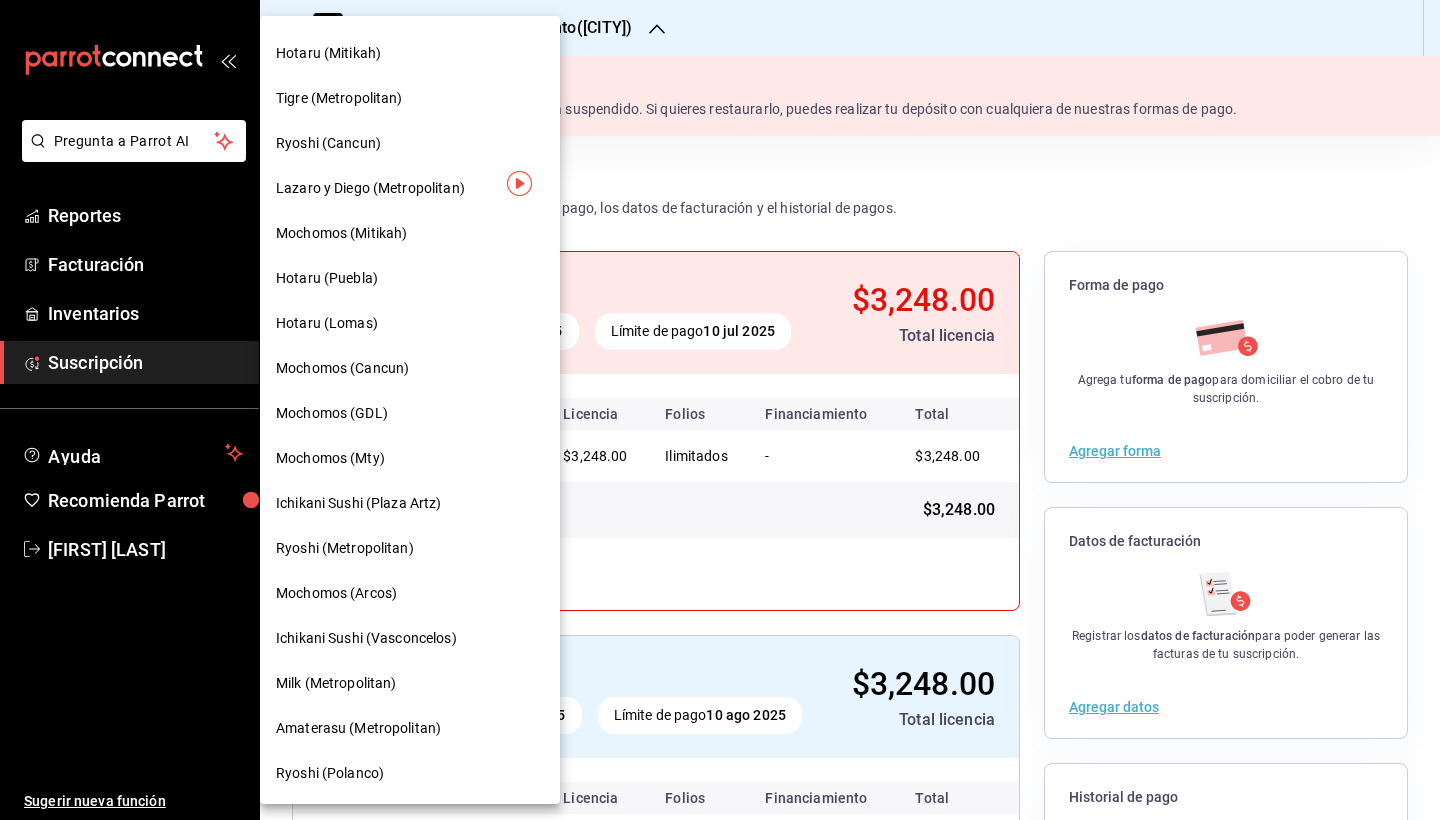 scroll, scrollTop: 173, scrollLeft: 0, axis: vertical 